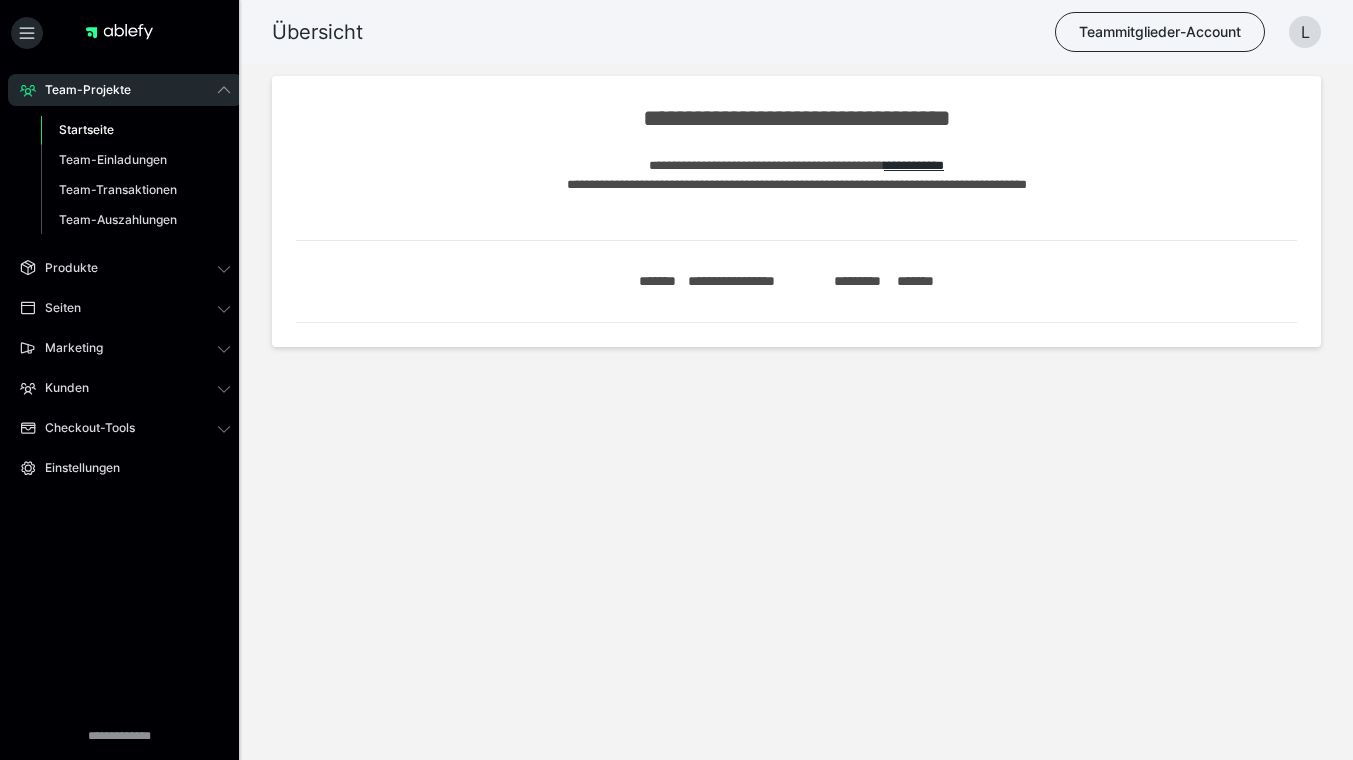 scroll, scrollTop: 0, scrollLeft: 0, axis: both 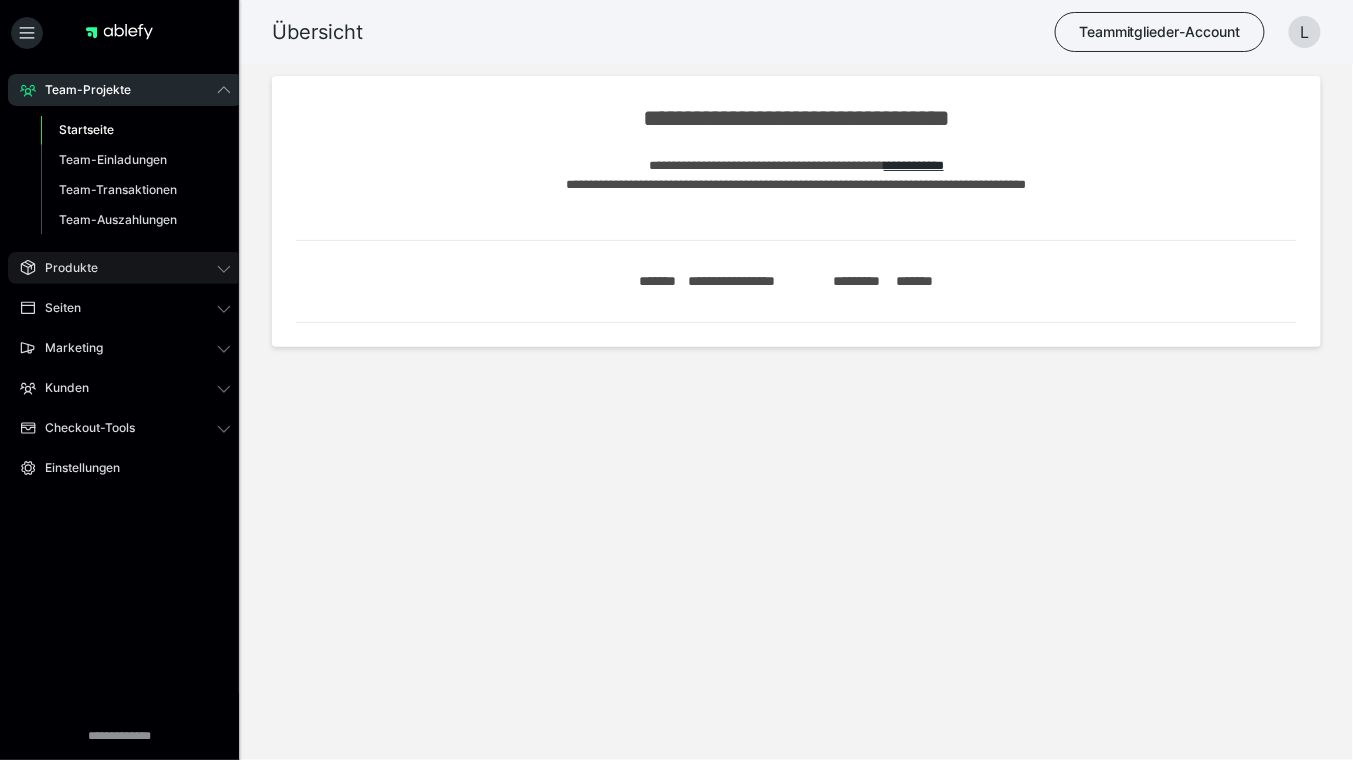 click on "Produkte" at bounding box center [125, 268] 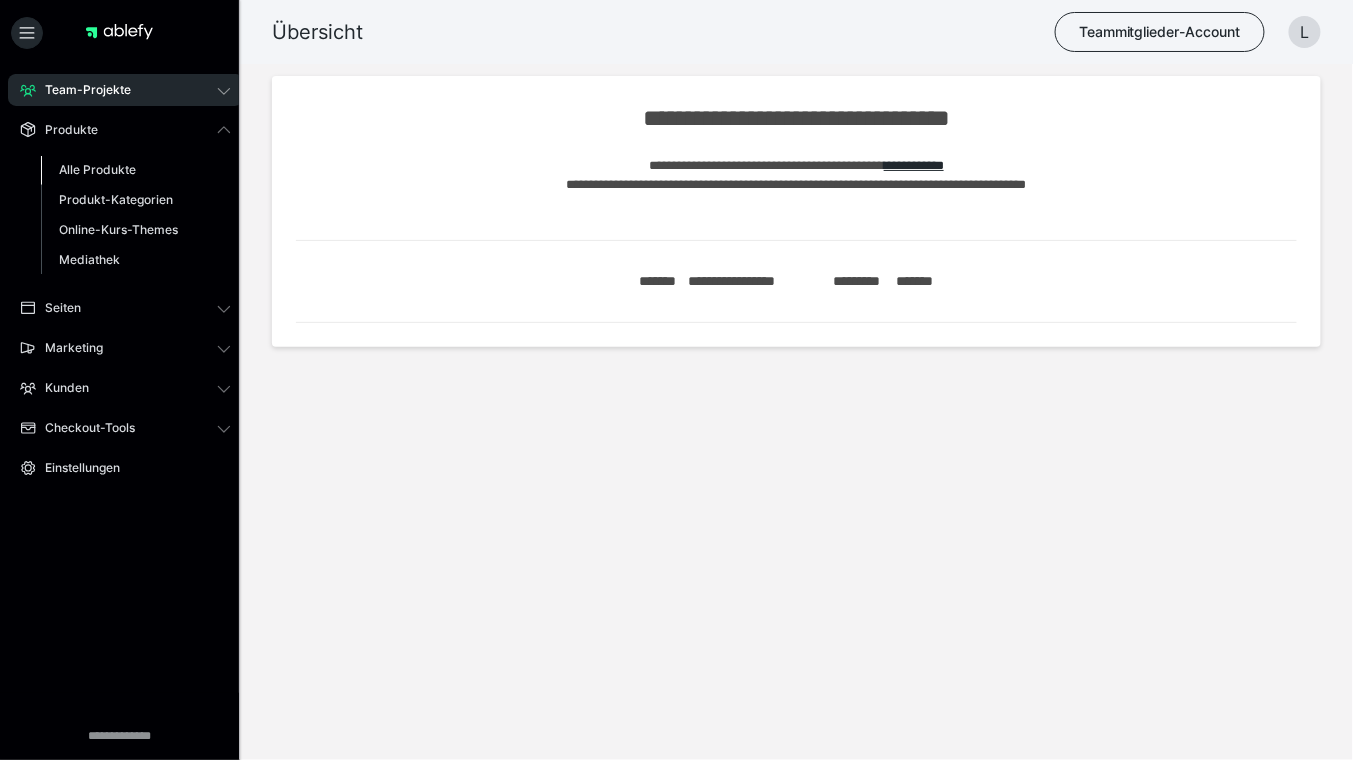 click on "Alle Produkte" at bounding box center [97, 169] 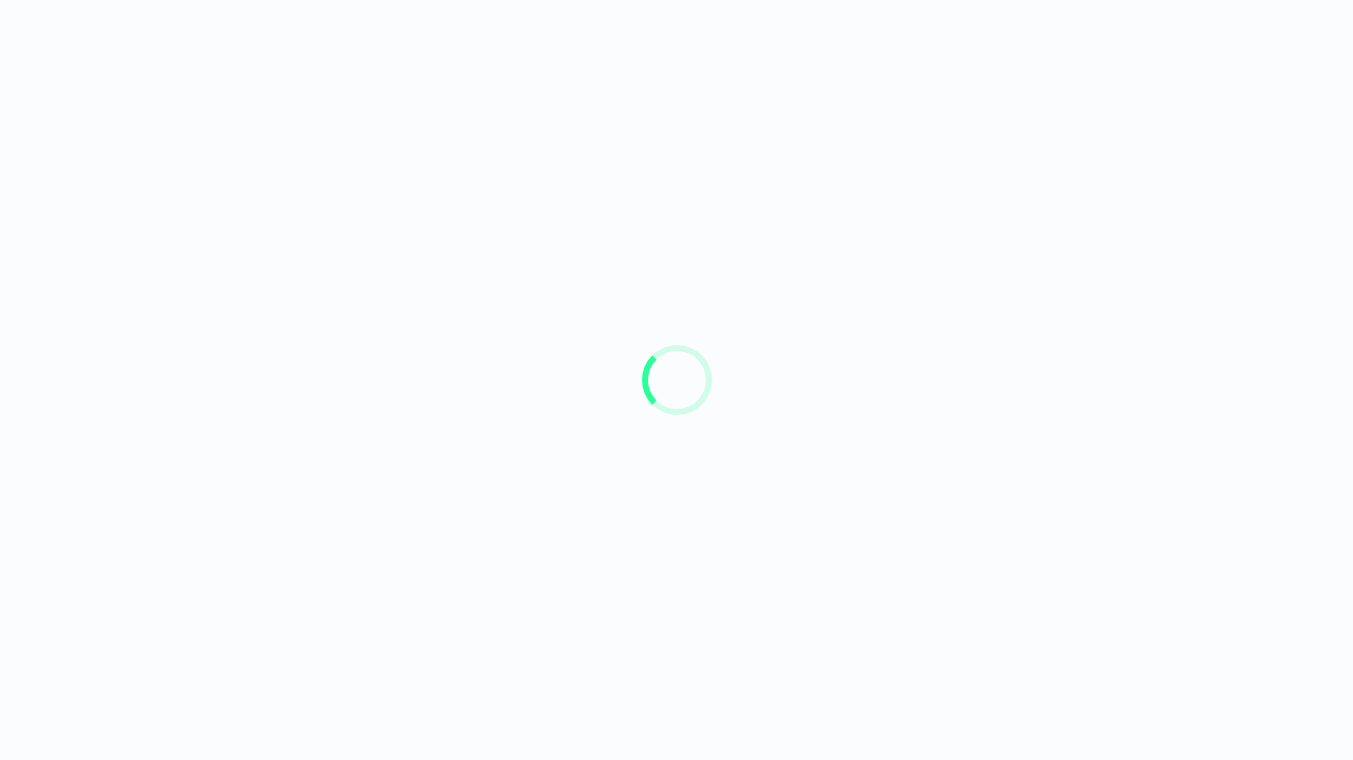 scroll, scrollTop: 0, scrollLeft: 0, axis: both 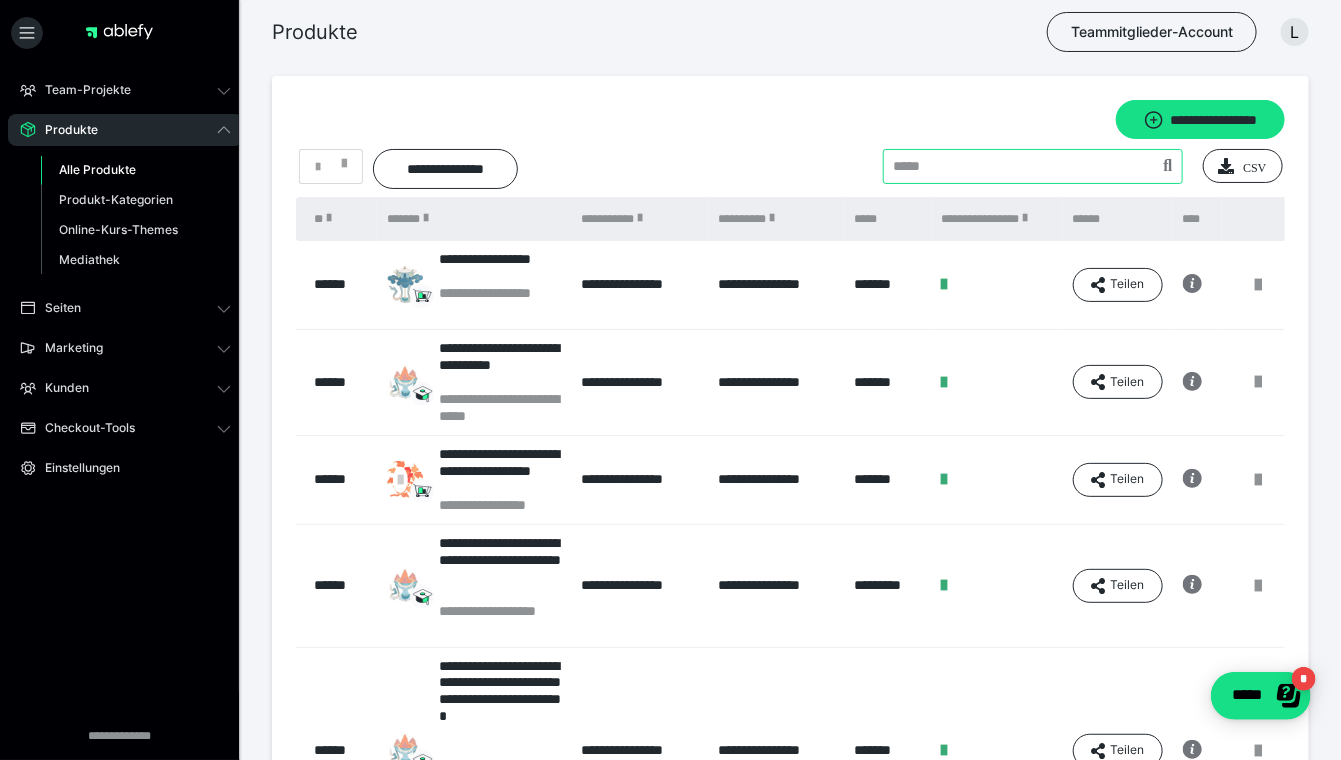 click at bounding box center (1033, 166) 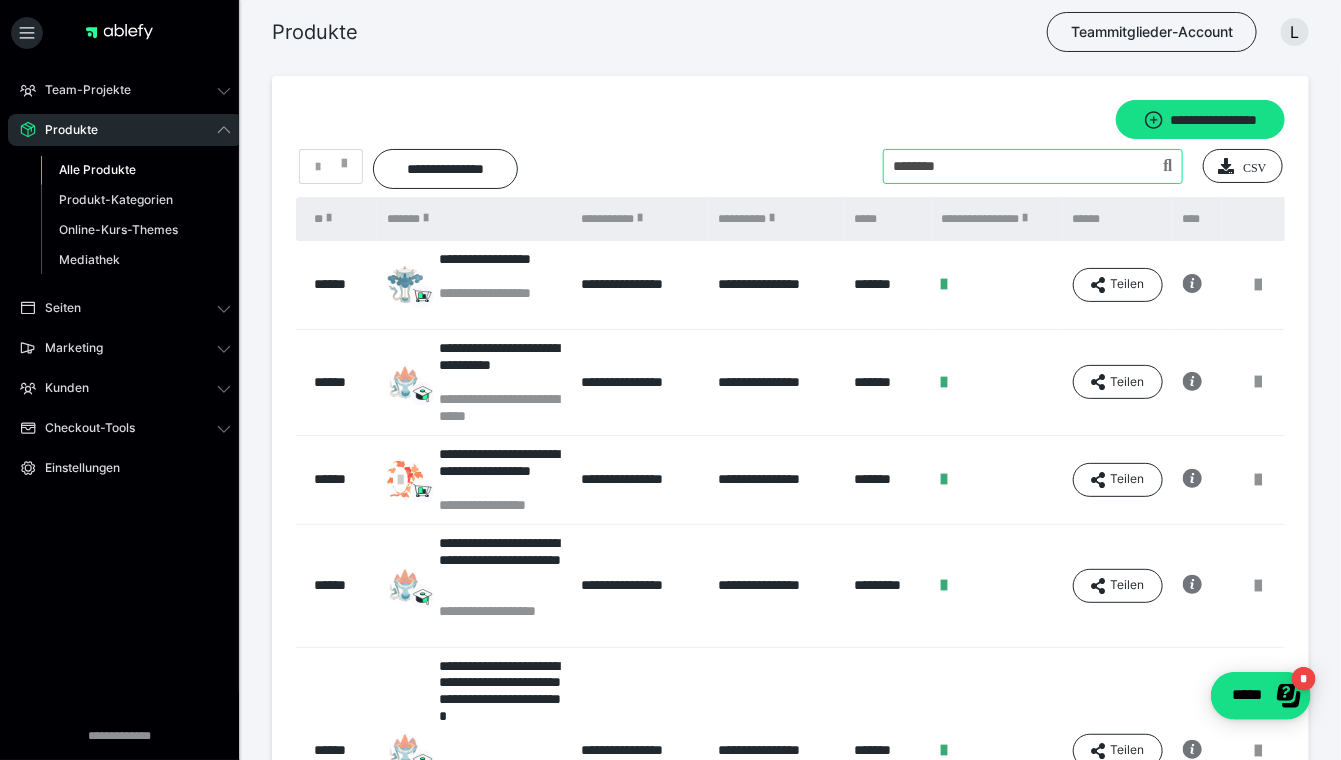 type on "********" 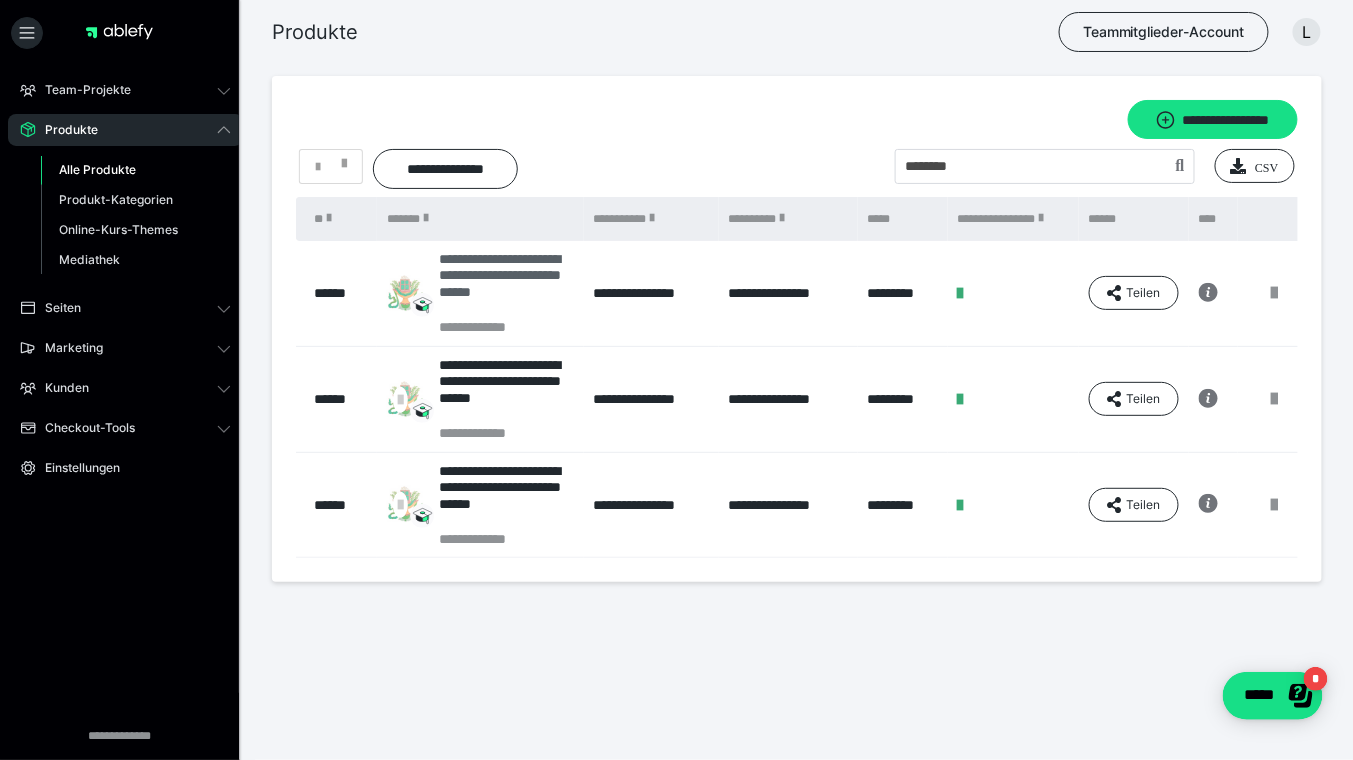 click on "**********" at bounding box center (506, 284) 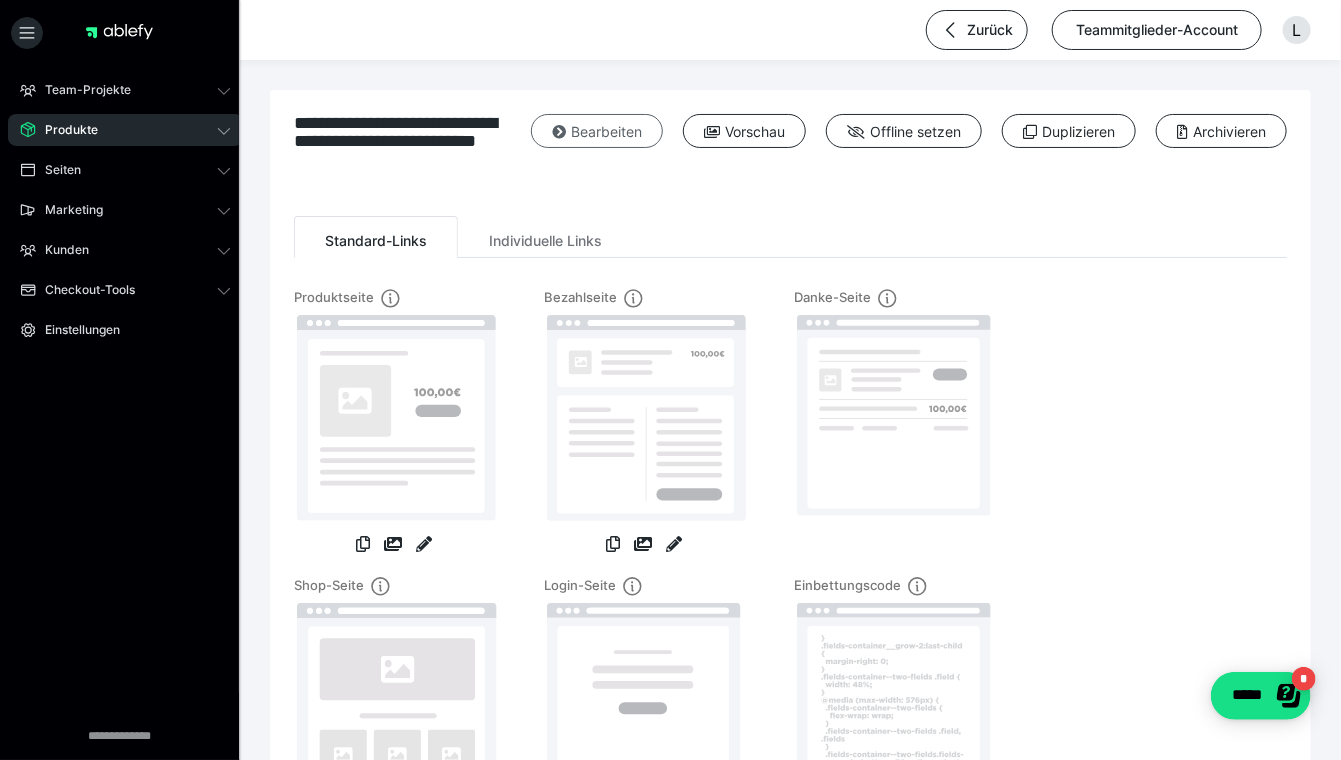 click at bounding box center (559, 132) 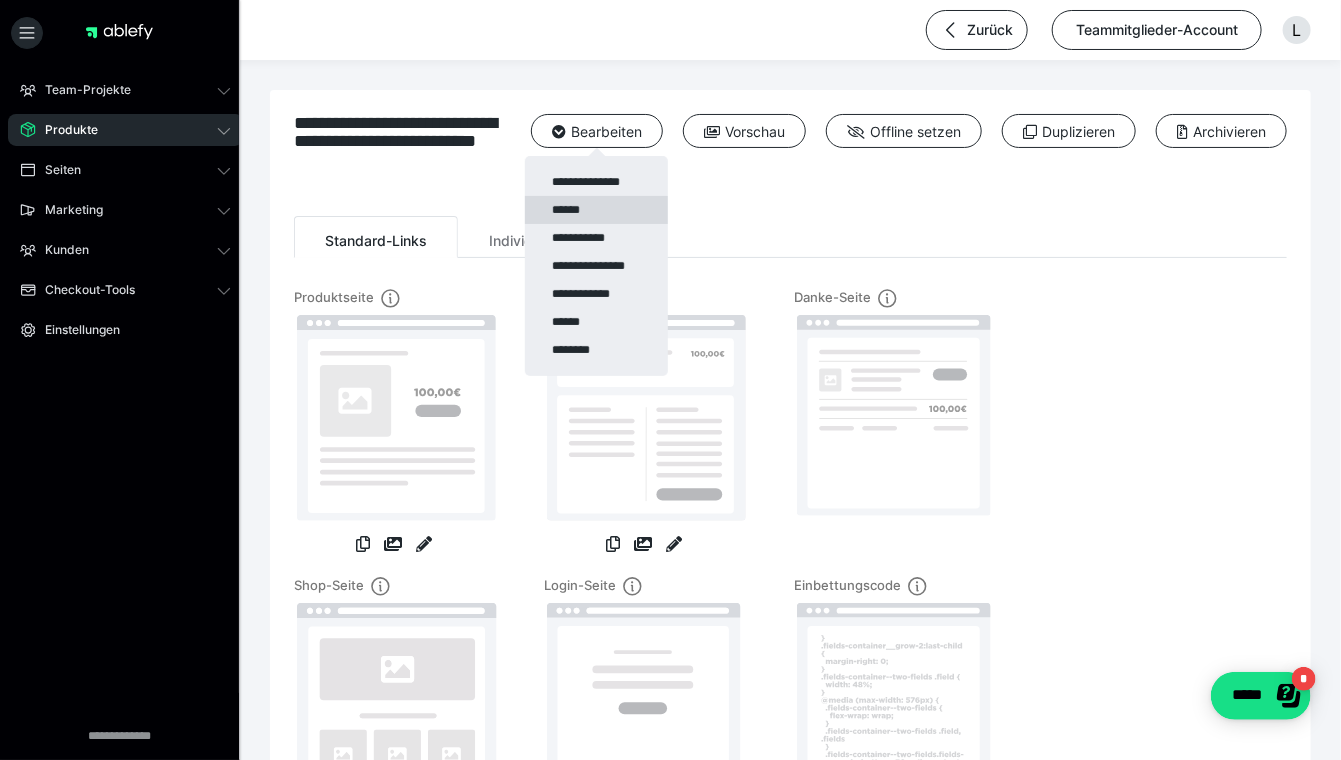 click on "******" at bounding box center [596, 210] 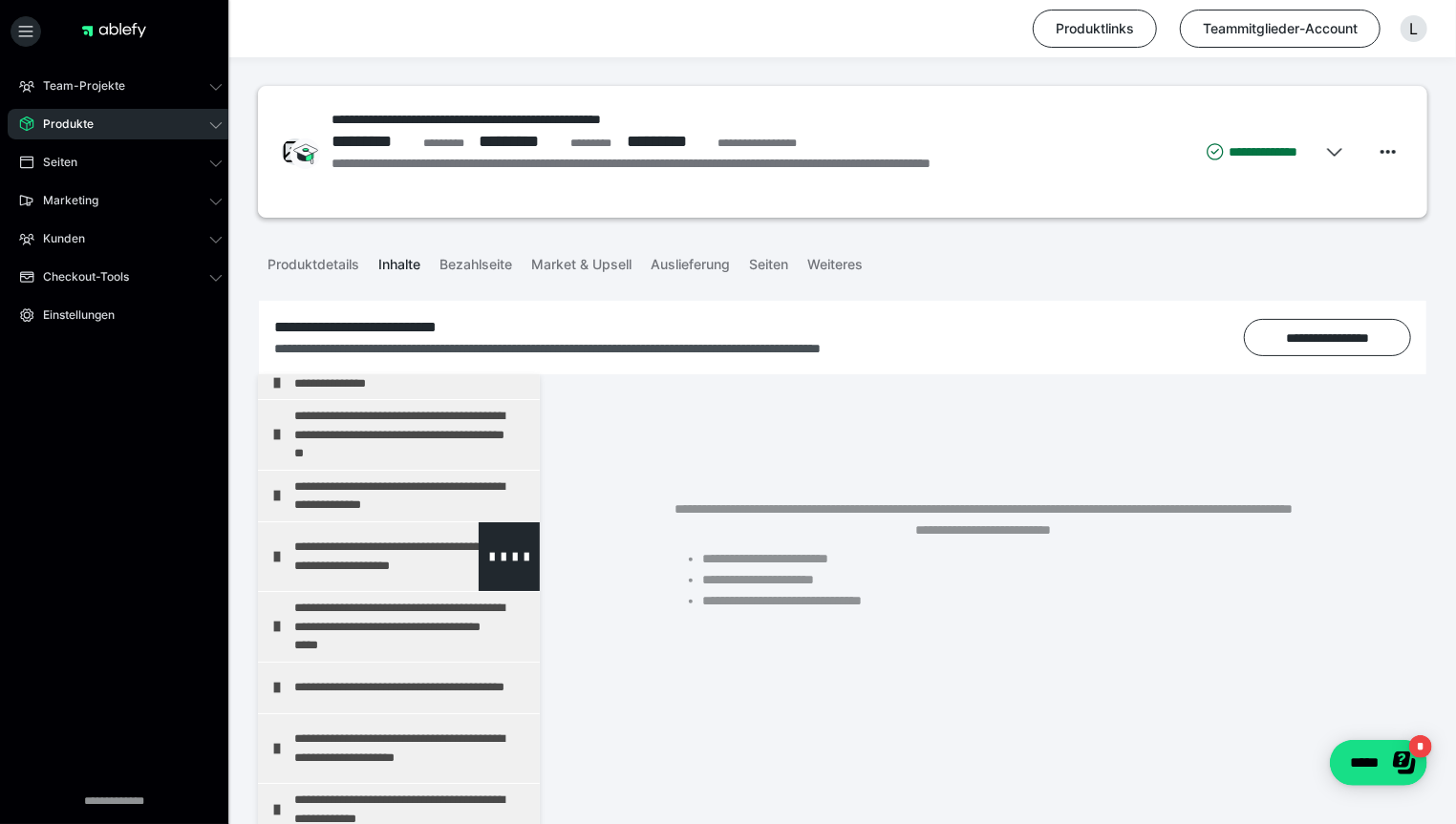 scroll, scrollTop: 94, scrollLeft: 0, axis: vertical 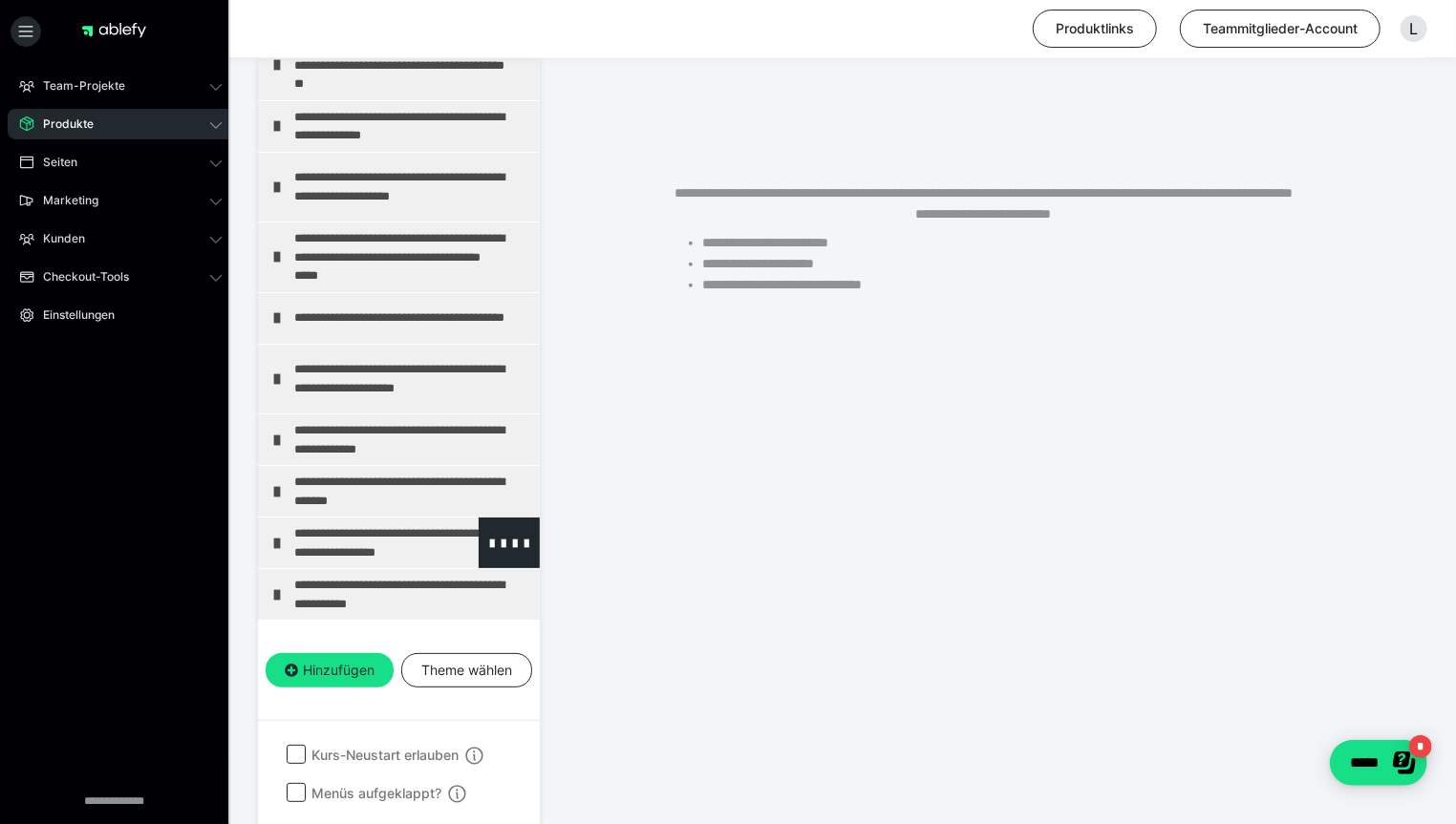 click at bounding box center (277, 543) 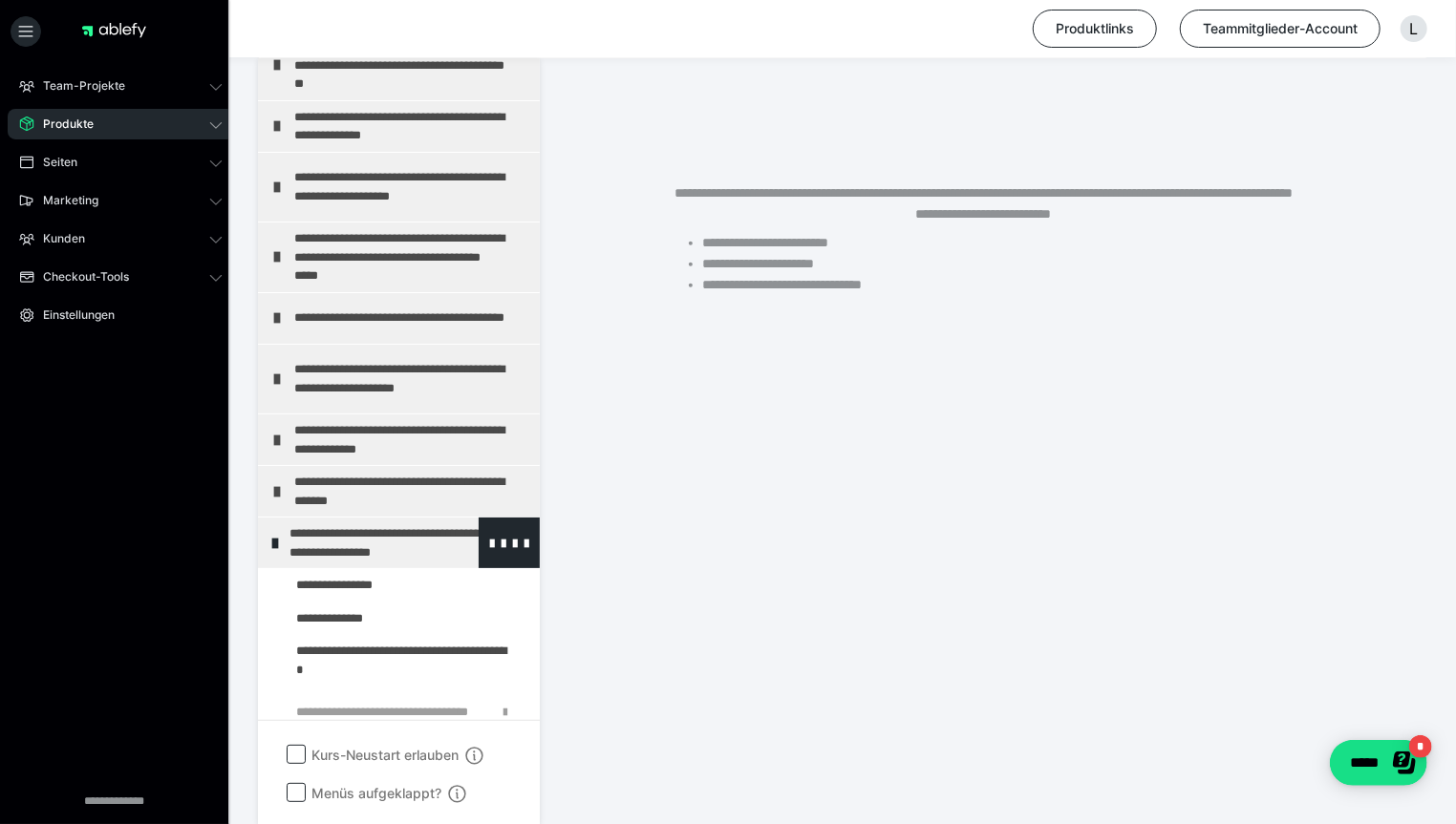 scroll, scrollTop: 297, scrollLeft: 0, axis: vertical 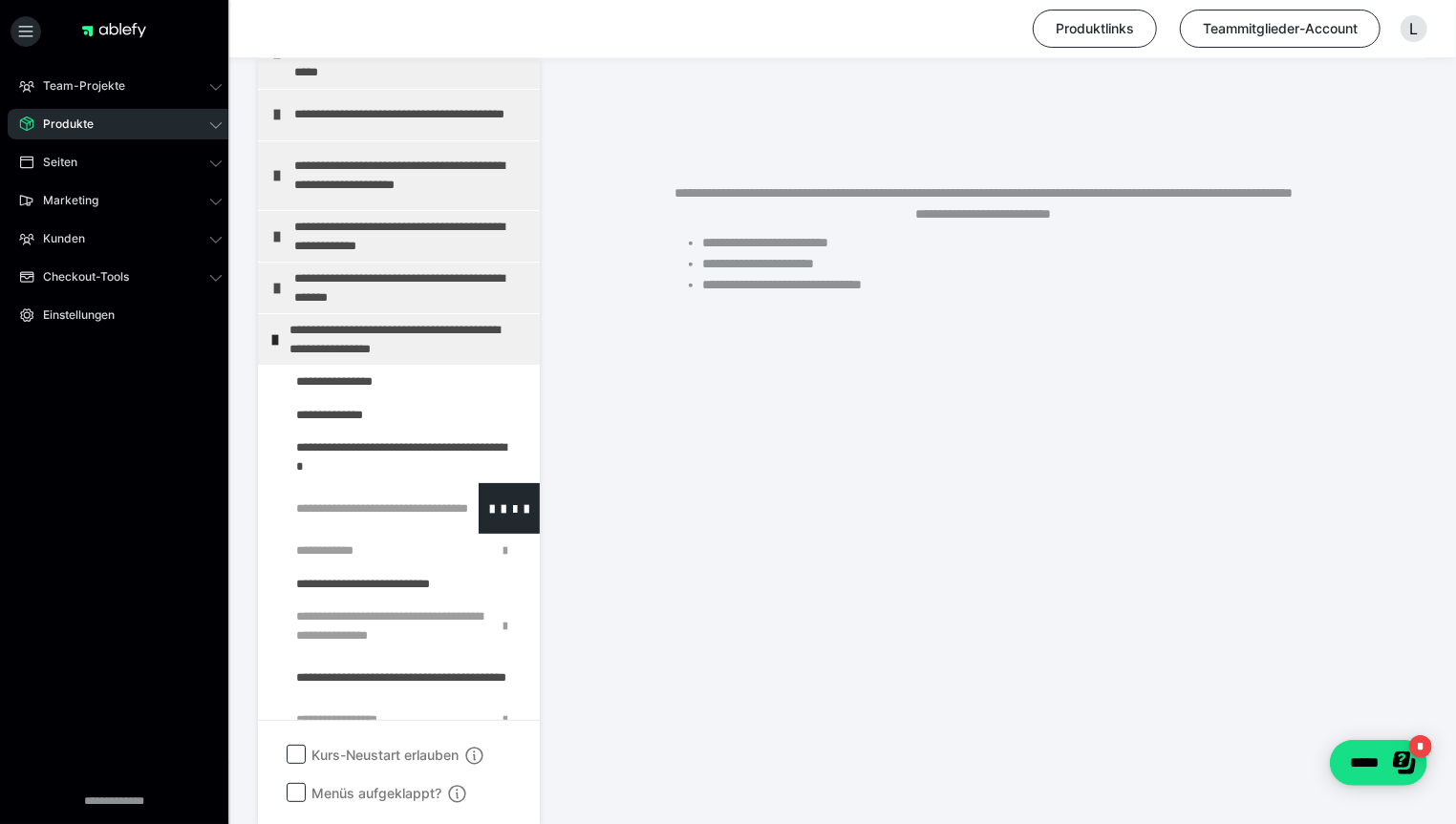 click at bounding box center (358, 508) 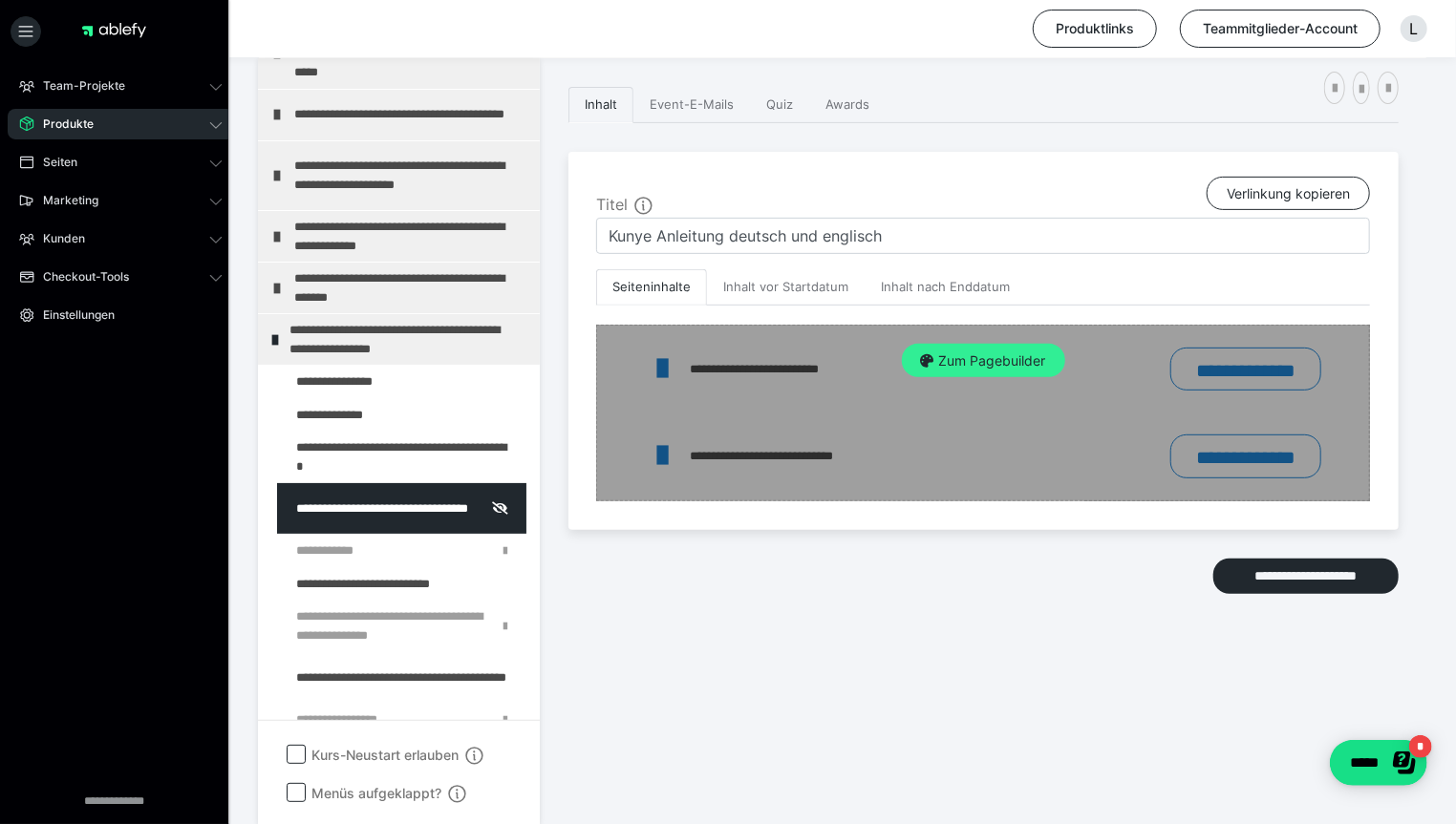 click on "Zum Pagebuilder" at bounding box center (983, 361) 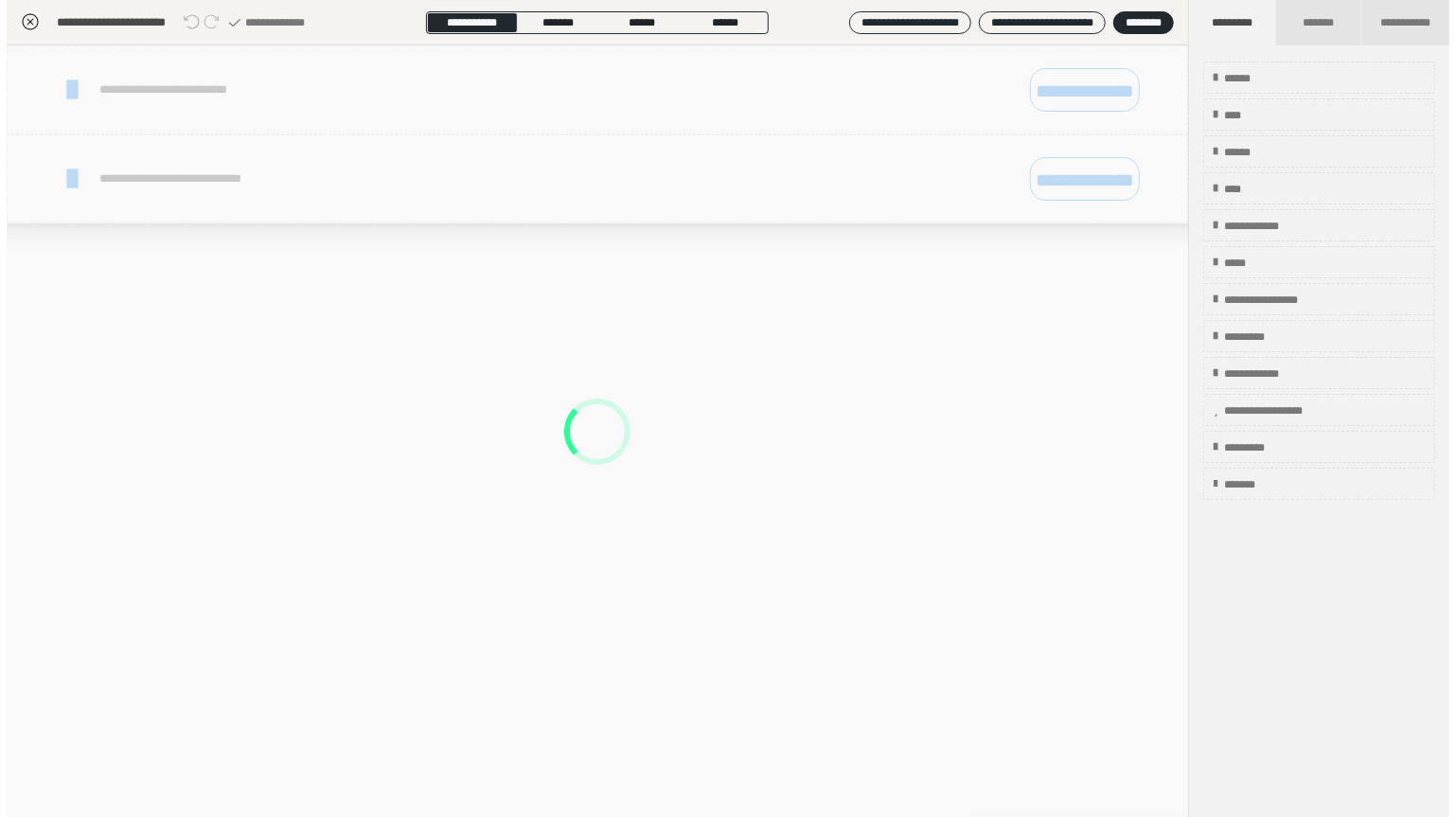 scroll, scrollTop: 293, scrollLeft: 0, axis: vertical 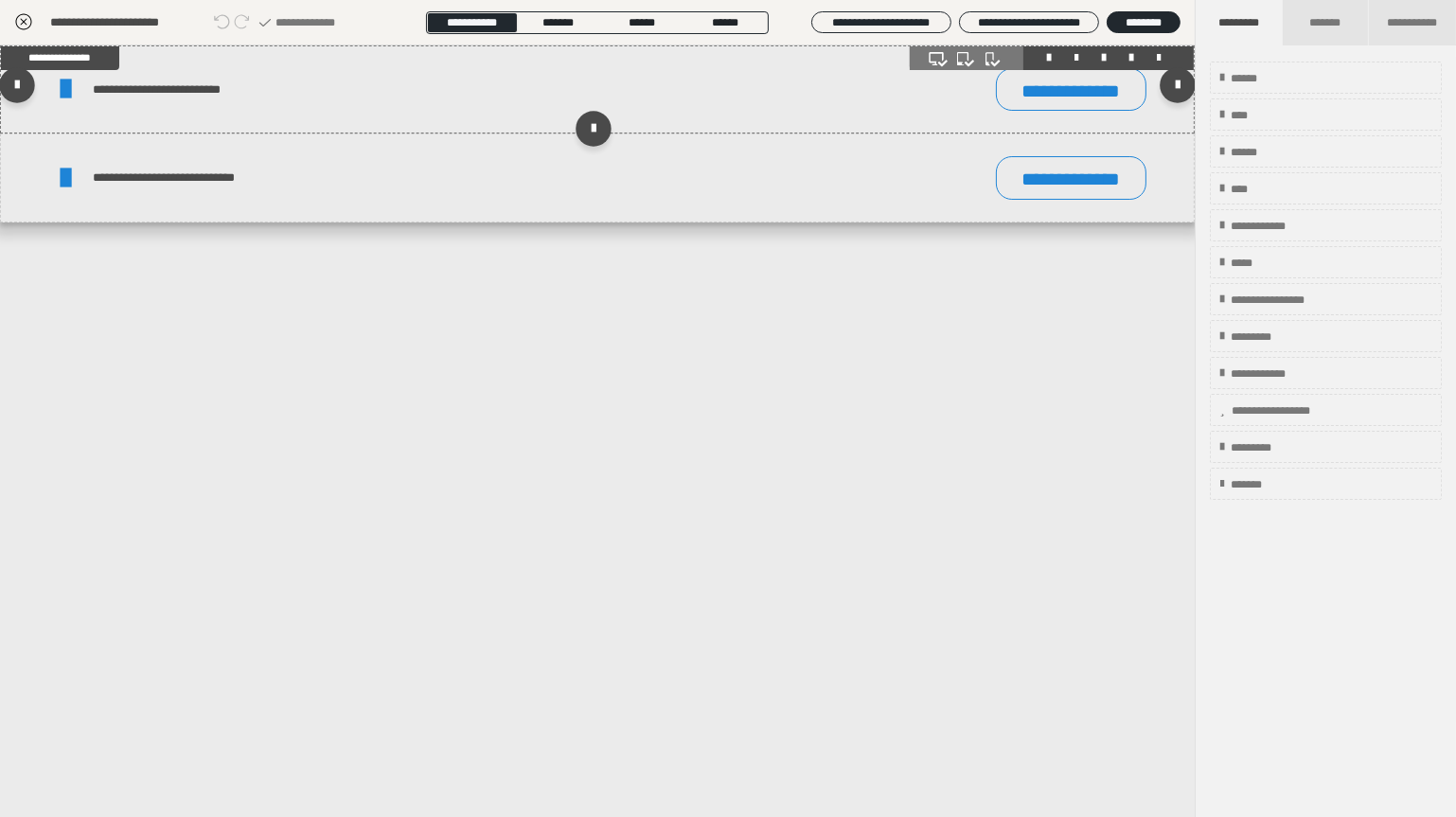 click on "**********" at bounding box center (460, 89) 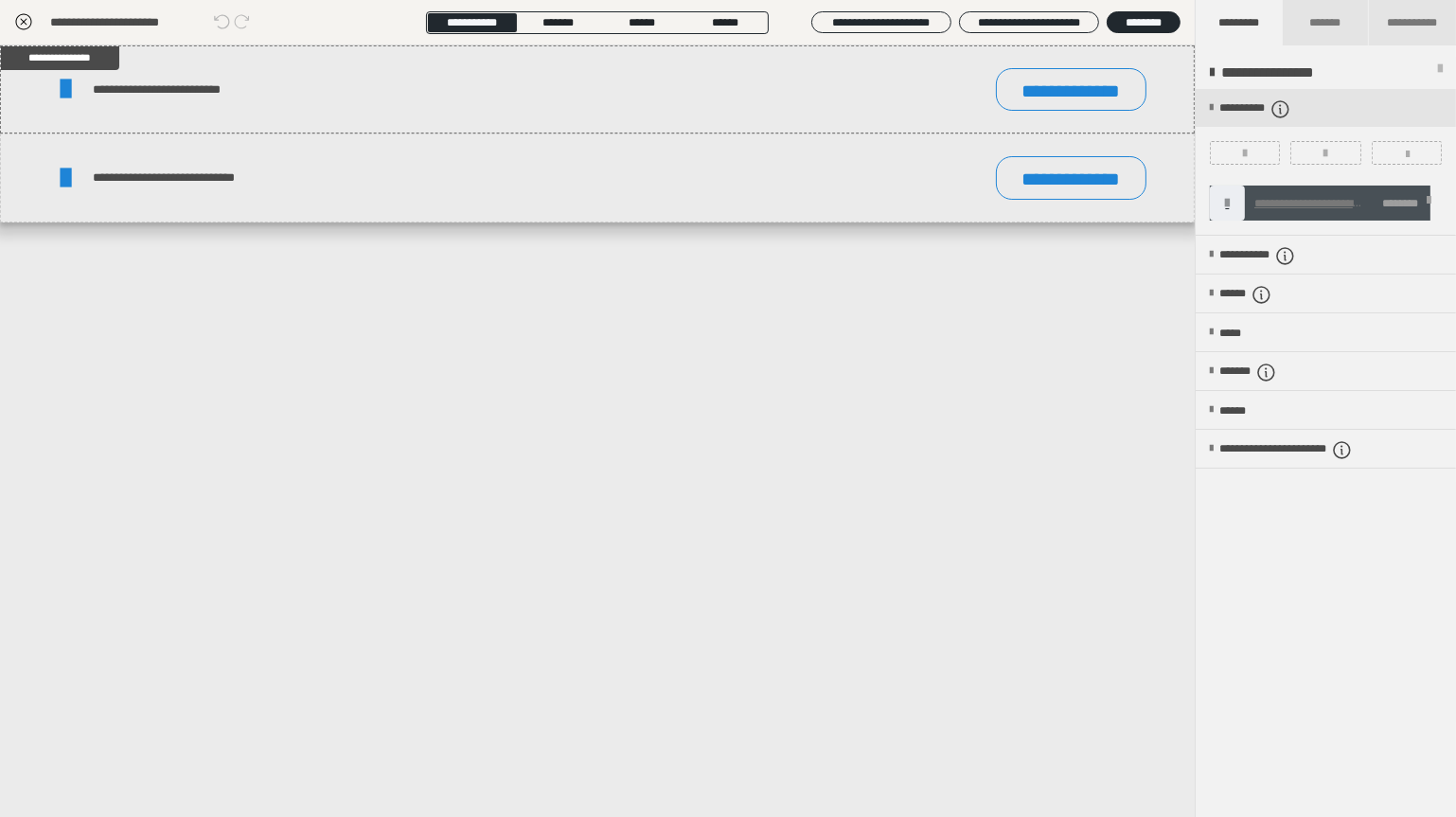 click at bounding box center (1429, 204) 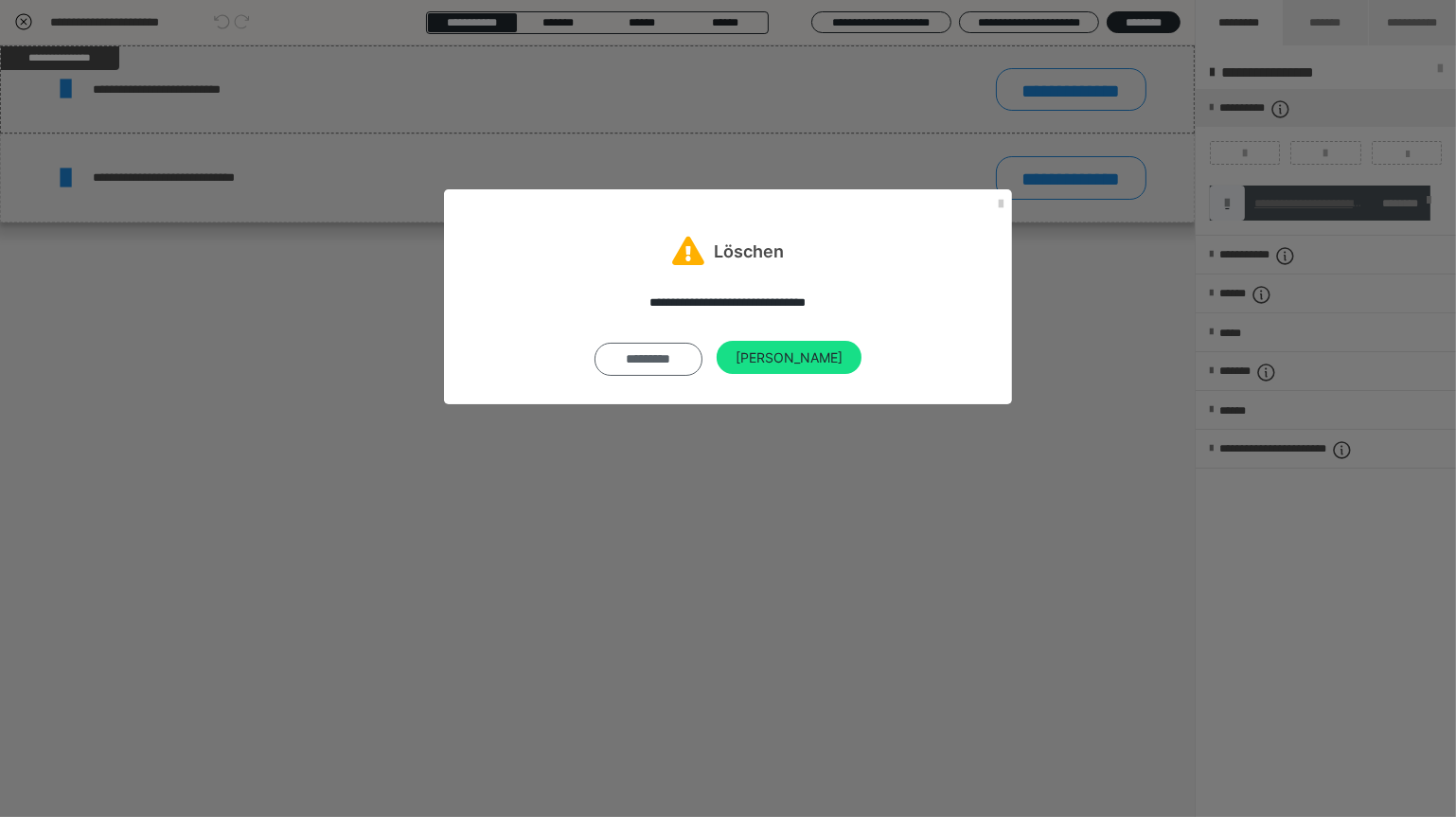 click on "*********" at bounding box center (648, 359) 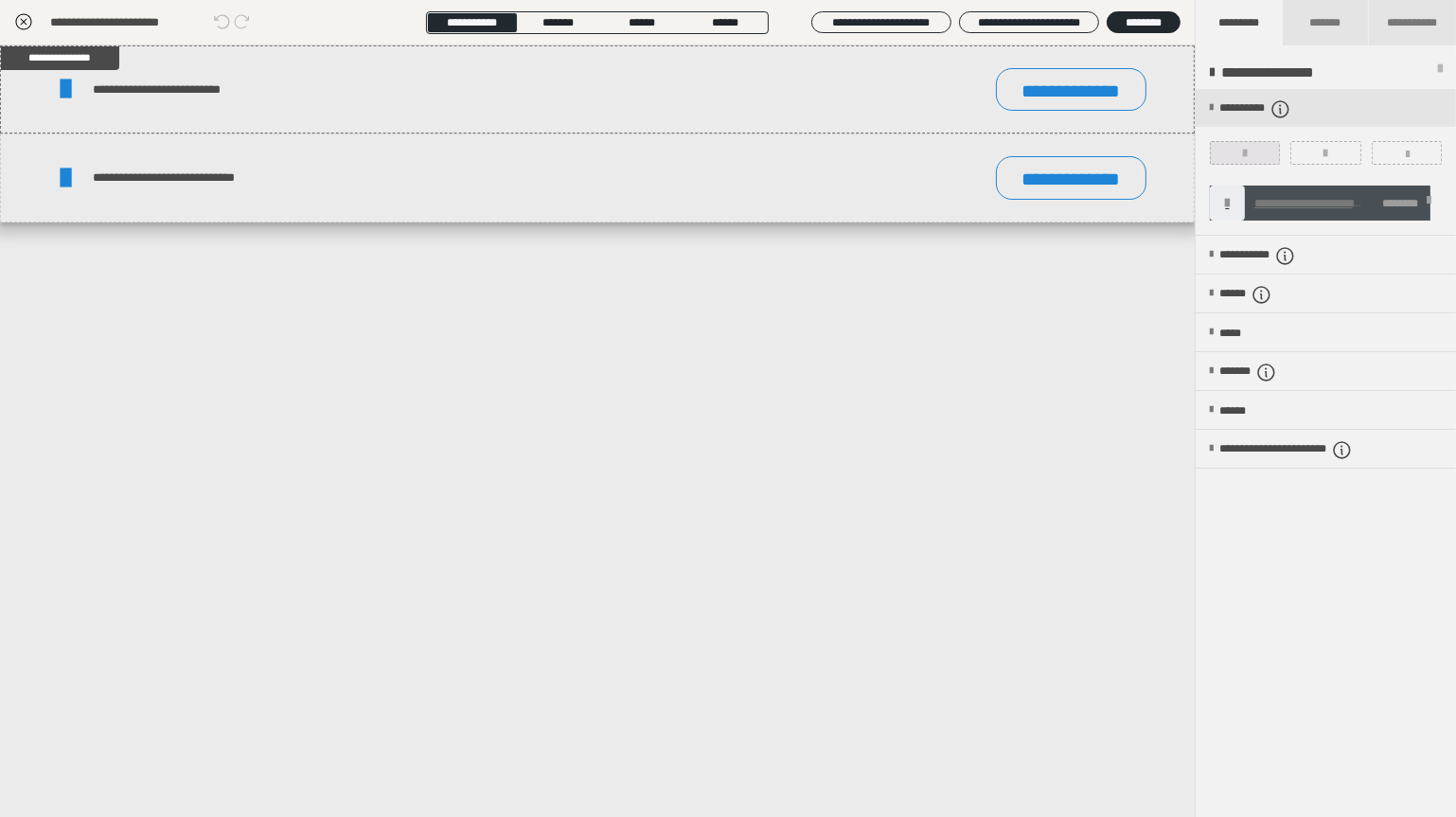 click at bounding box center (1245, 152) 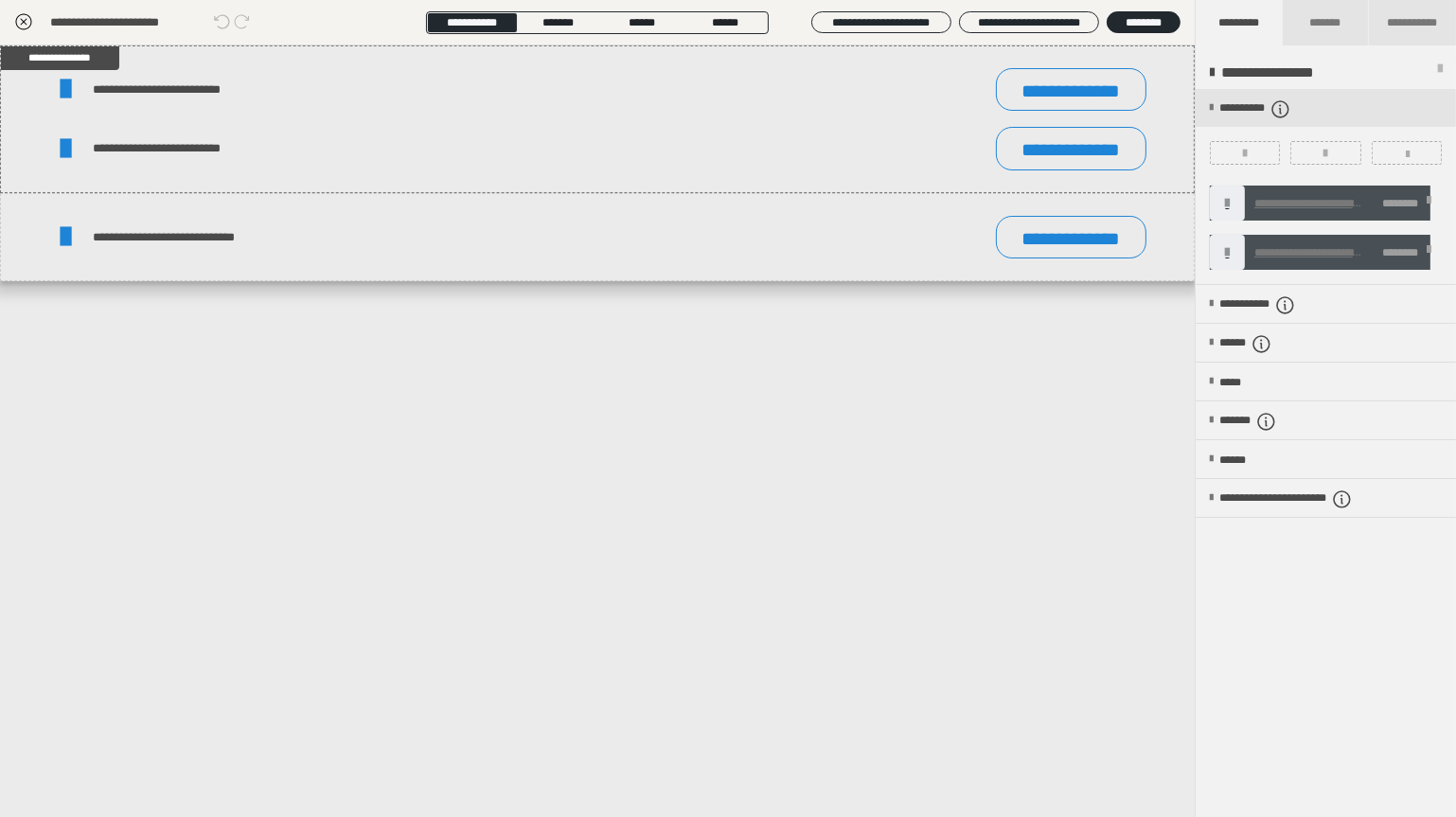 click at bounding box center [1429, 204] 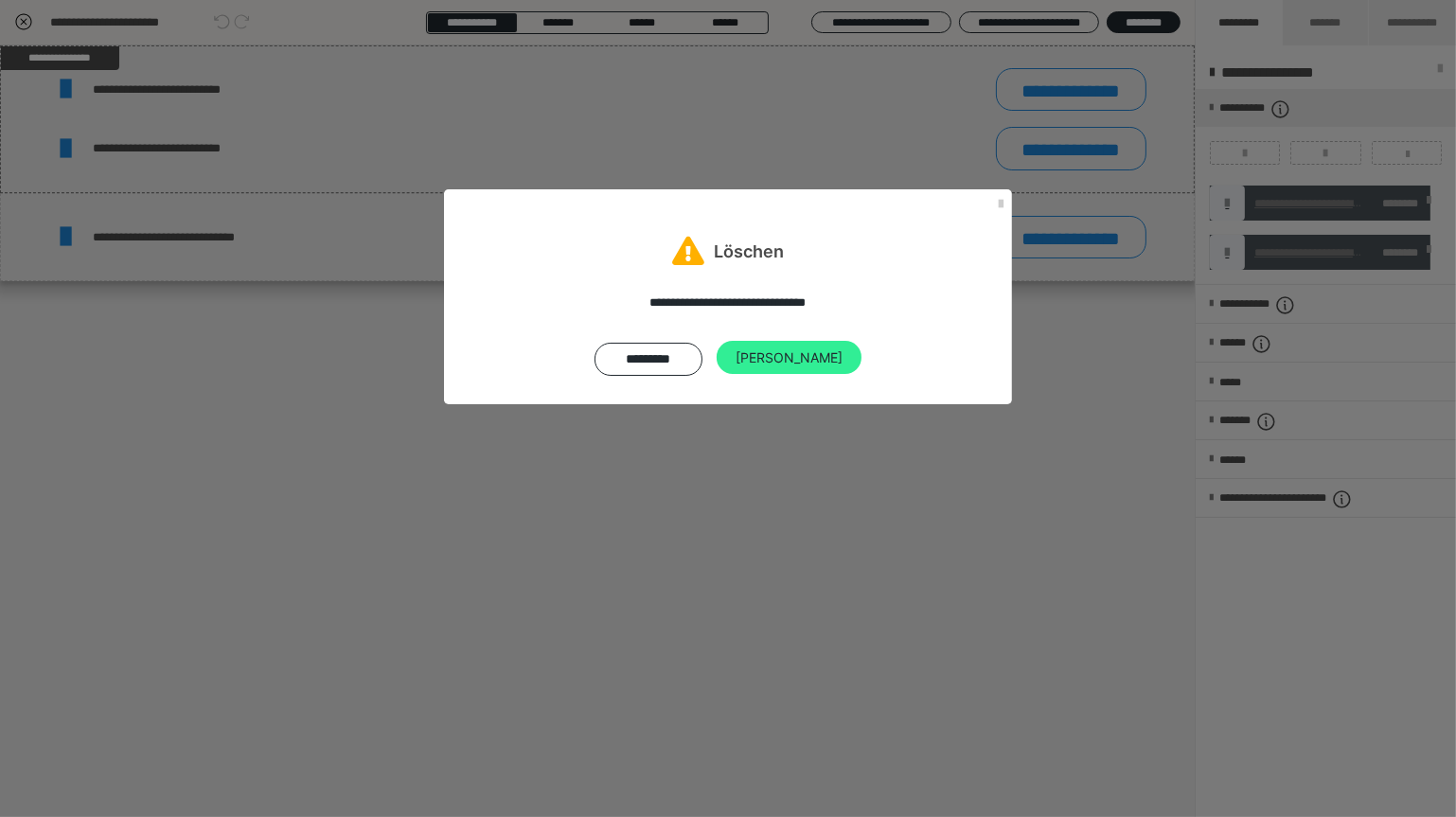 click on "Ja" at bounding box center [789, 358] 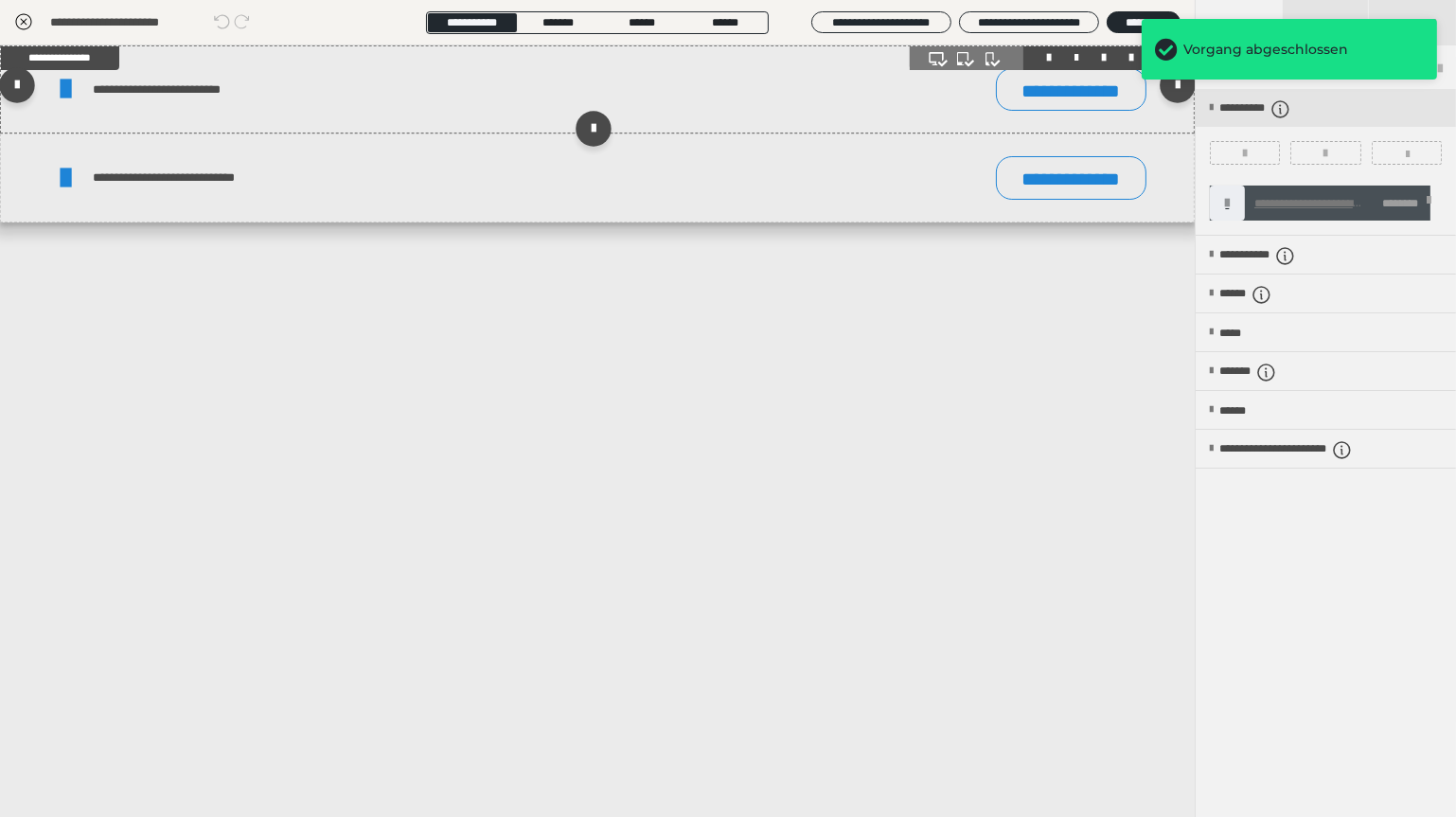 click on "**********" at bounding box center (1071, 89) 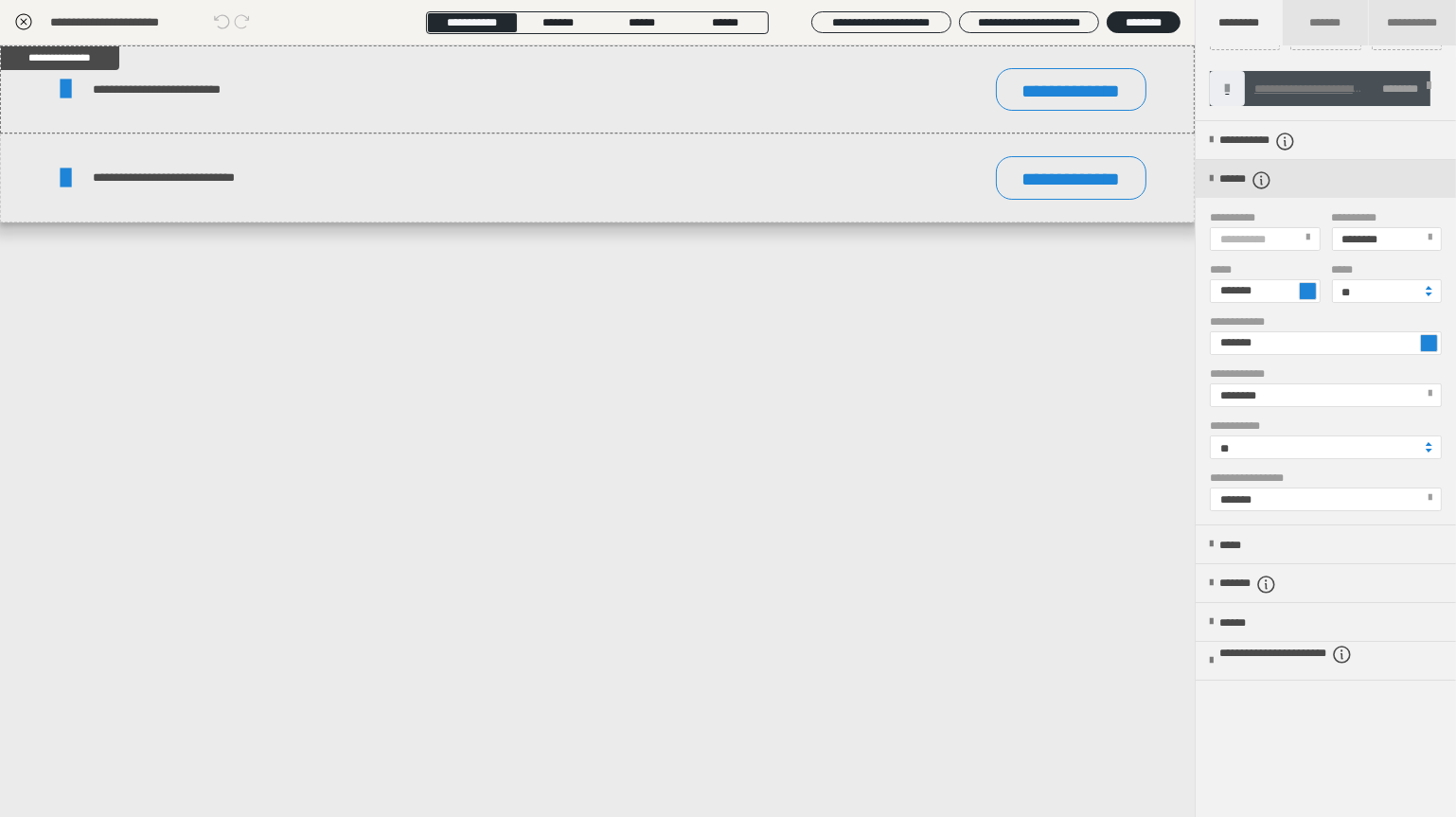 scroll, scrollTop: 0, scrollLeft: 0, axis: both 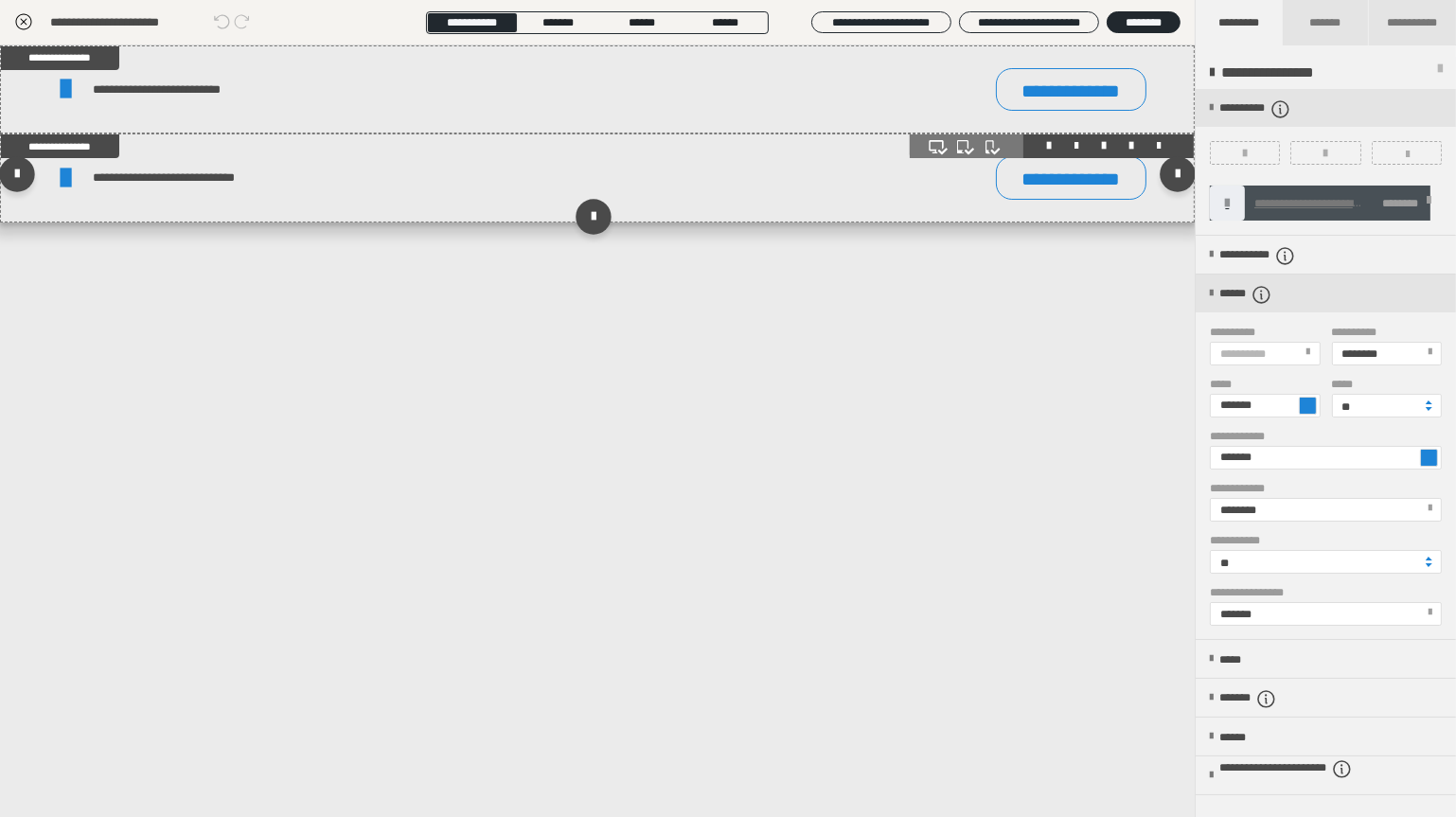 click on "**********" at bounding box center (460, 178) 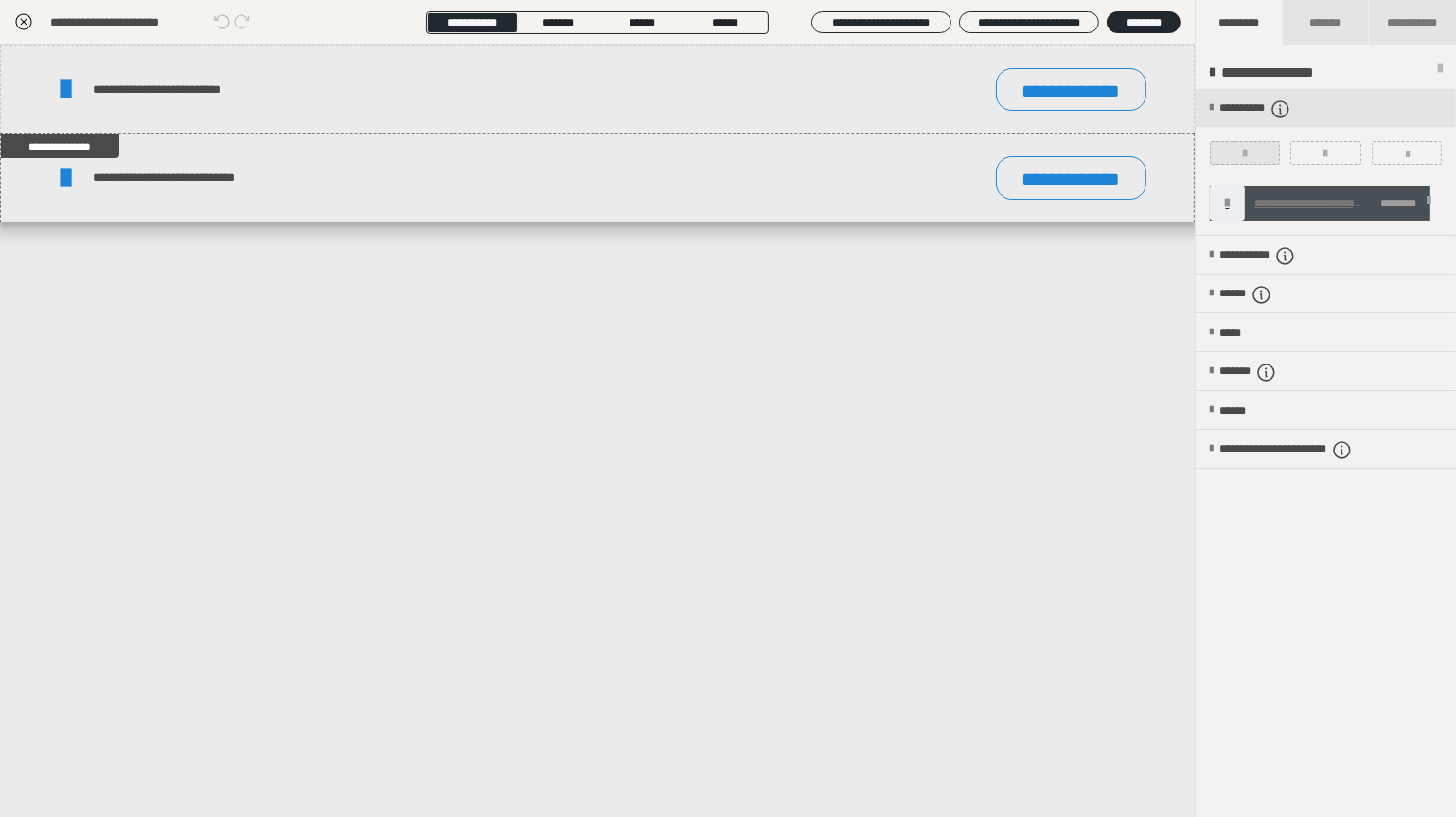 click at bounding box center [1245, 153] 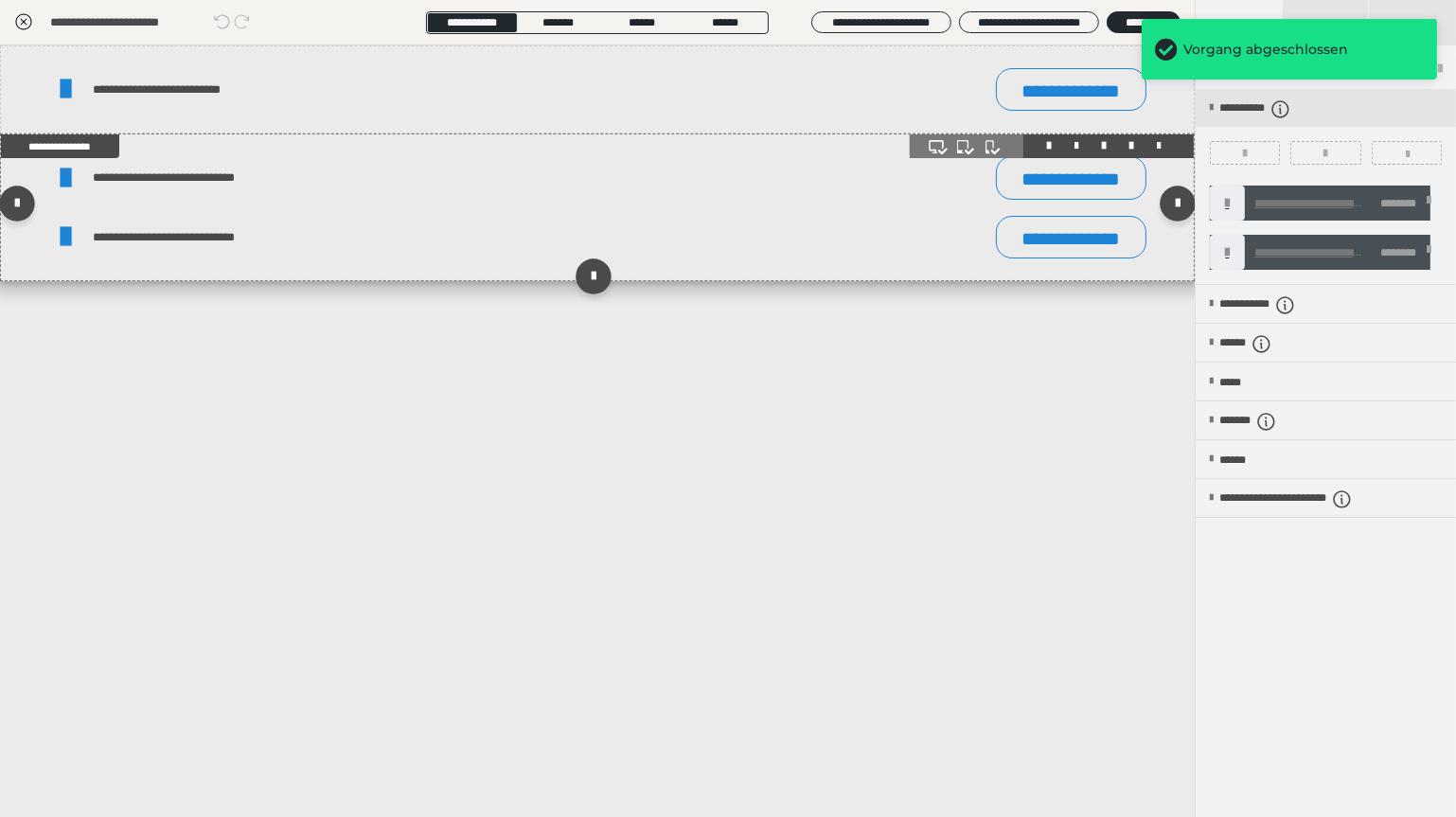 click on "**********" at bounding box center [460, 178] 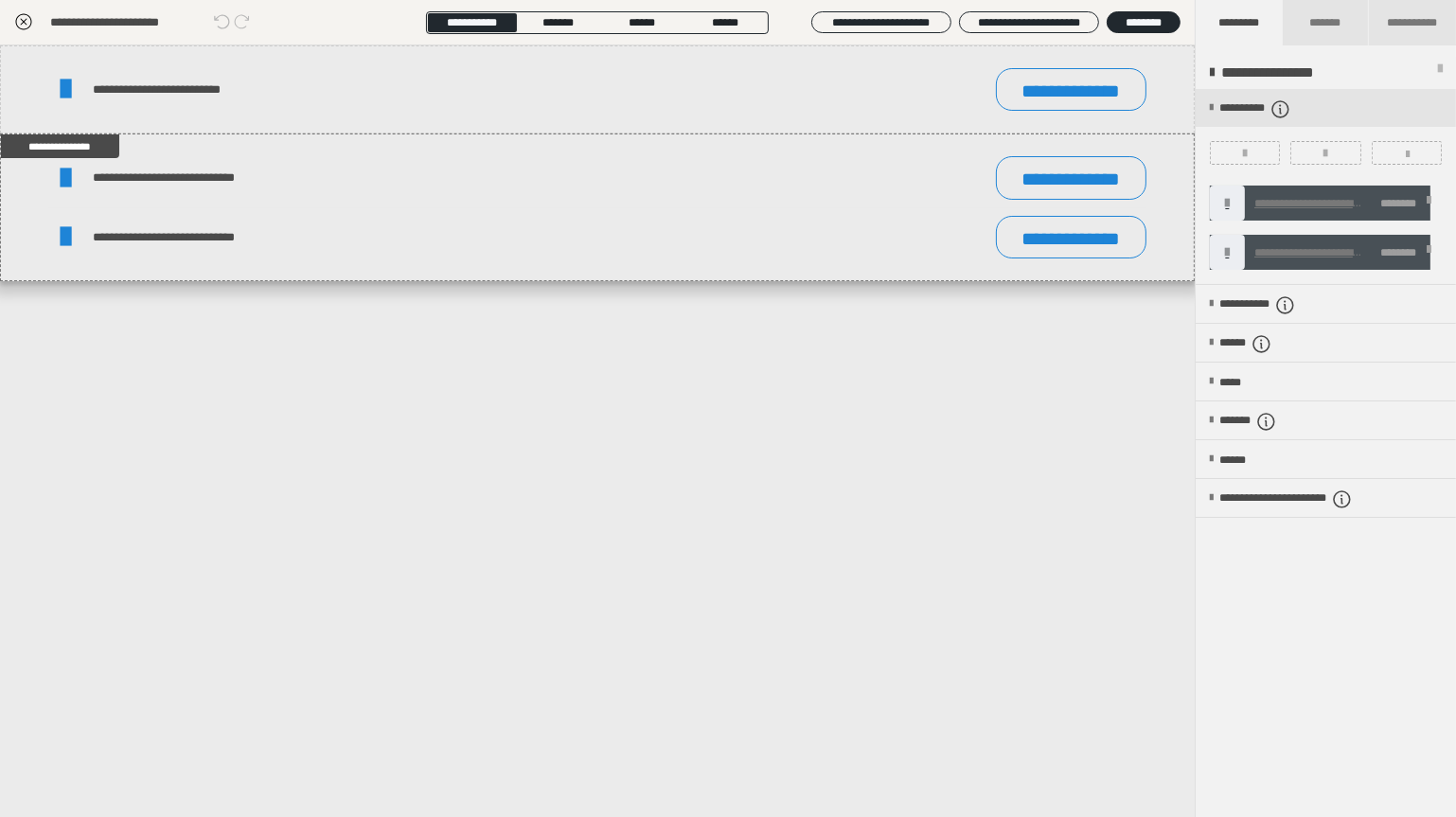 click at bounding box center [1429, 204] 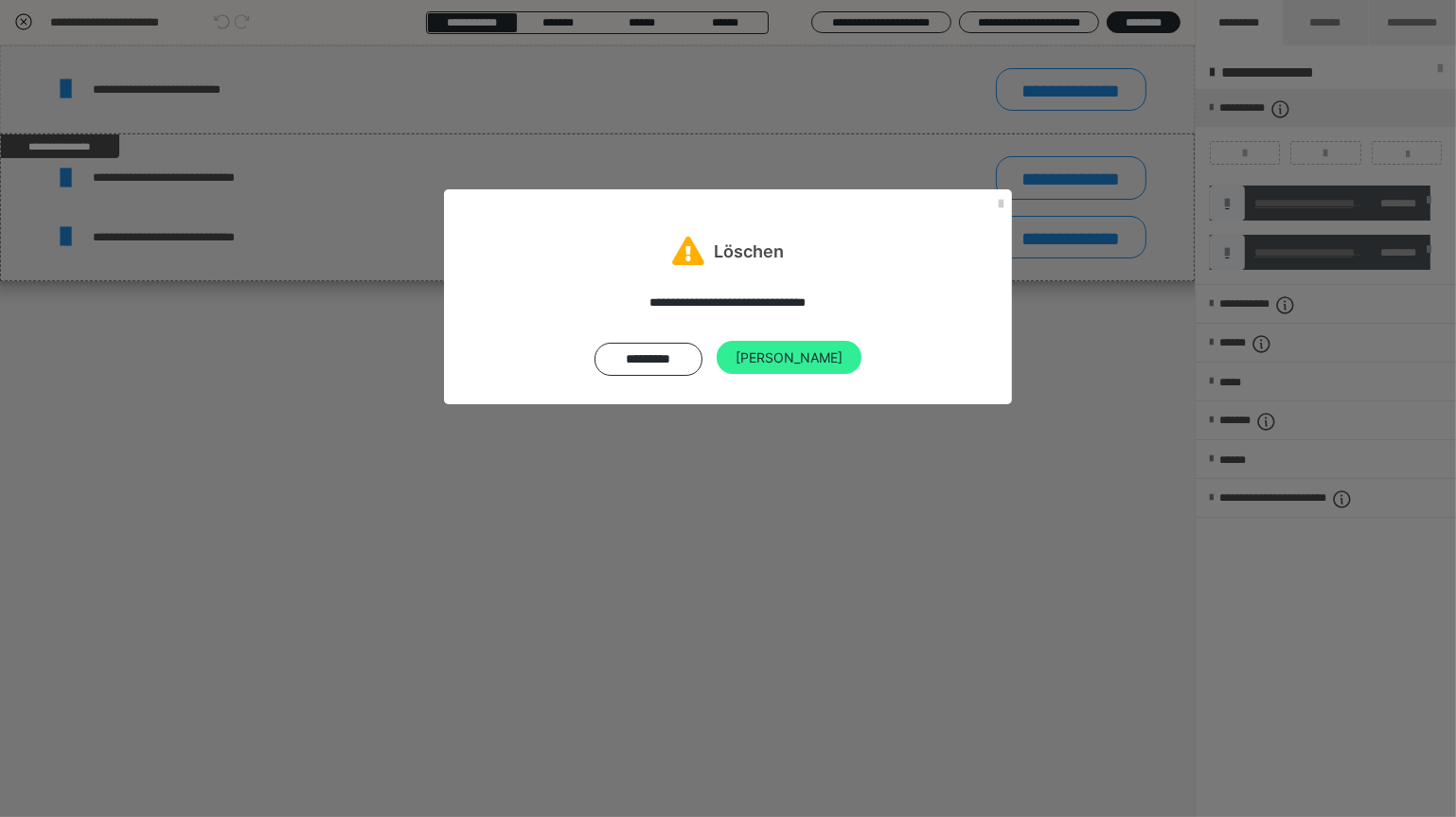click on "Ja" at bounding box center (789, 358) 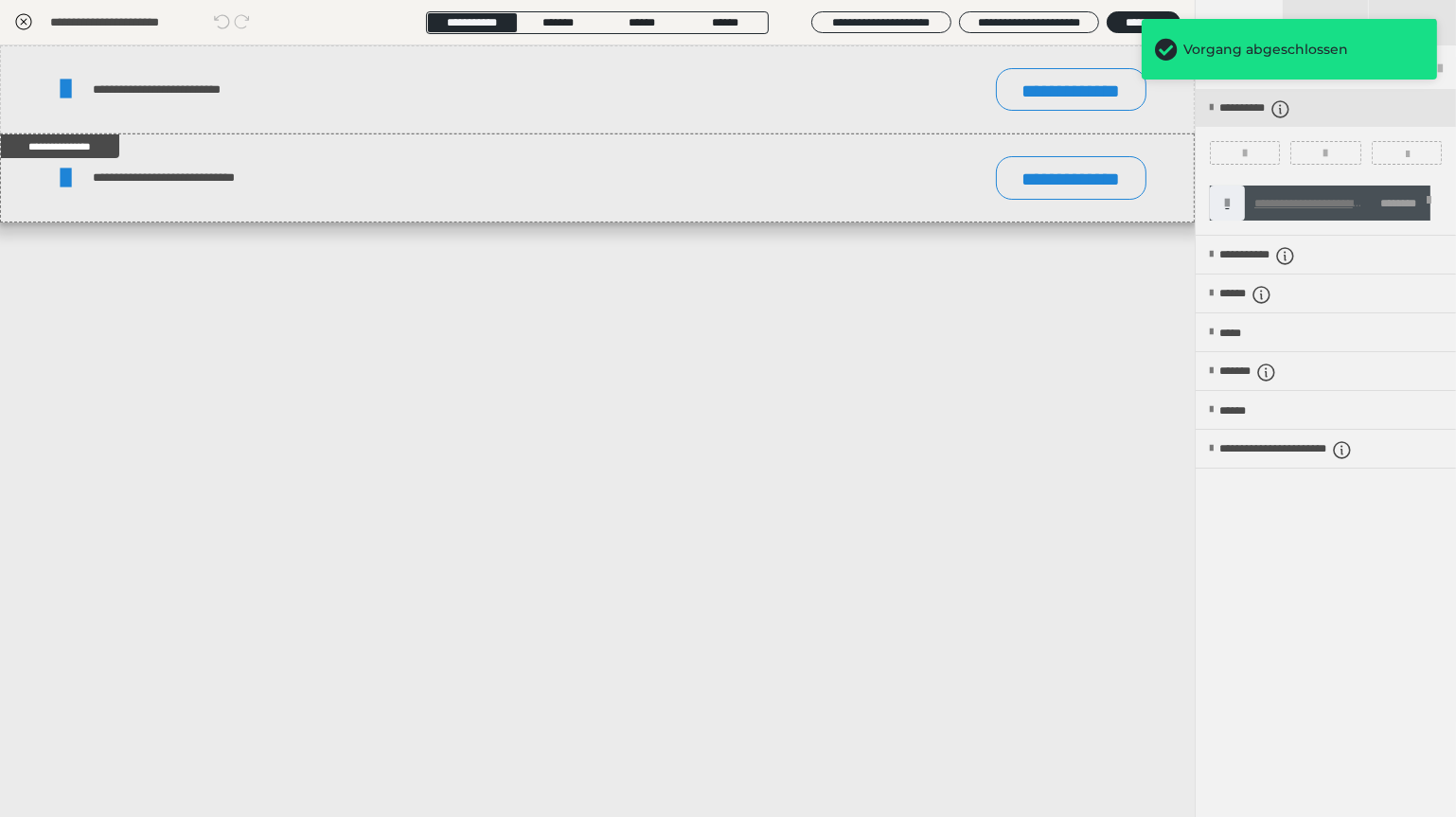 click 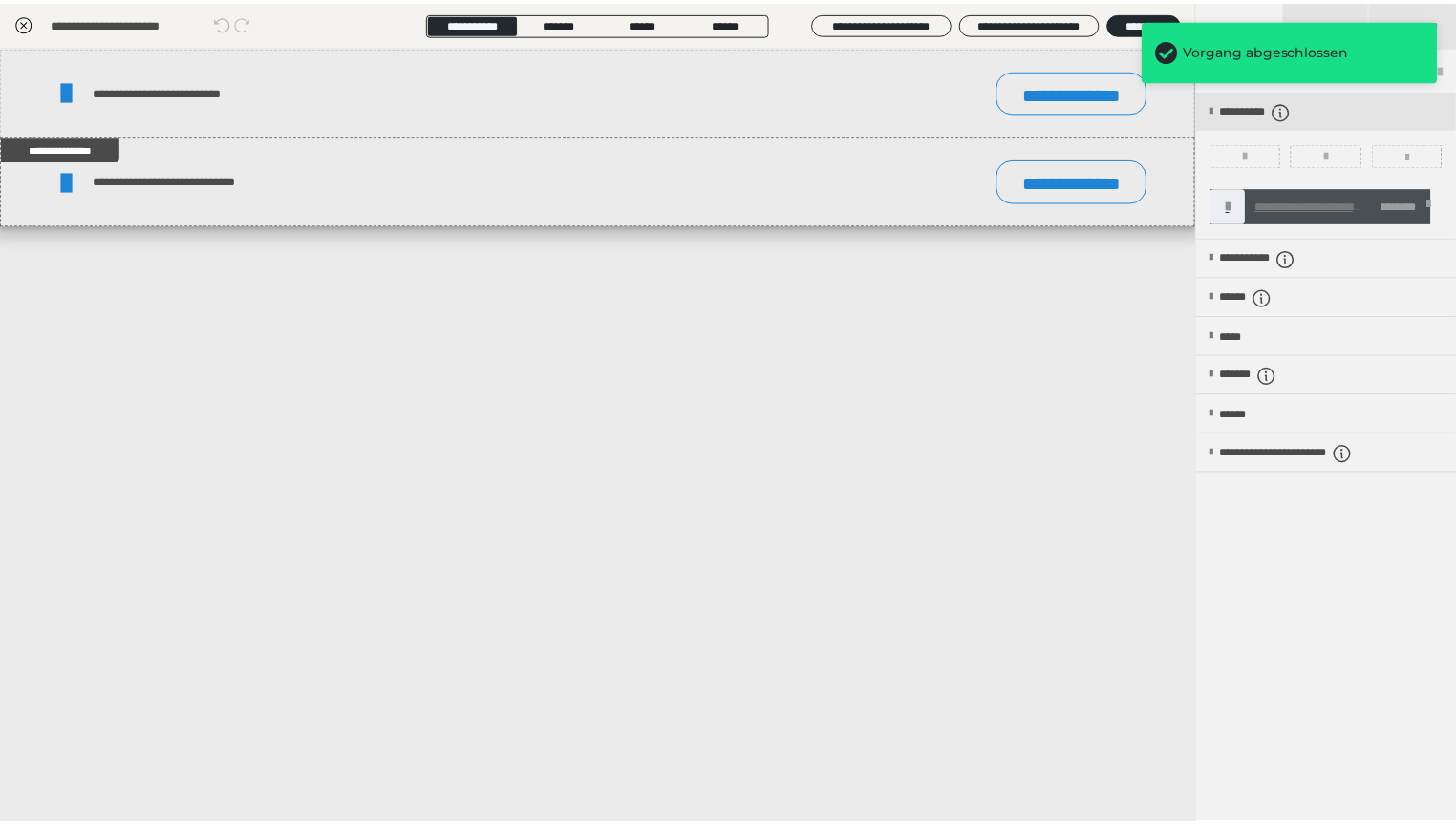 scroll, scrollTop: 316, scrollLeft: 0, axis: vertical 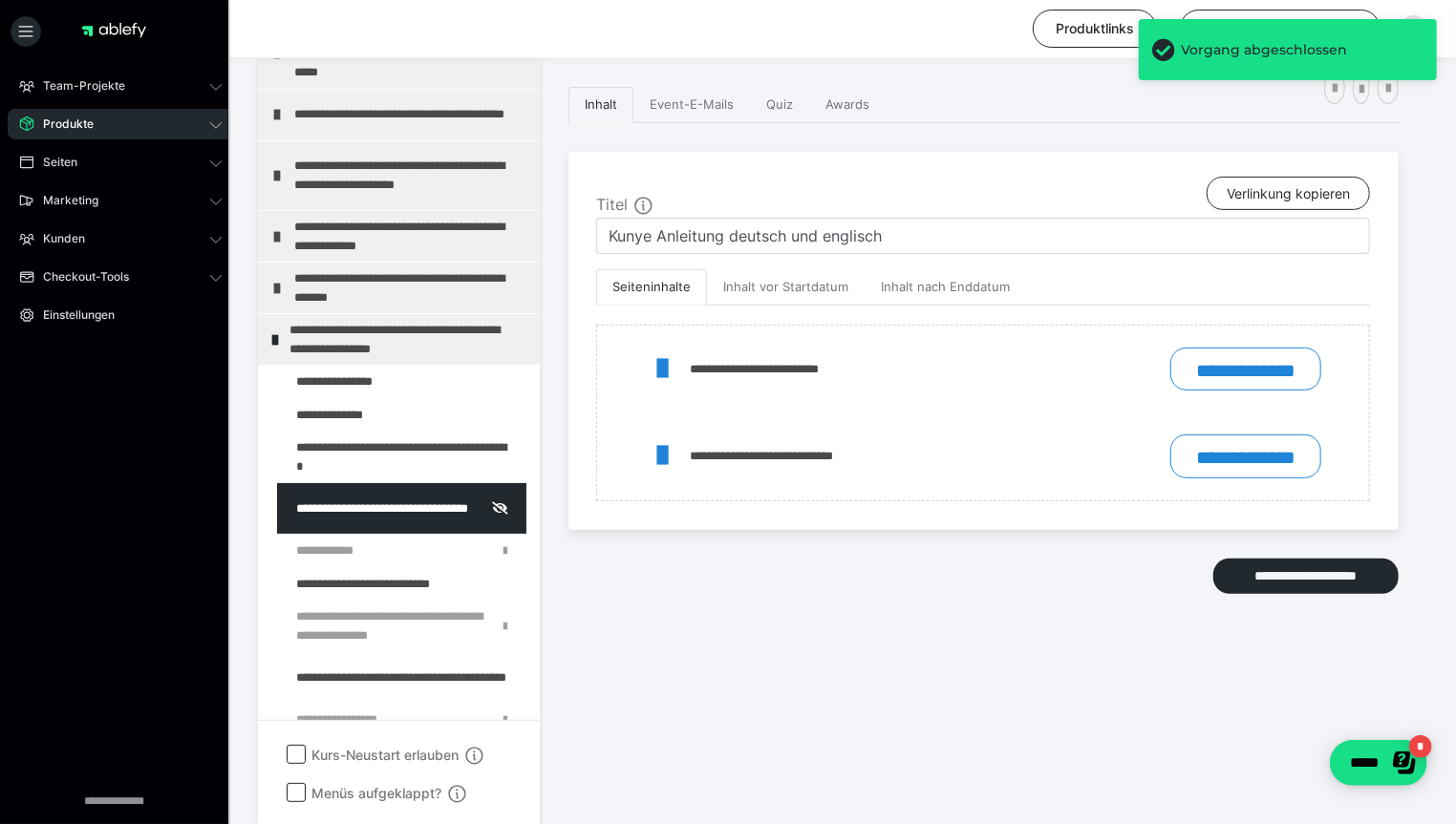 click on "Vorgang abgeschlossen" at bounding box center [1288, 57] 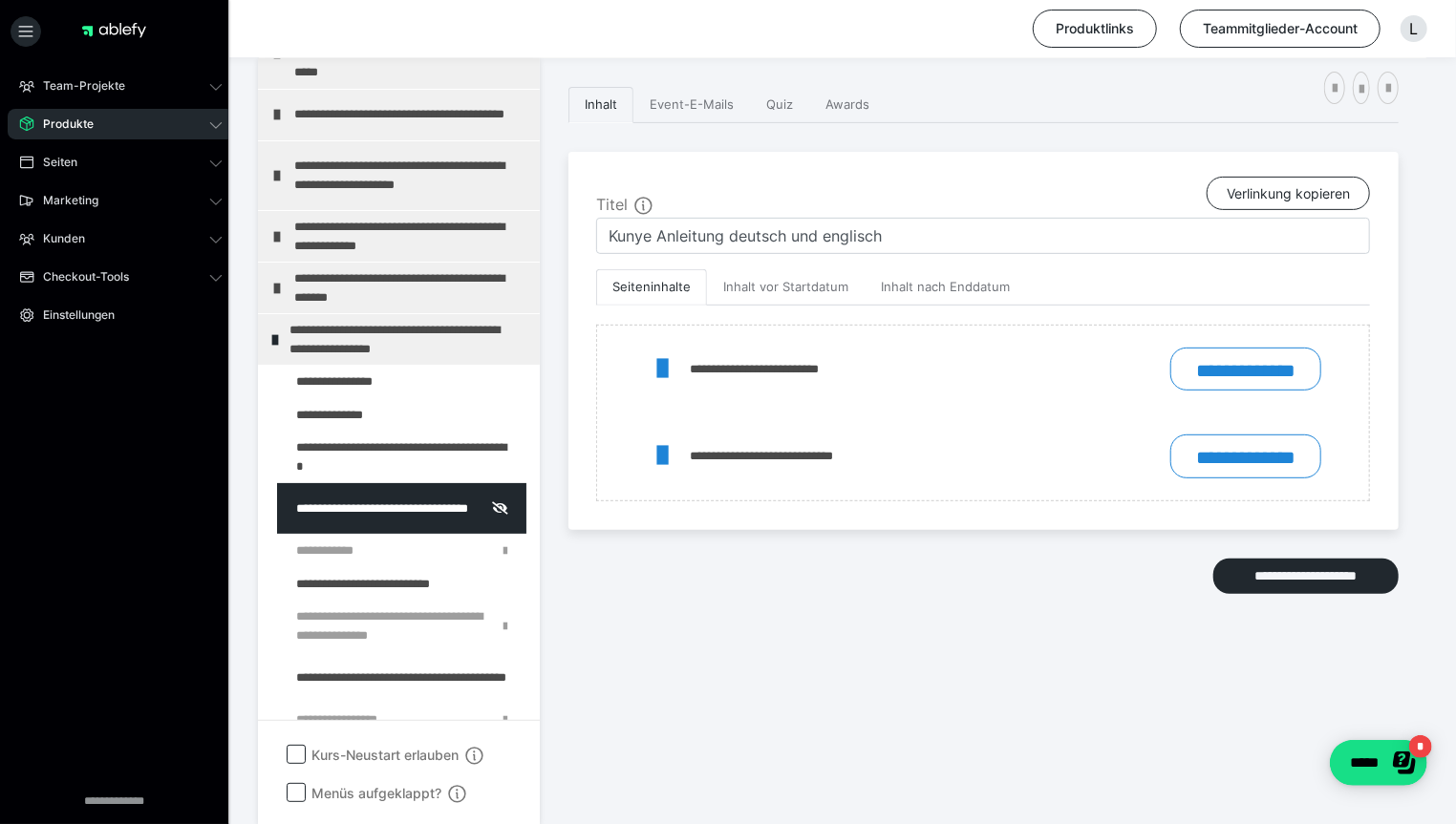 click on "**********" at bounding box center (728, 283) 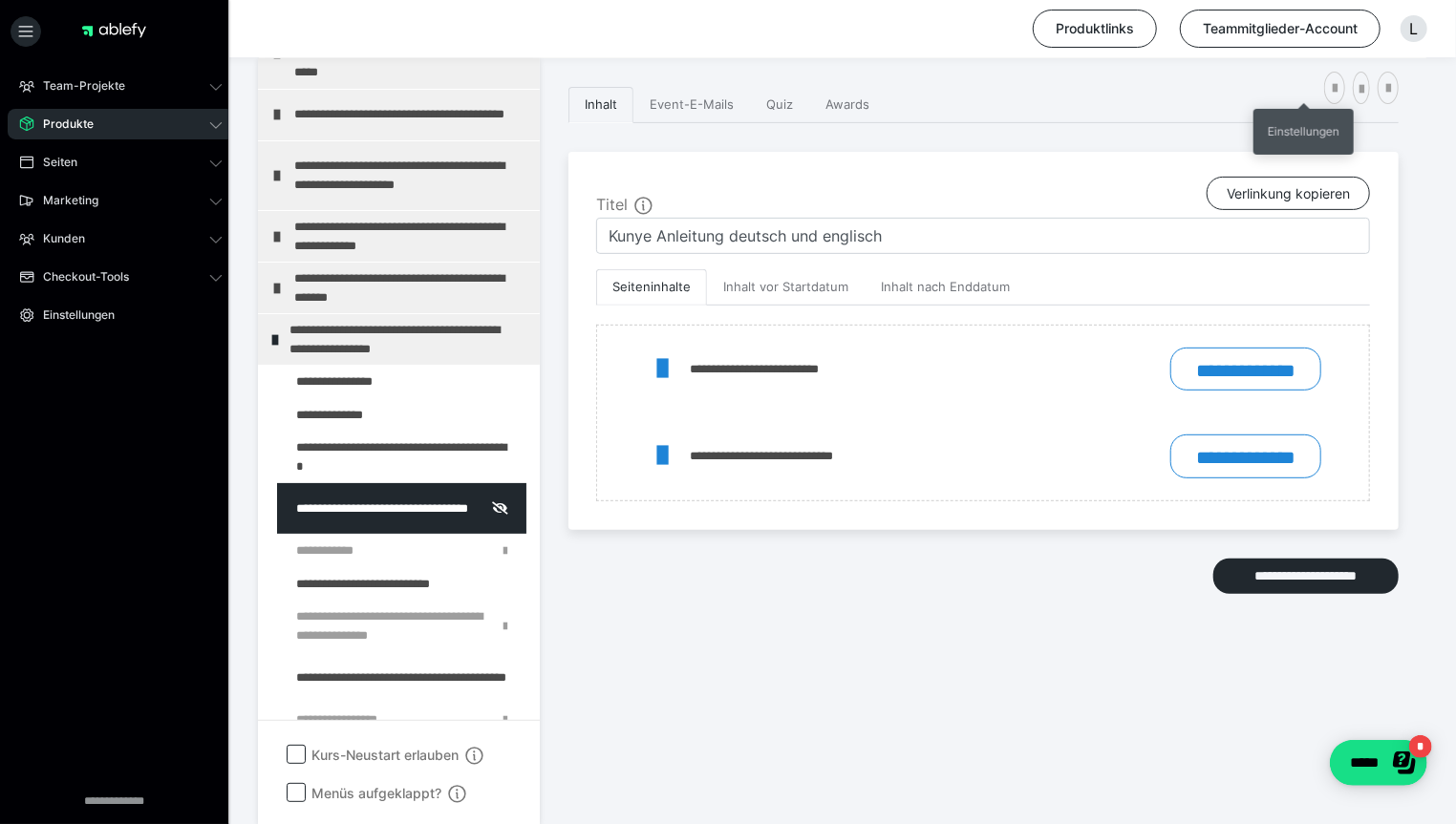 click at bounding box center [1335, 89] 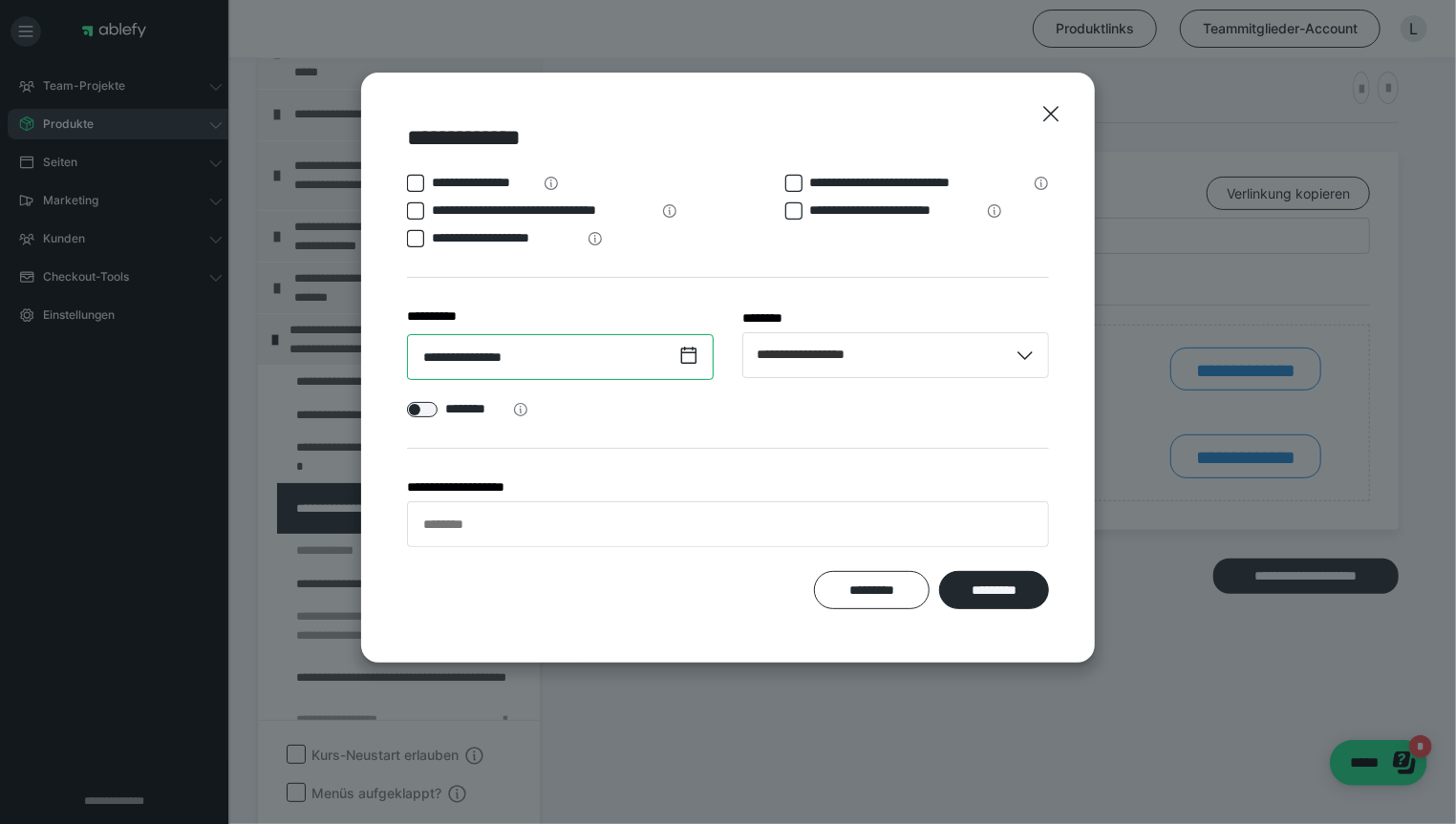scroll, scrollTop: 112, scrollLeft: 0, axis: vertical 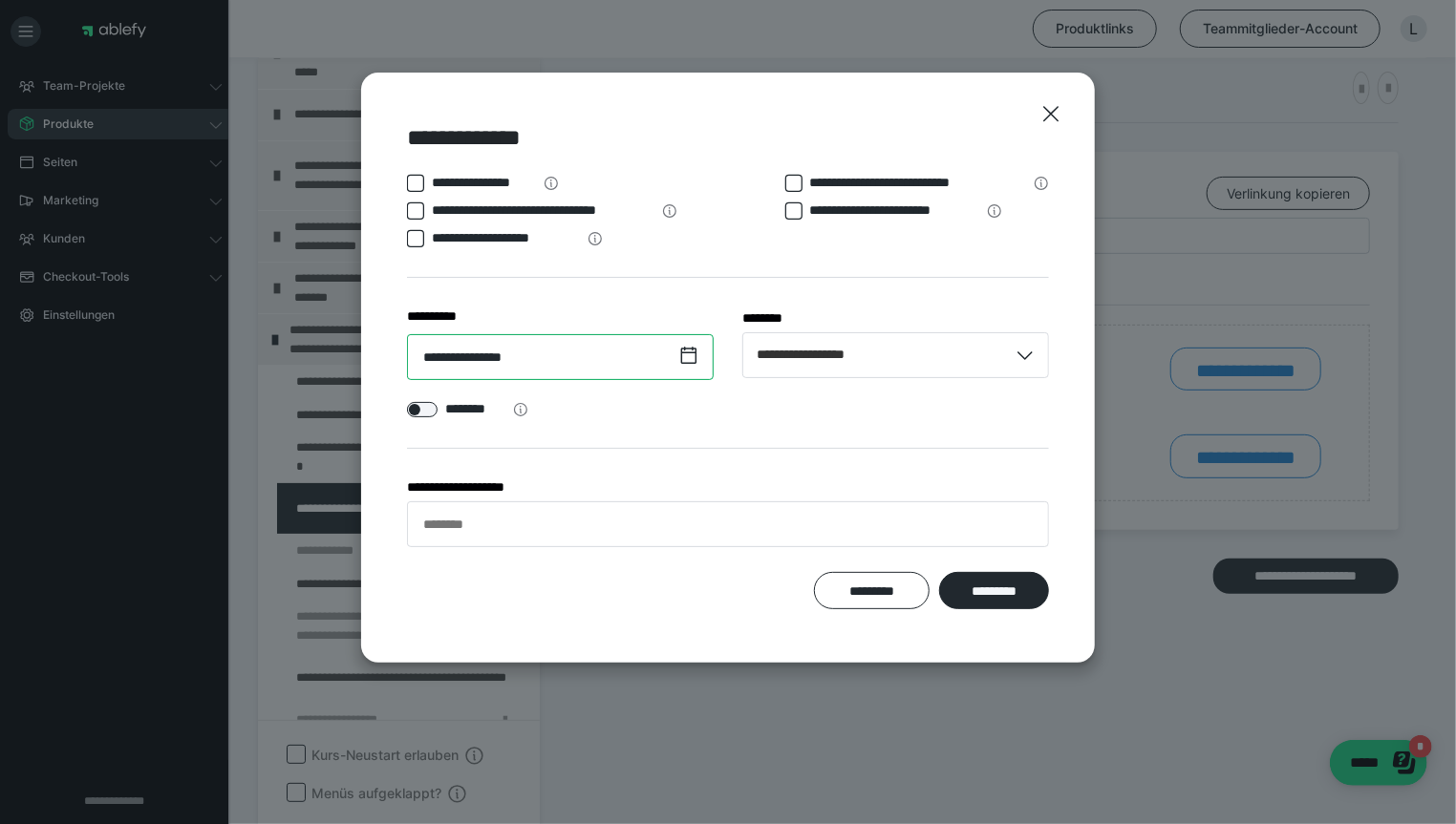 click on "**********" at bounding box center [560, 357] 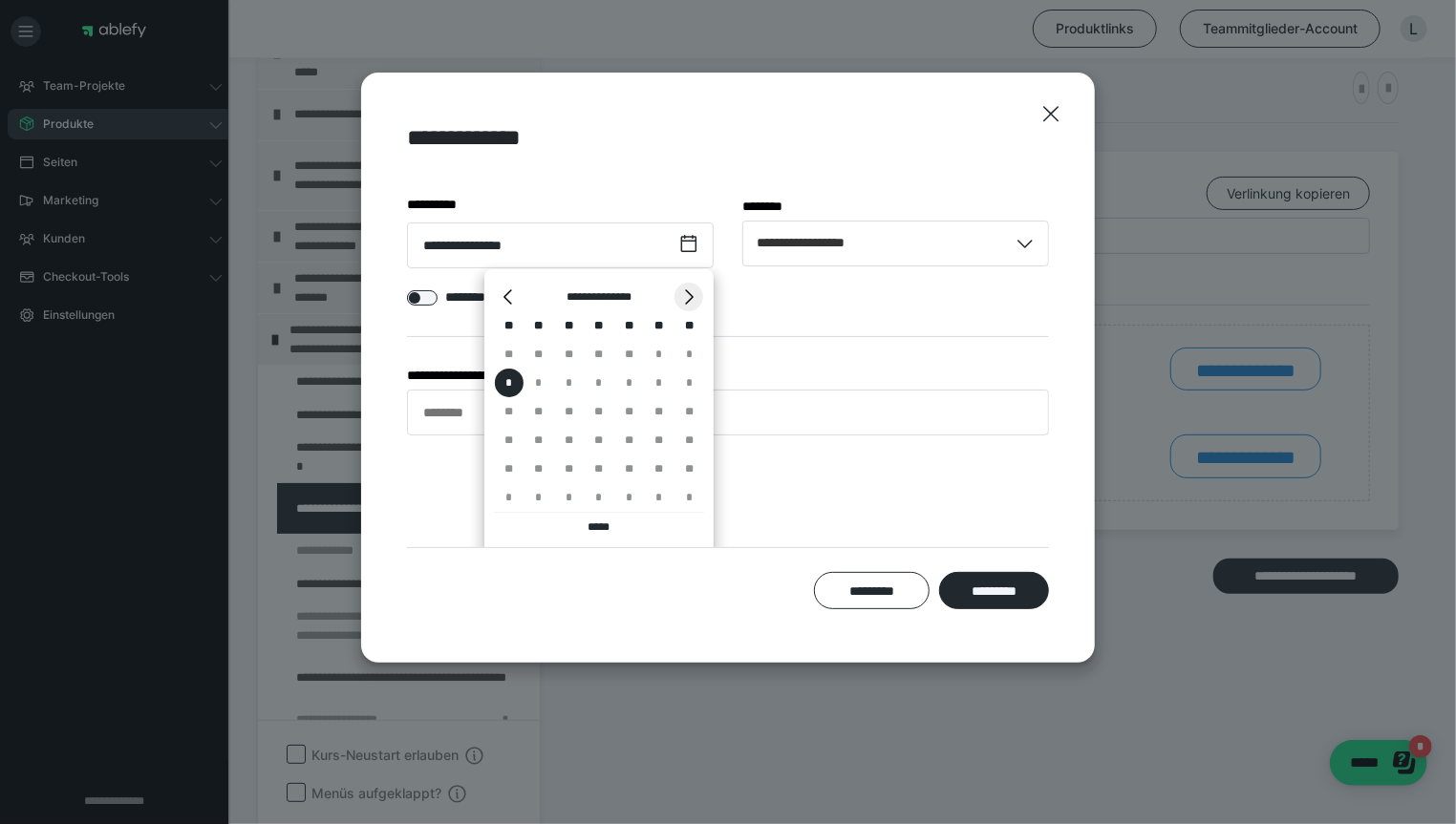 click on "*" at bounding box center [689, 297] 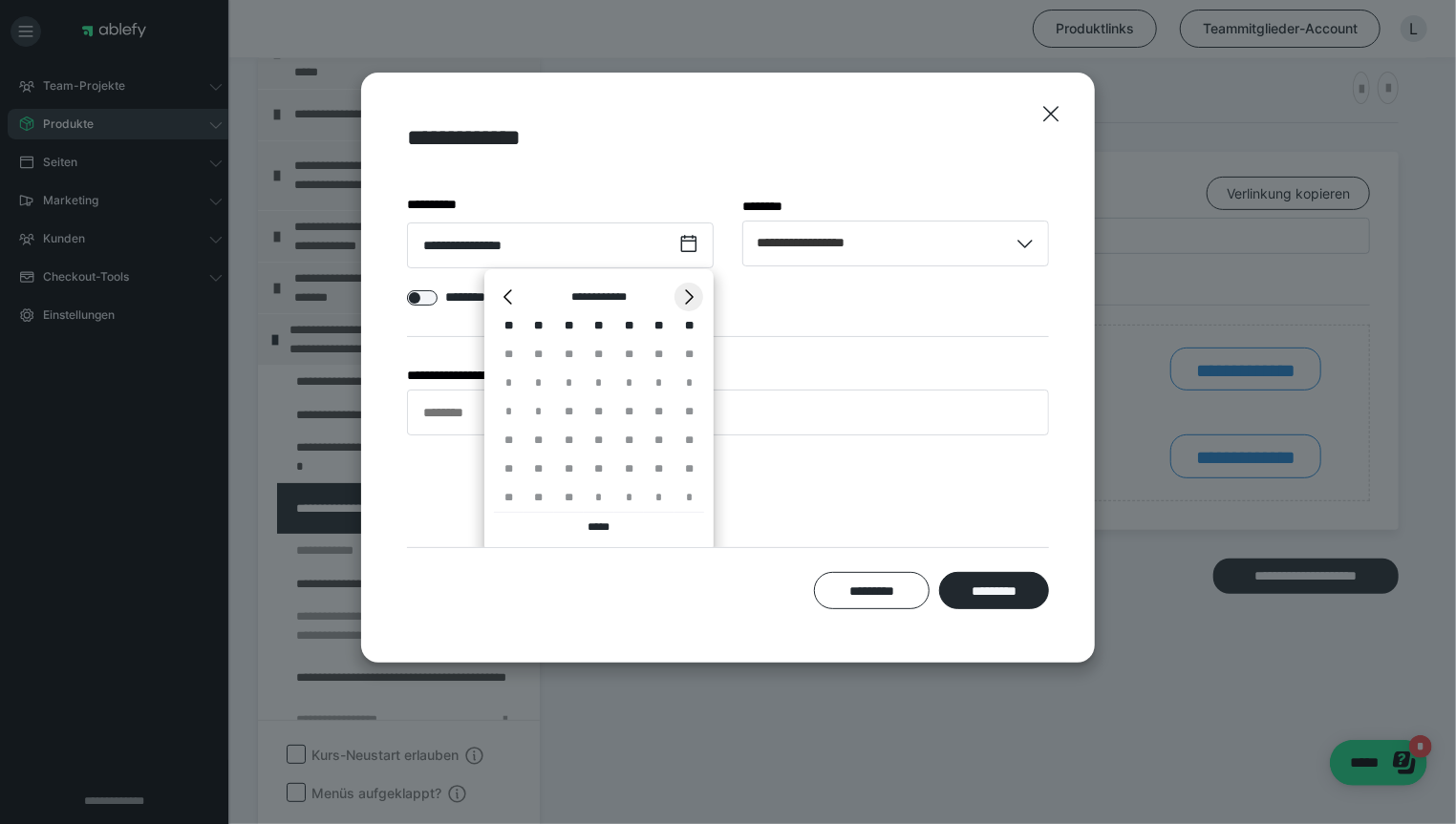 click on "*" at bounding box center (689, 297) 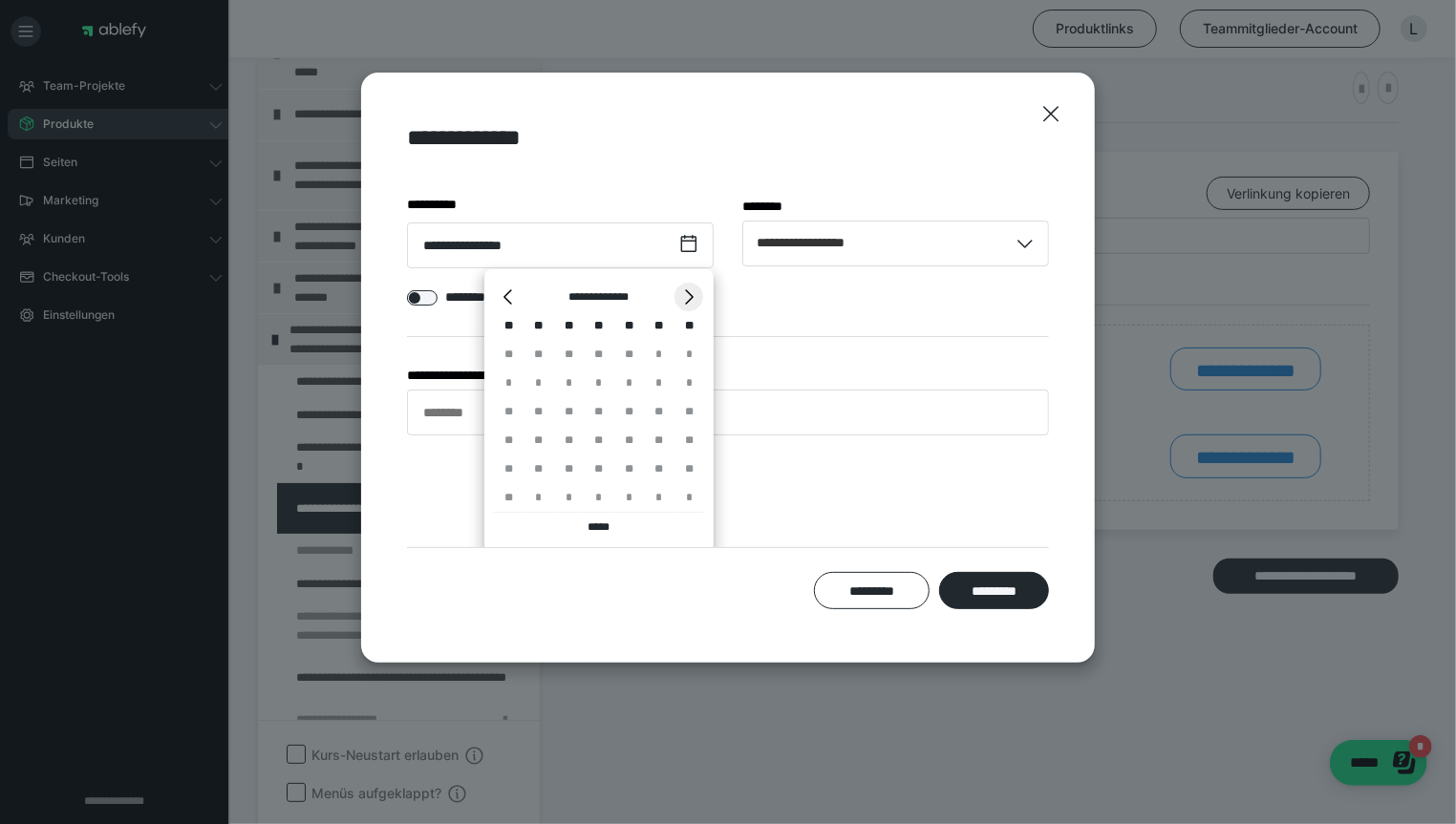 click on "*" at bounding box center [689, 297] 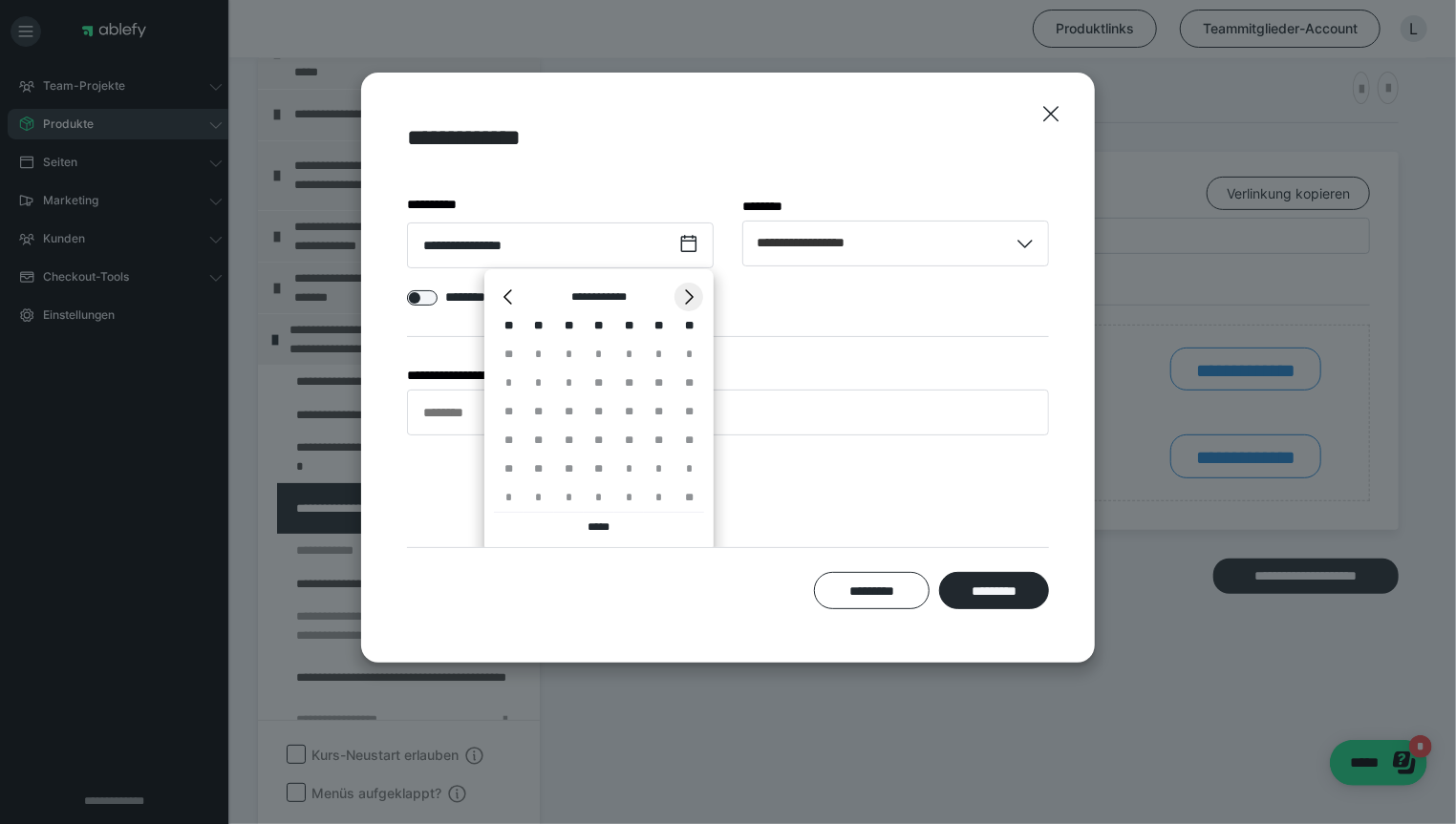 click on "*" at bounding box center [689, 297] 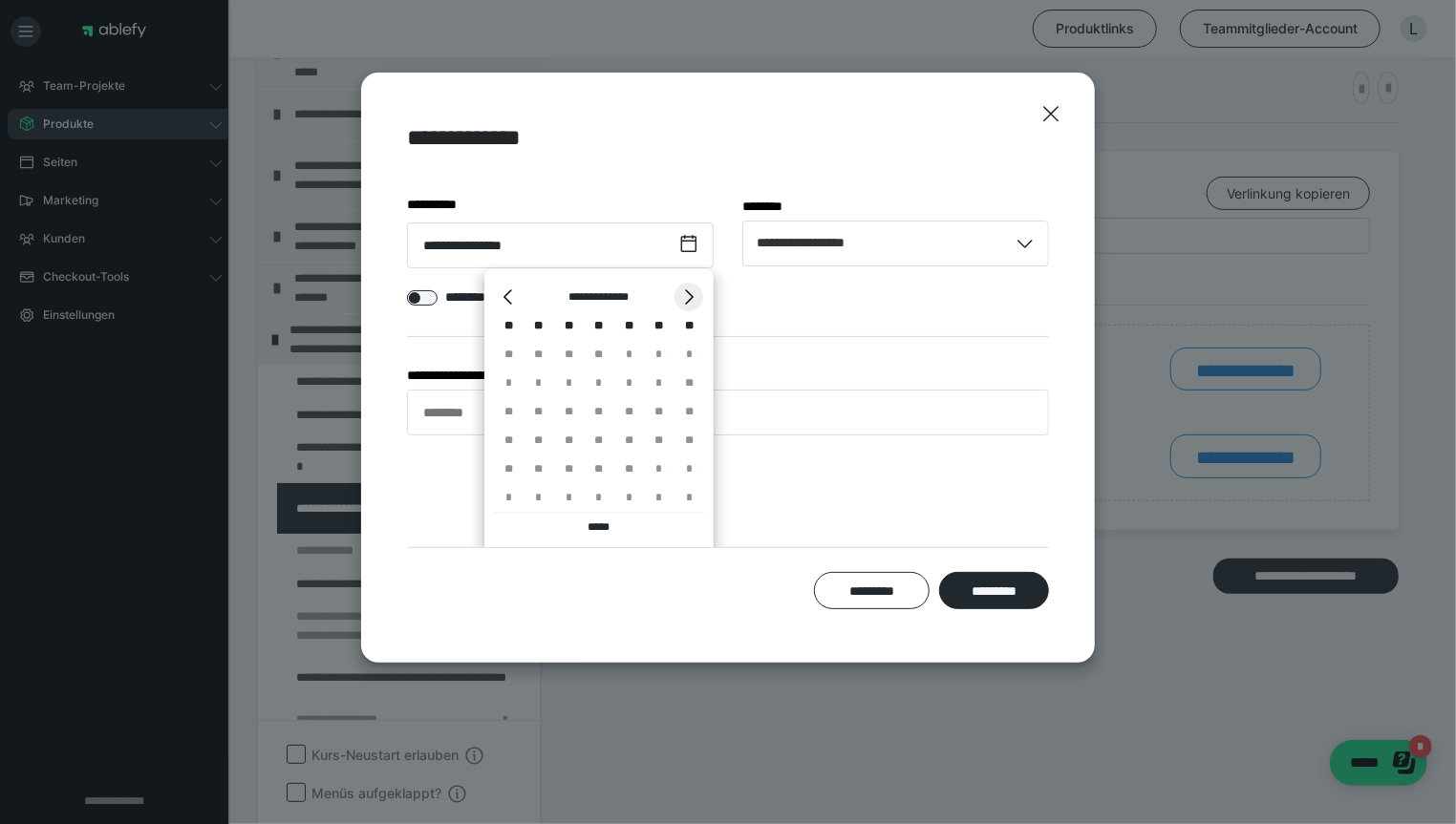 click on "*" at bounding box center [689, 297] 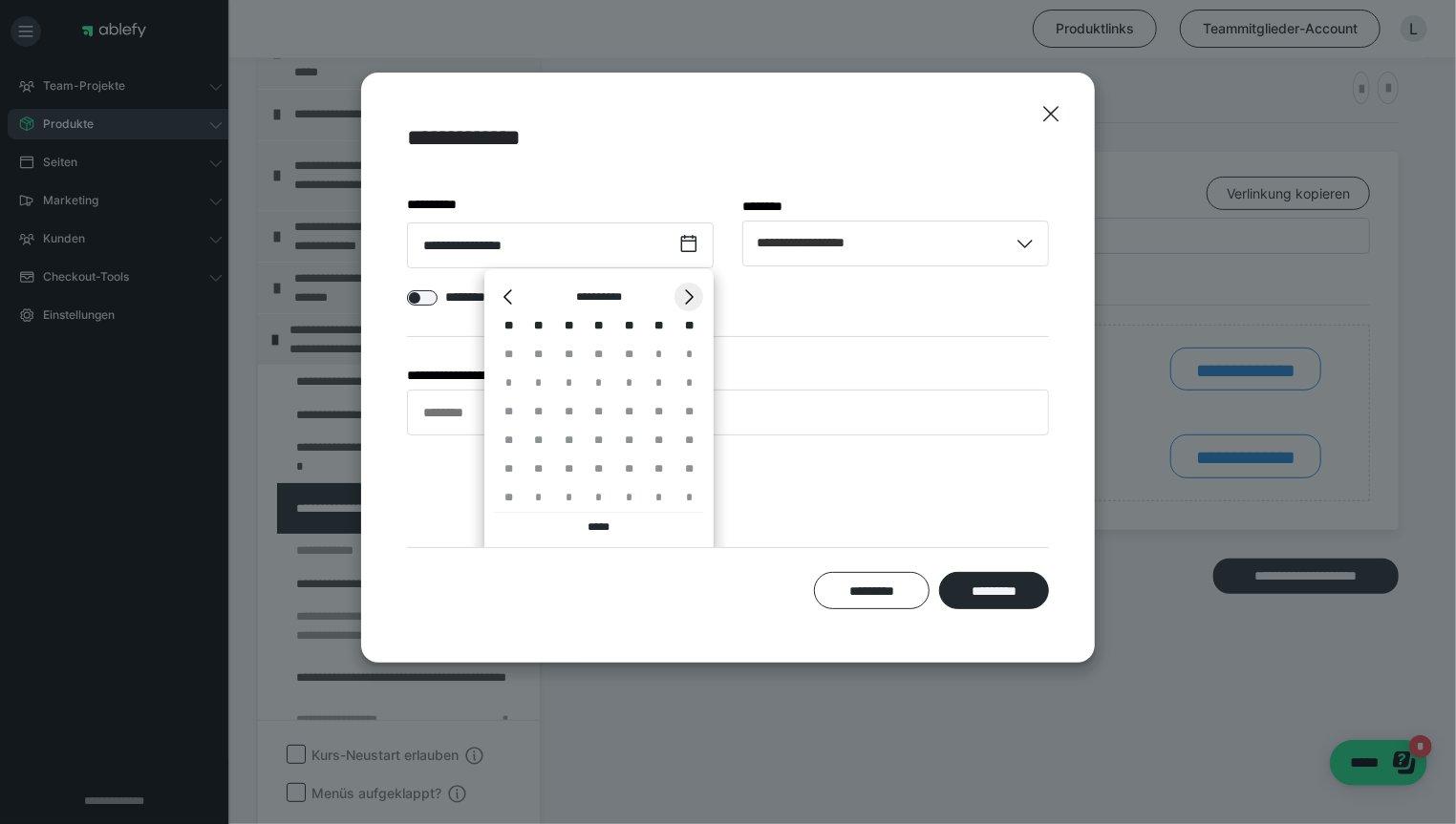 click on "*" at bounding box center [689, 297] 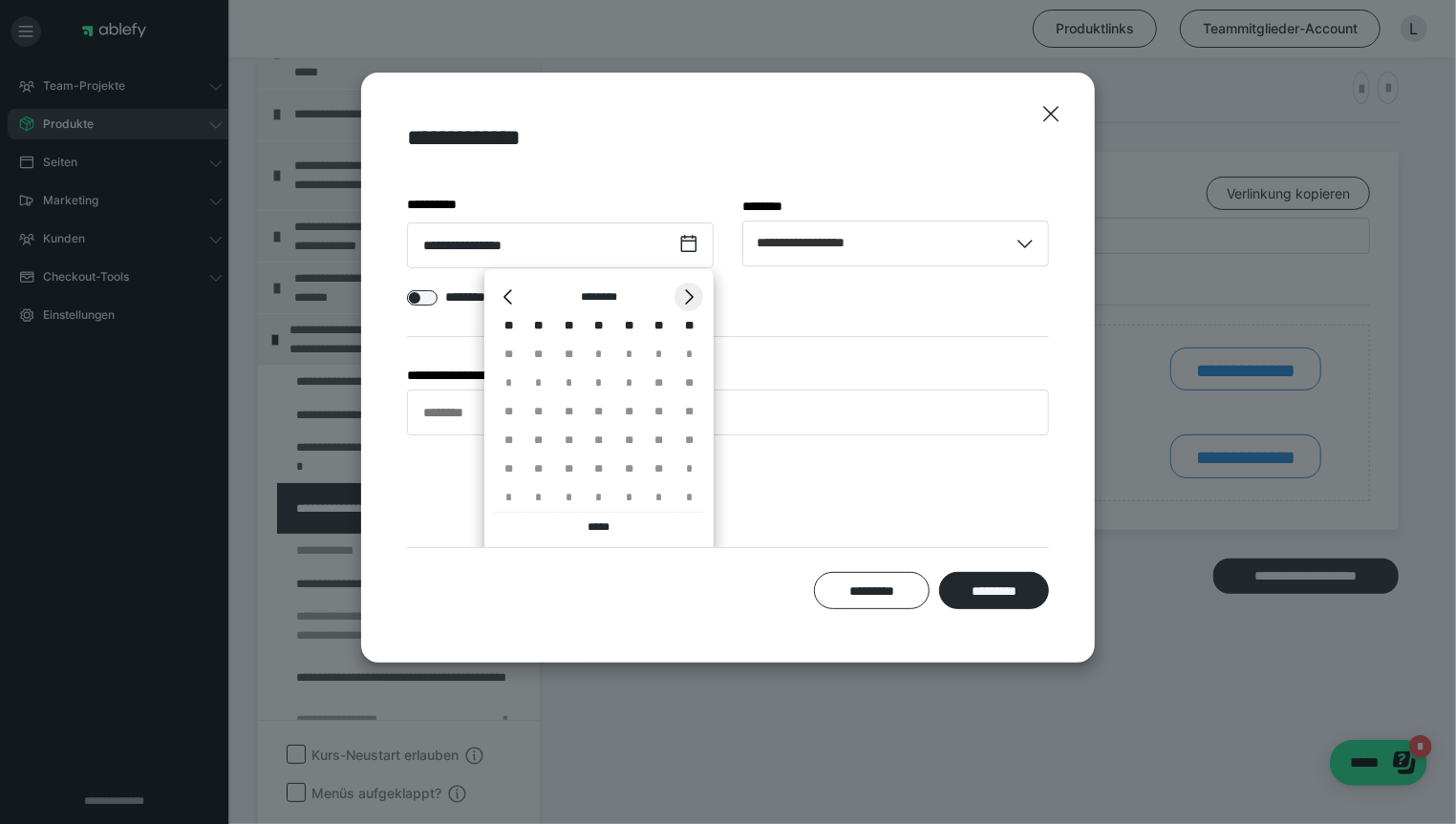 click on "*" at bounding box center (689, 297) 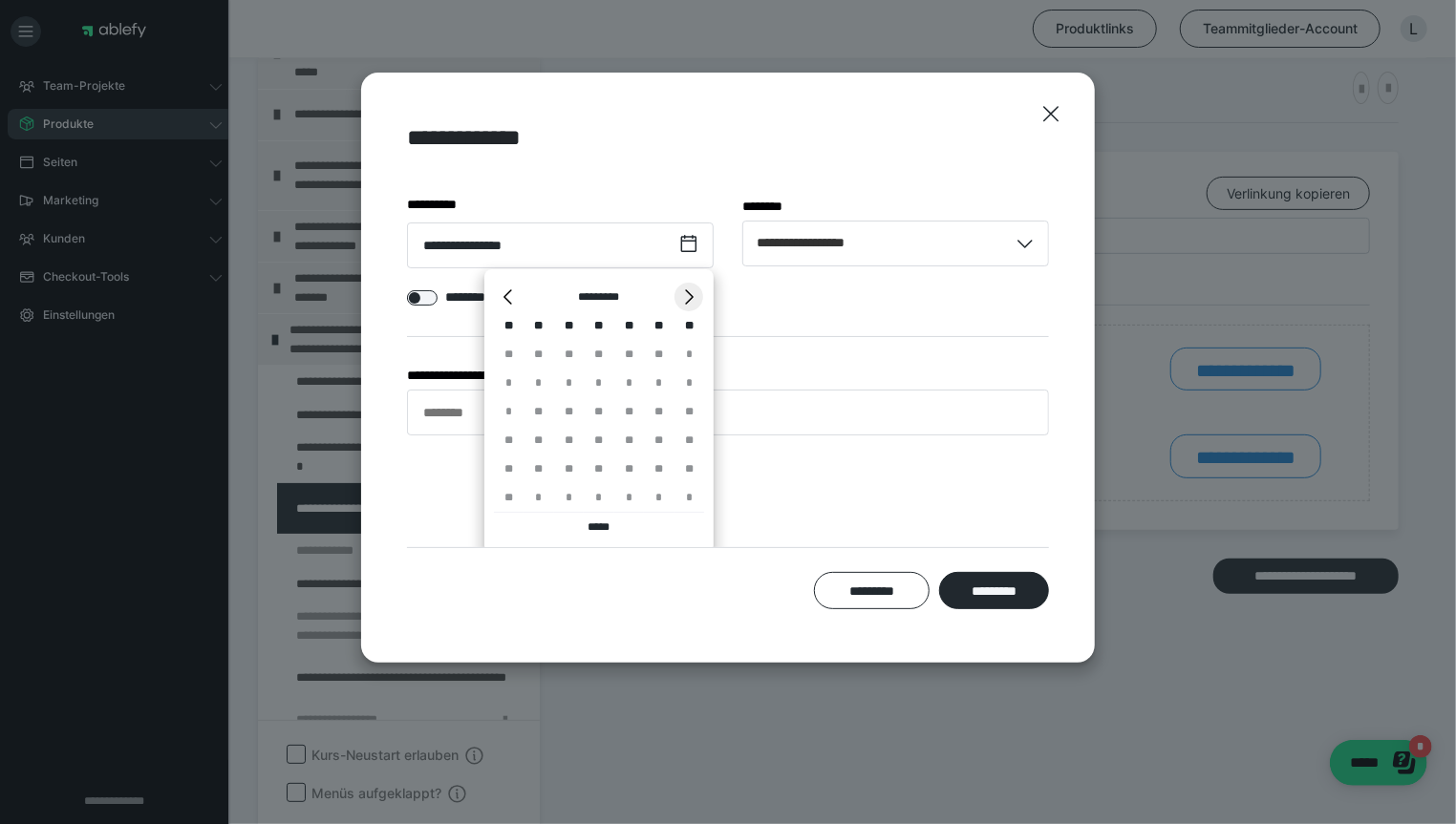 click on "*" at bounding box center [689, 297] 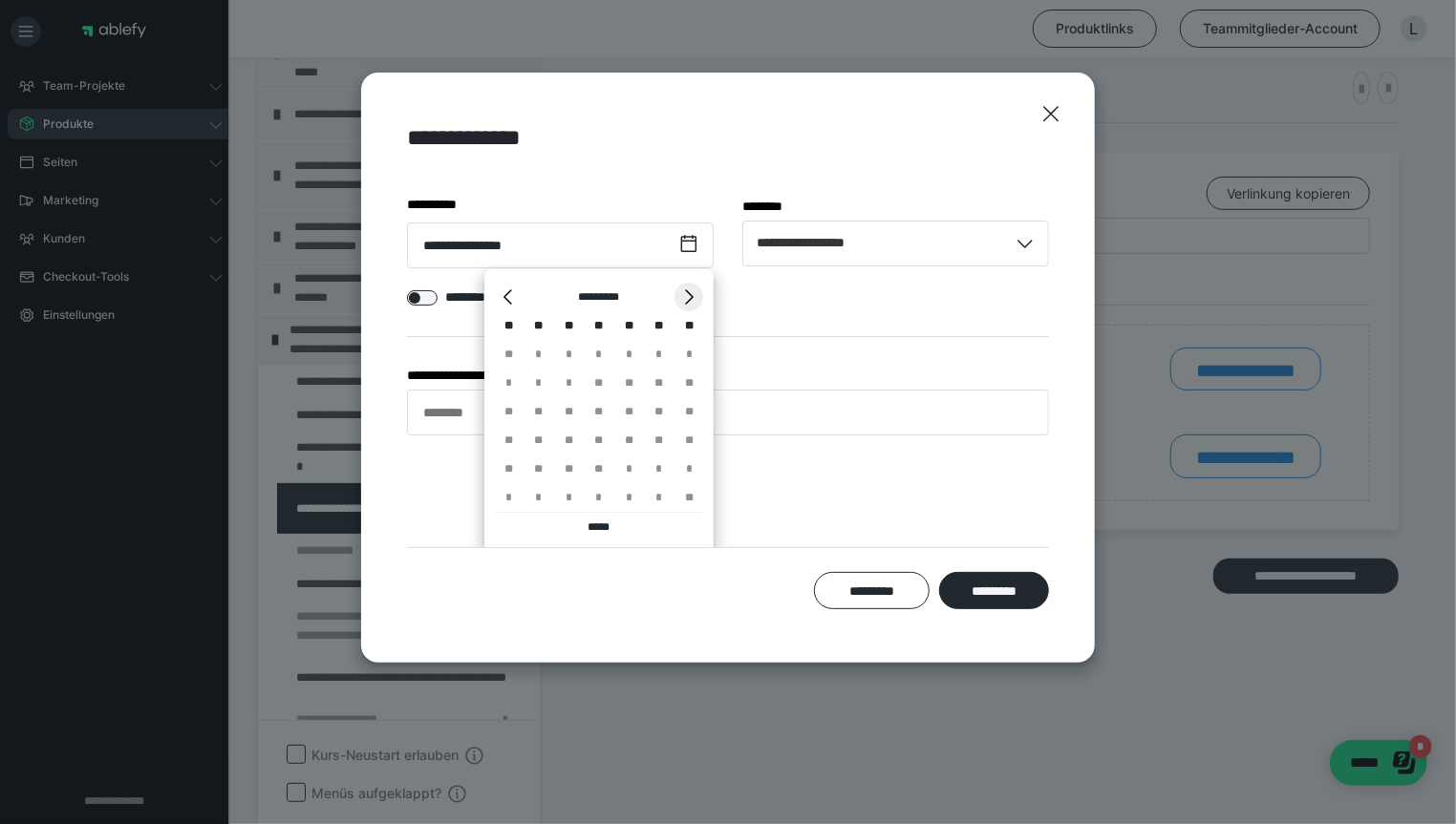 click on "*" at bounding box center [689, 297] 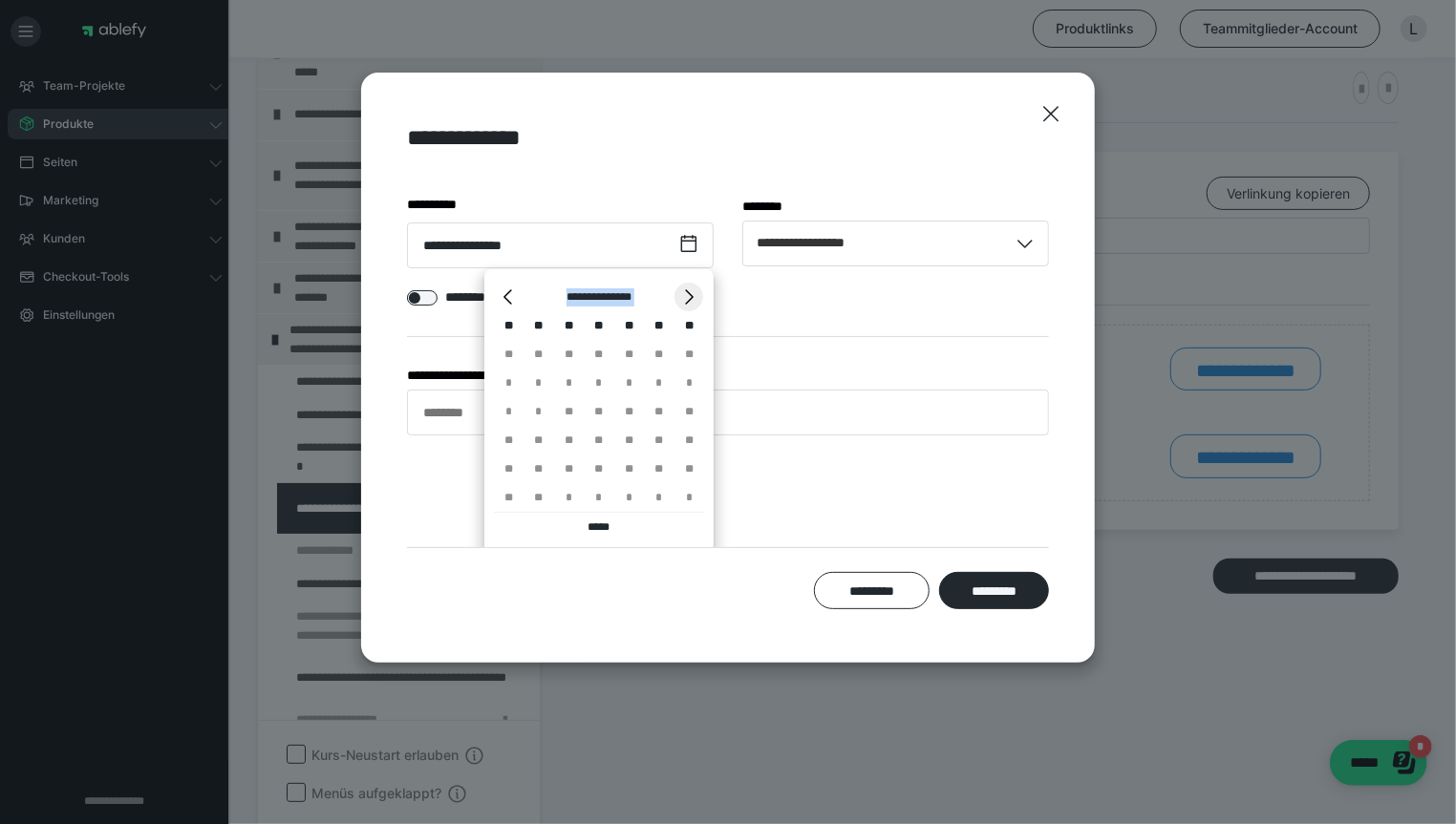 click on "*" at bounding box center [689, 297] 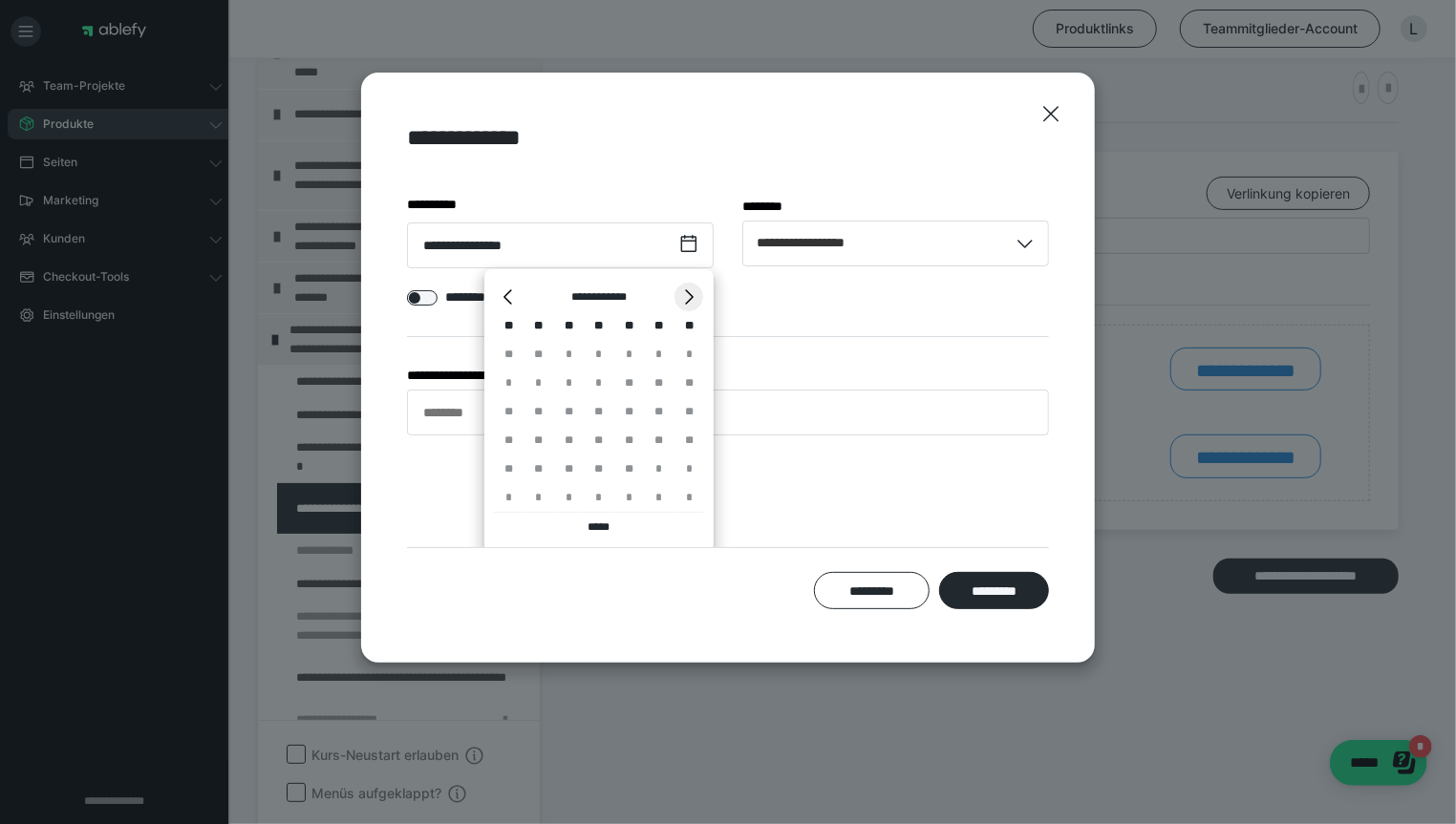 click on "*" at bounding box center [689, 297] 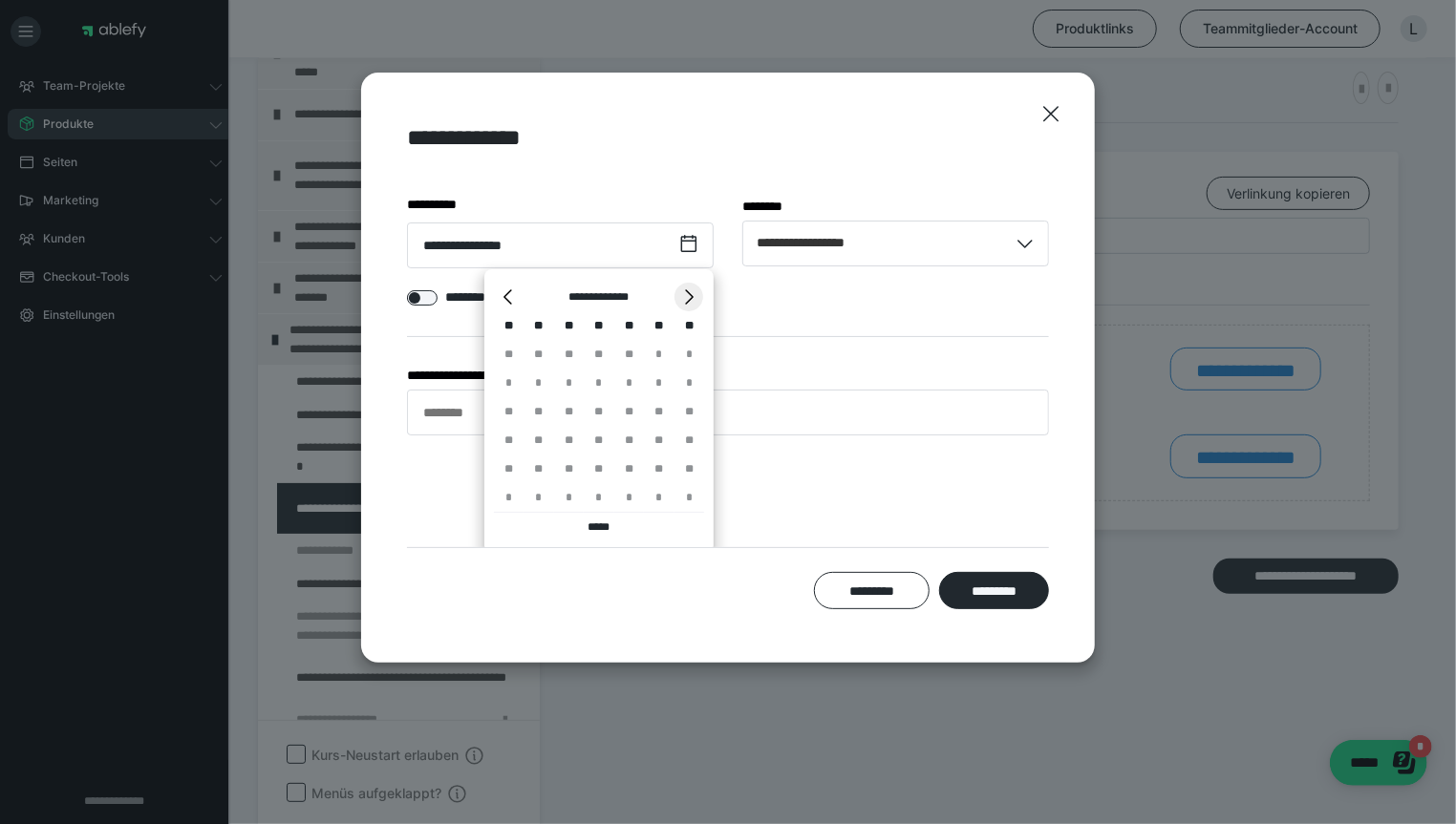 click on "*" at bounding box center (689, 297) 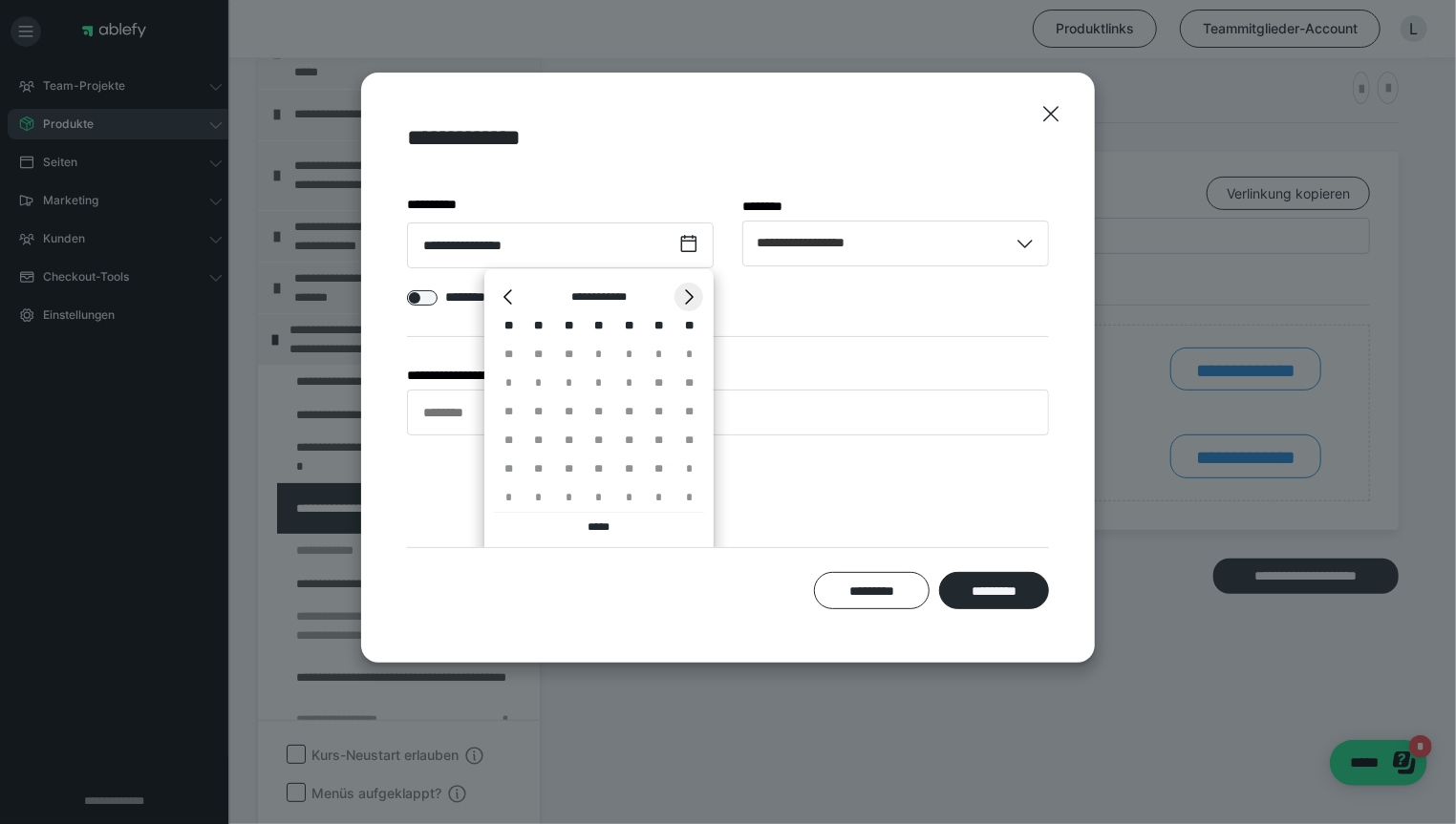 click on "*" at bounding box center [689, 297] 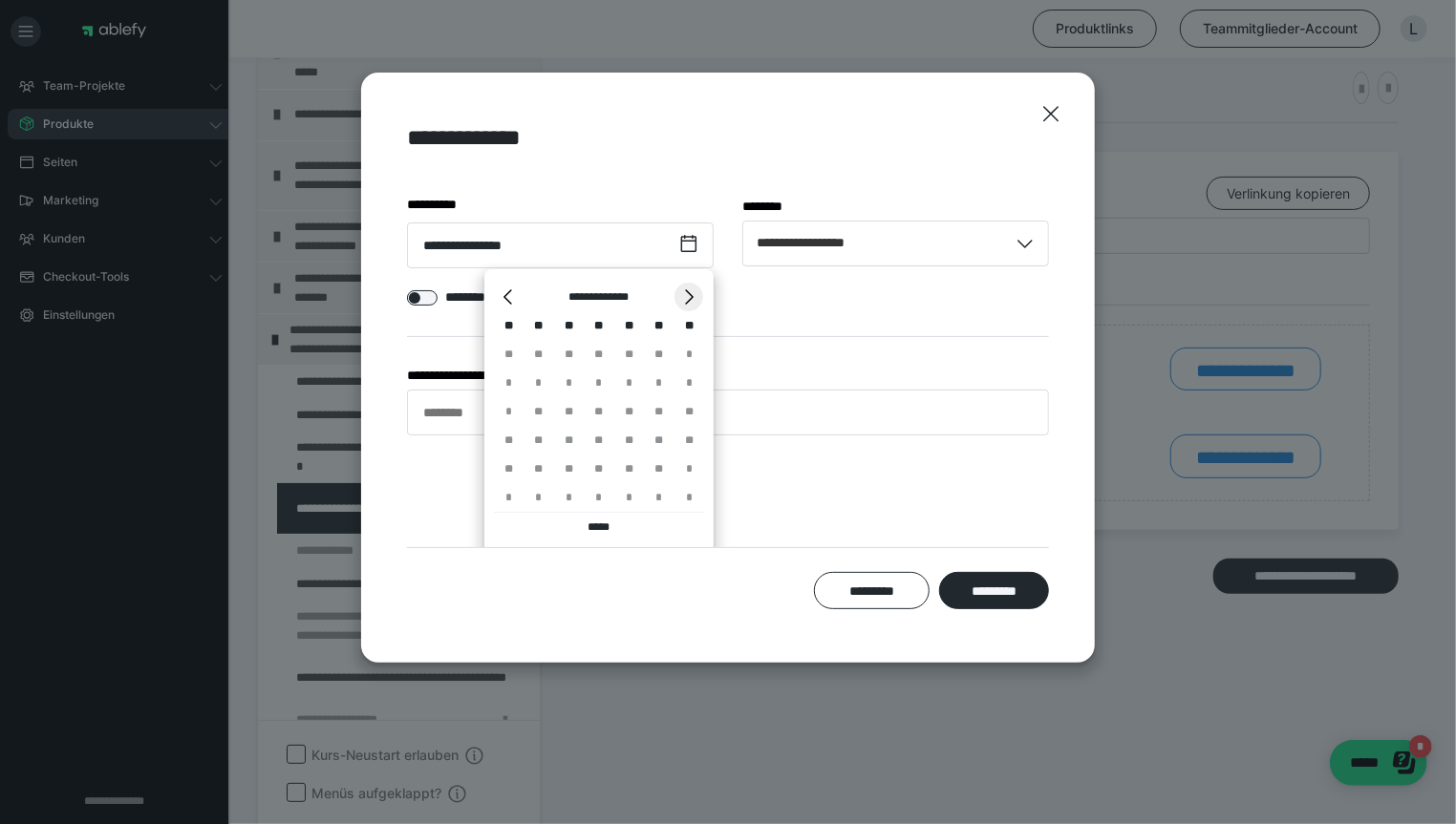 click on "*" at bounding box center (689, 297) 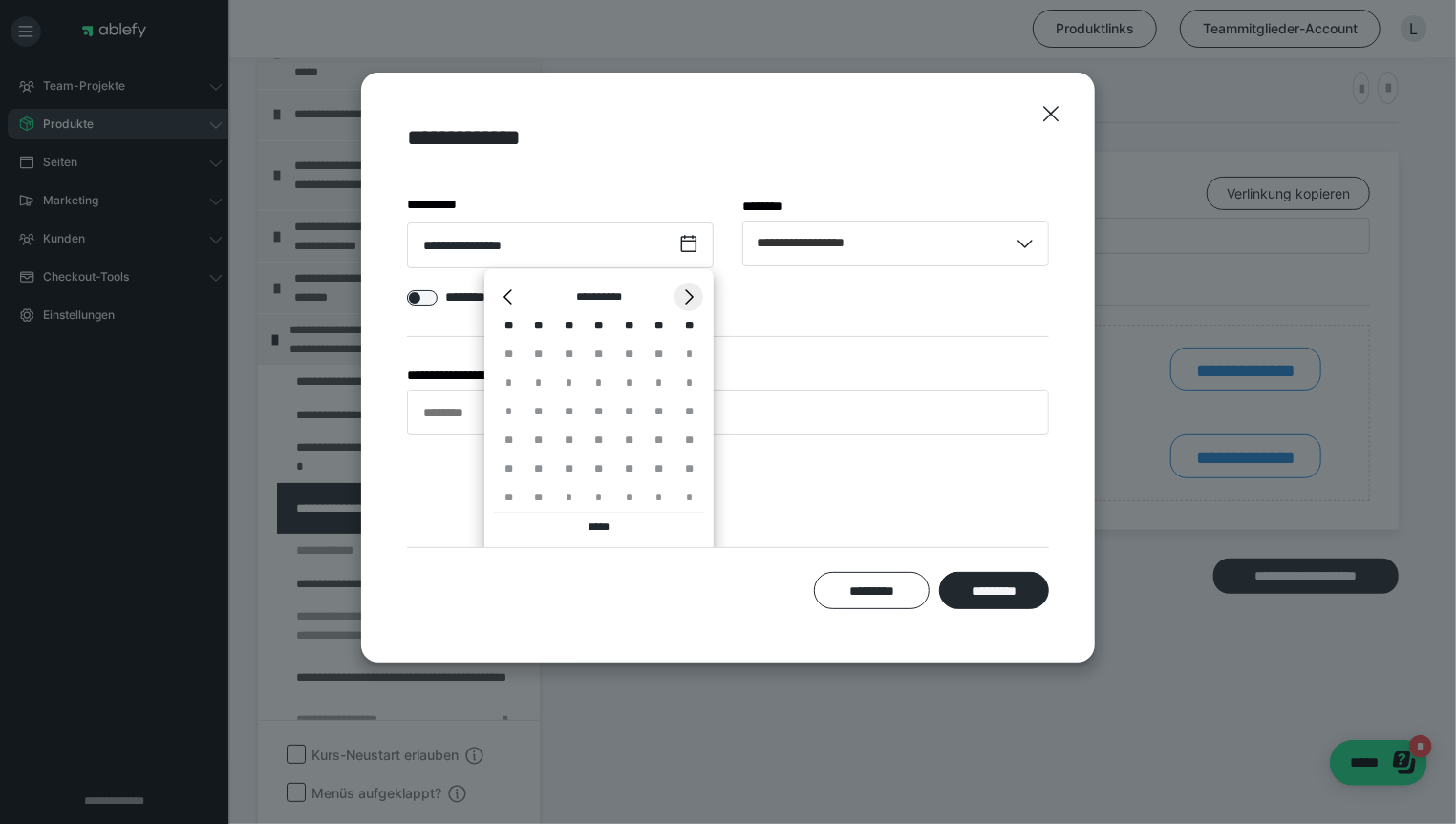 click on "*" at bounding box center [689, 297] 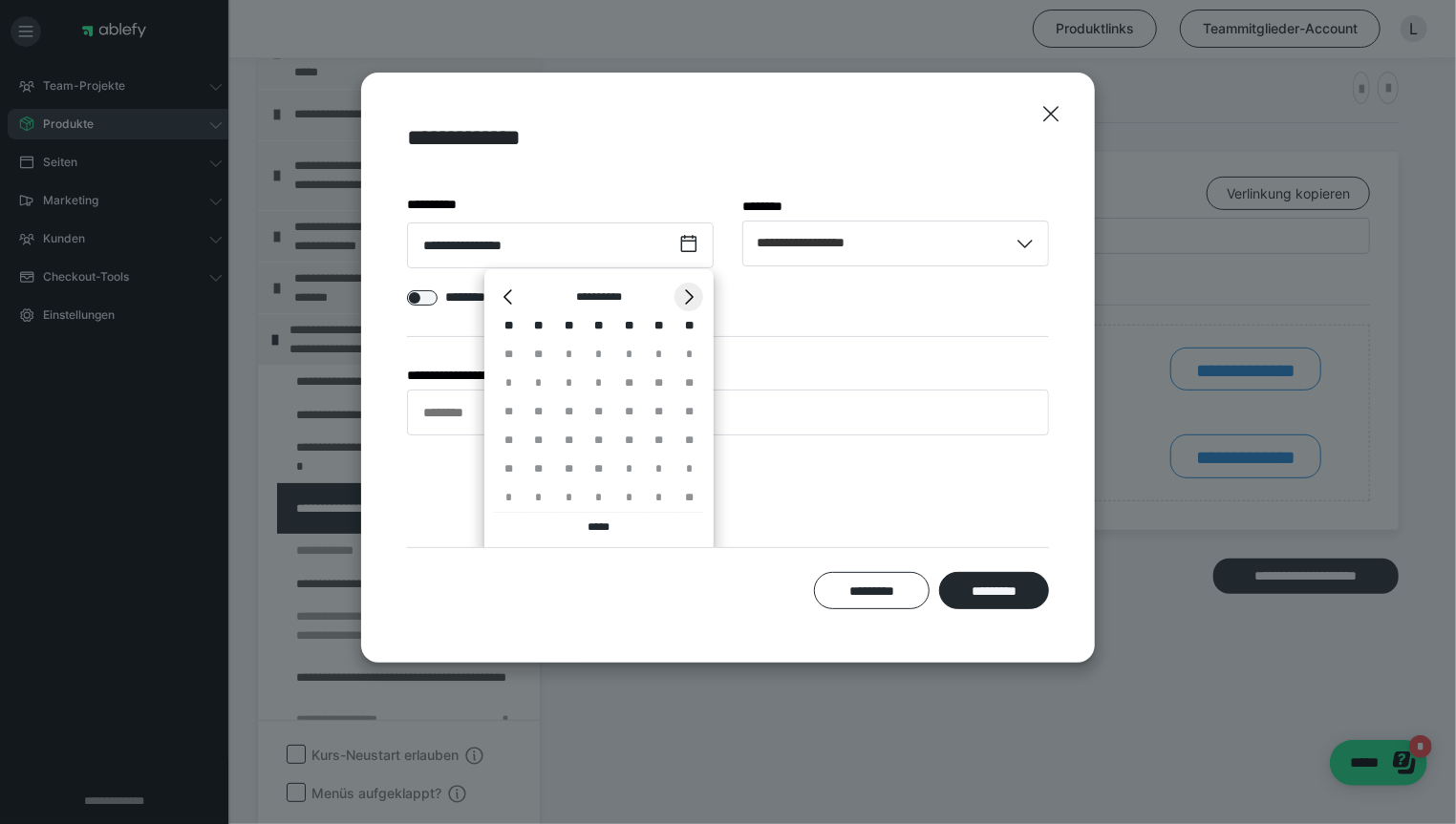 click on "*" at bounding box center (689, 297) 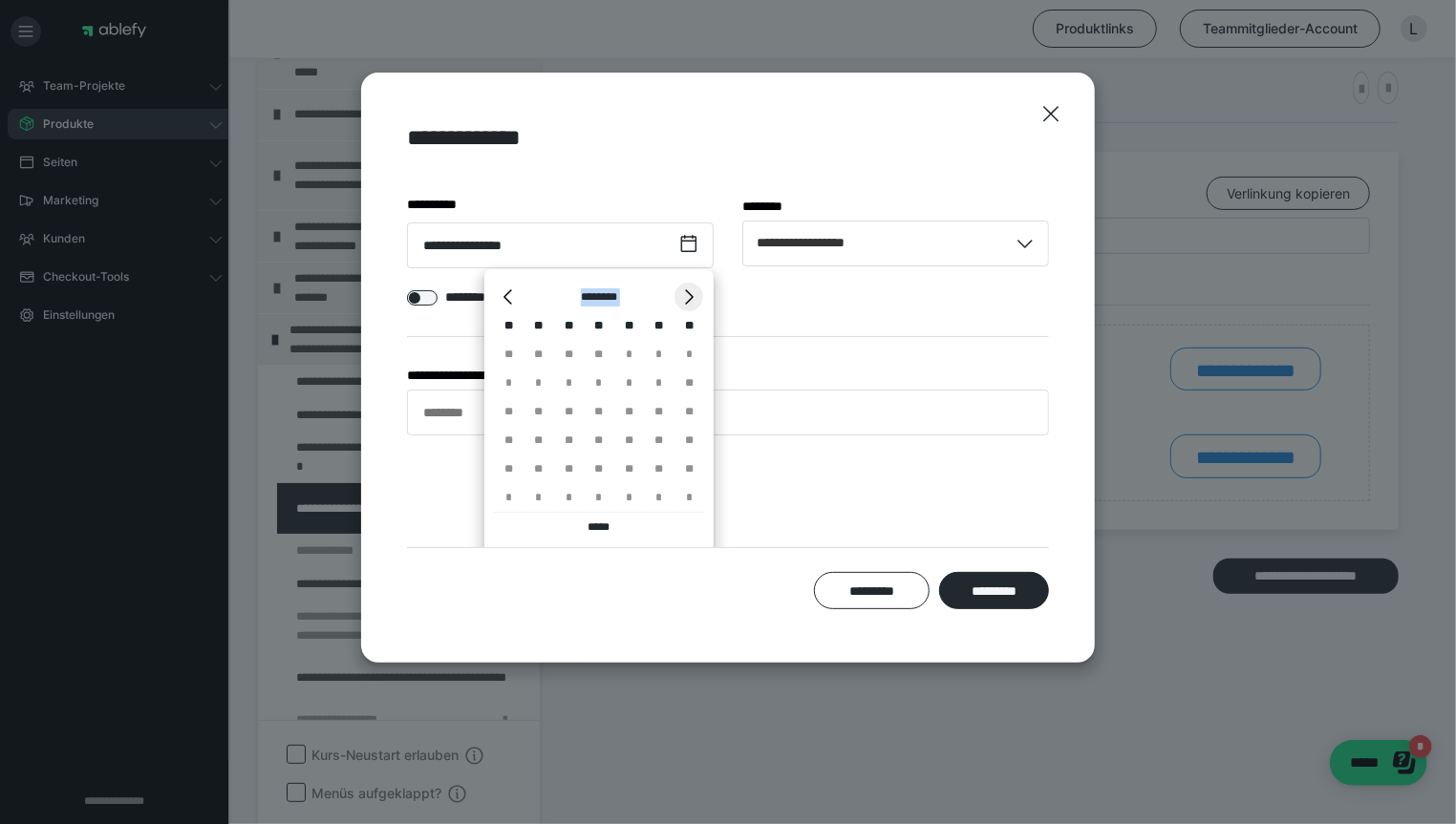 click on "*" at bounding box center [689, 297] 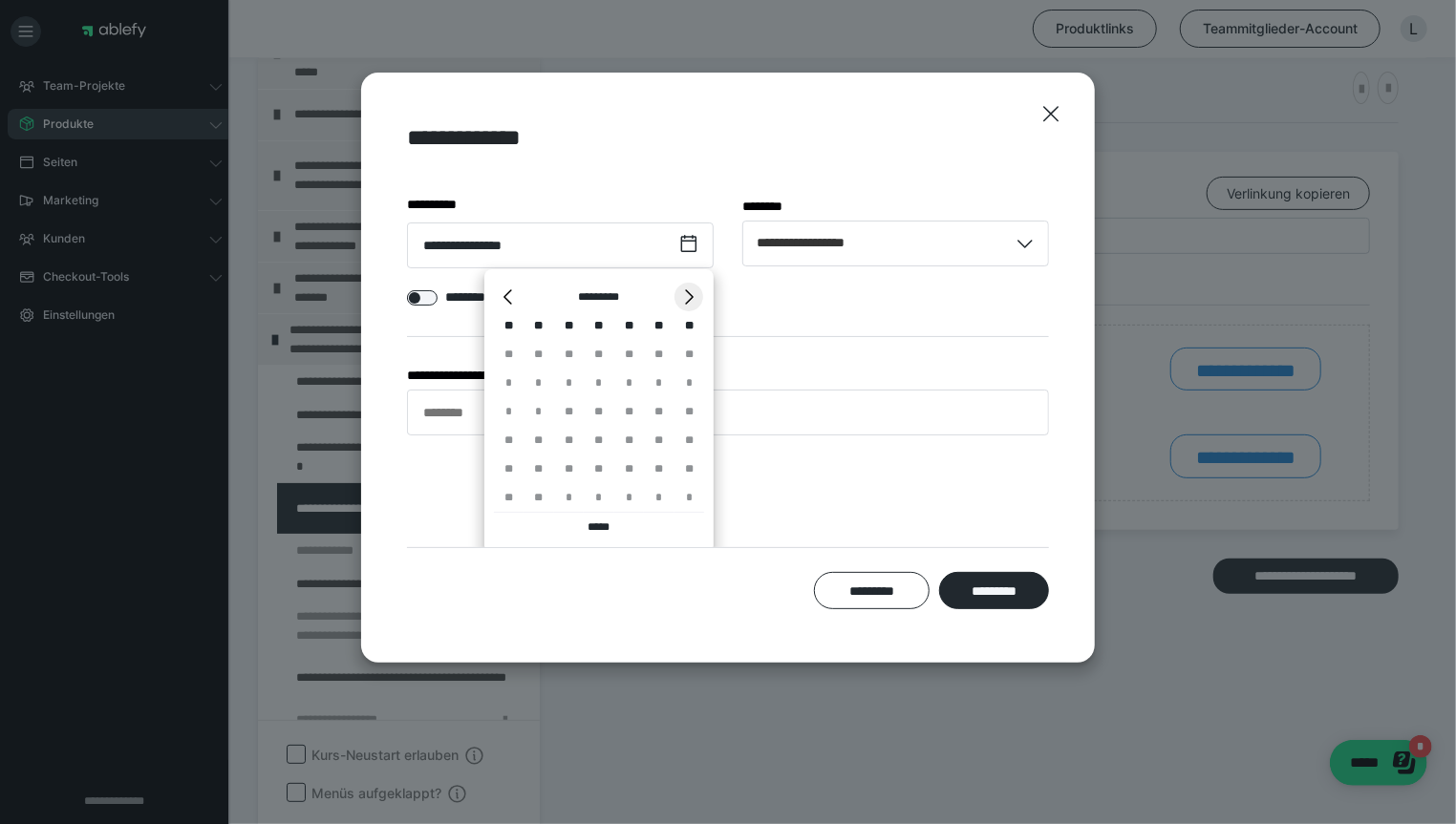click on "*" at bounding box center (689, 297) 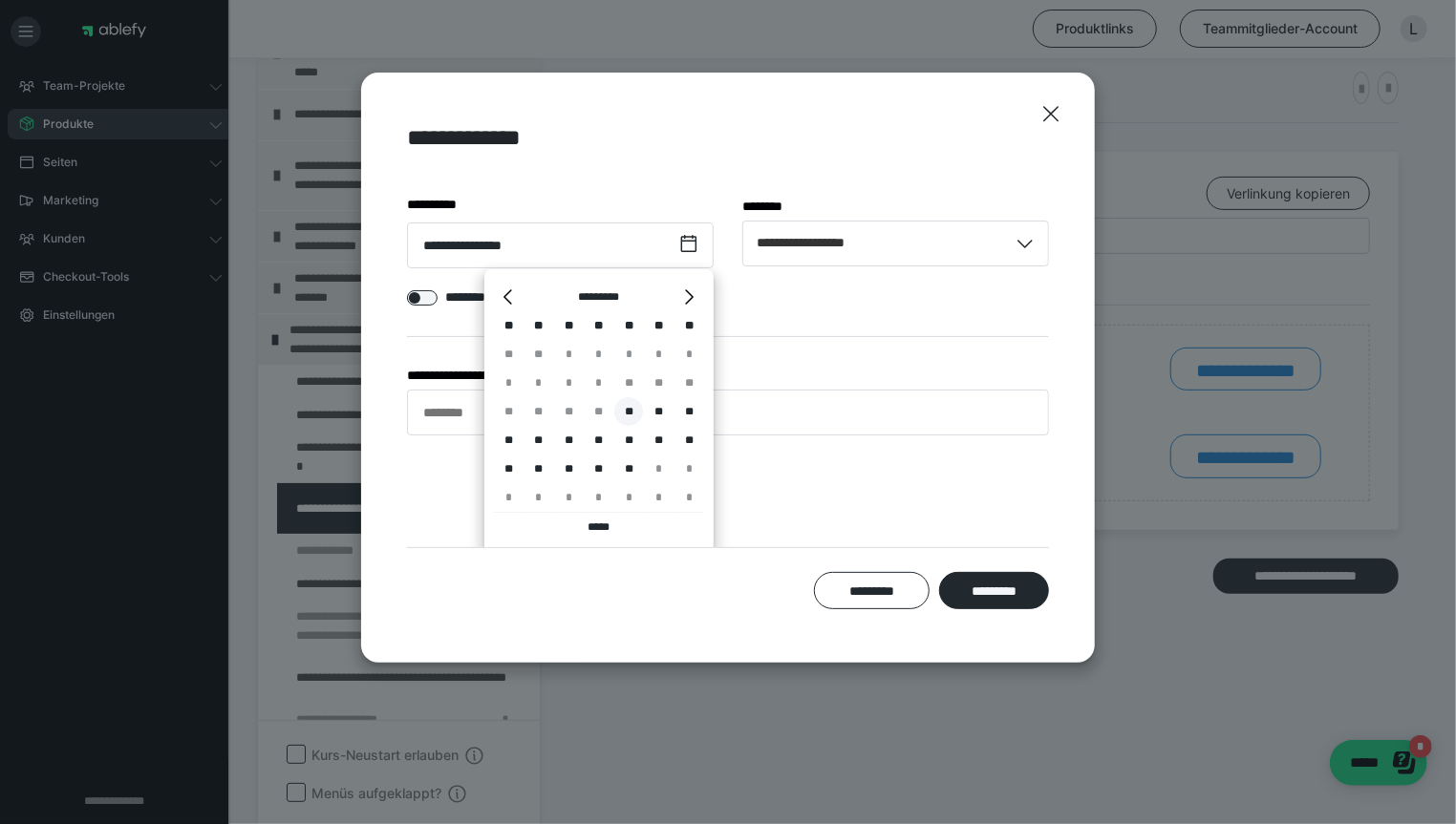 click on "**" at bounding box center [629, 412] 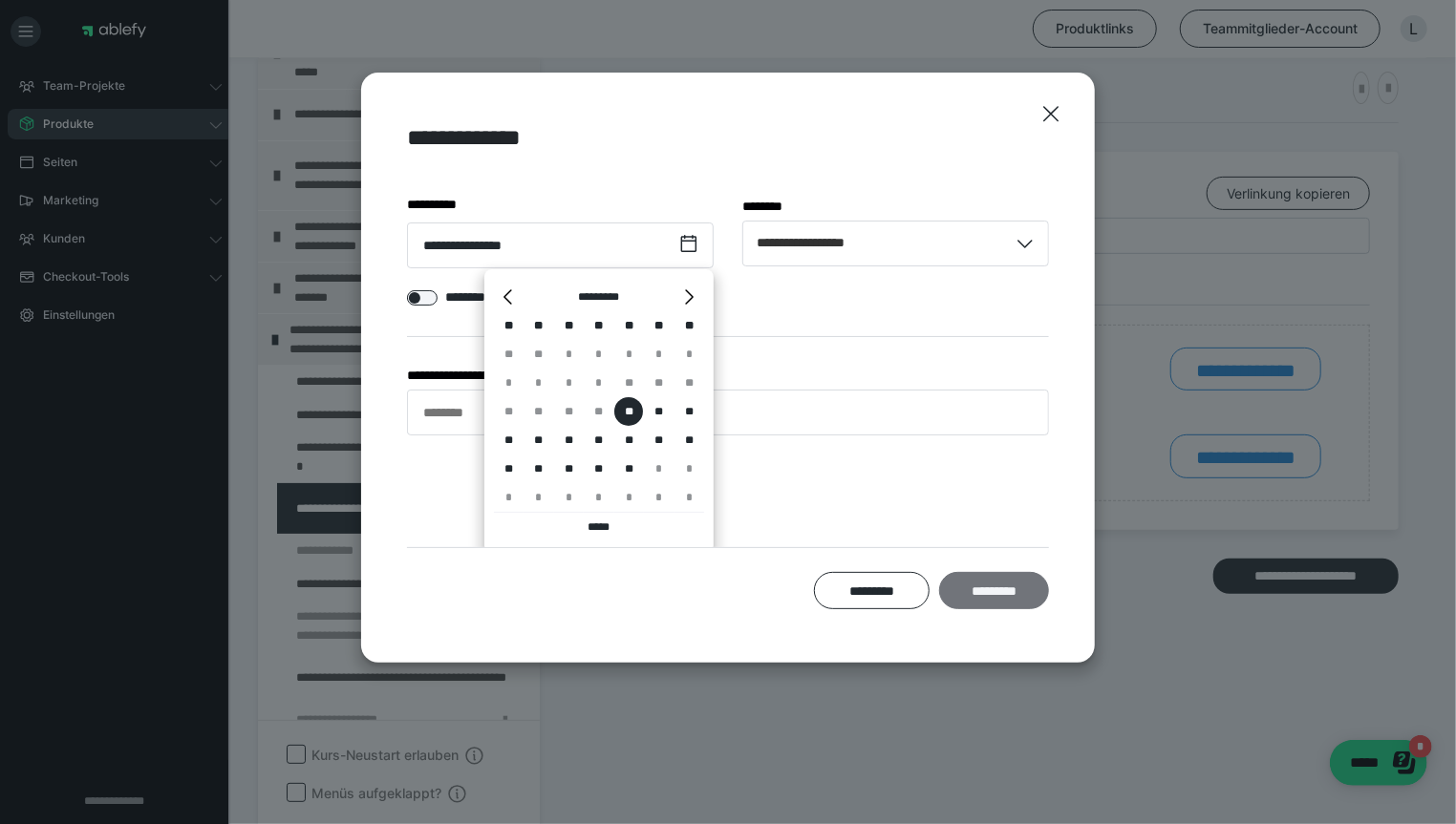 scroll, scrollTop: 0, scrollLeft: 0, axis: both 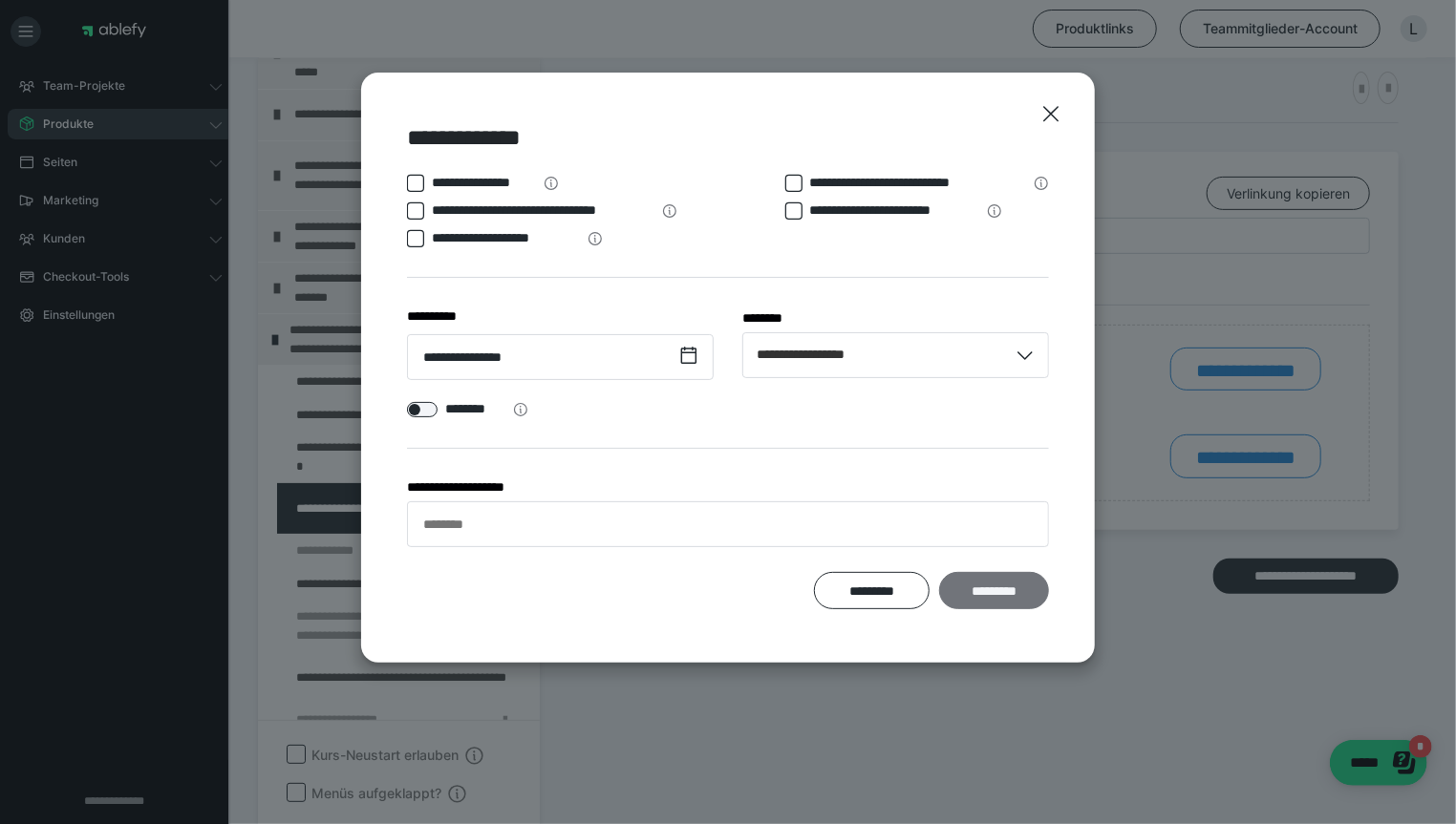 click on "*********" at bounding box center (994, 590) 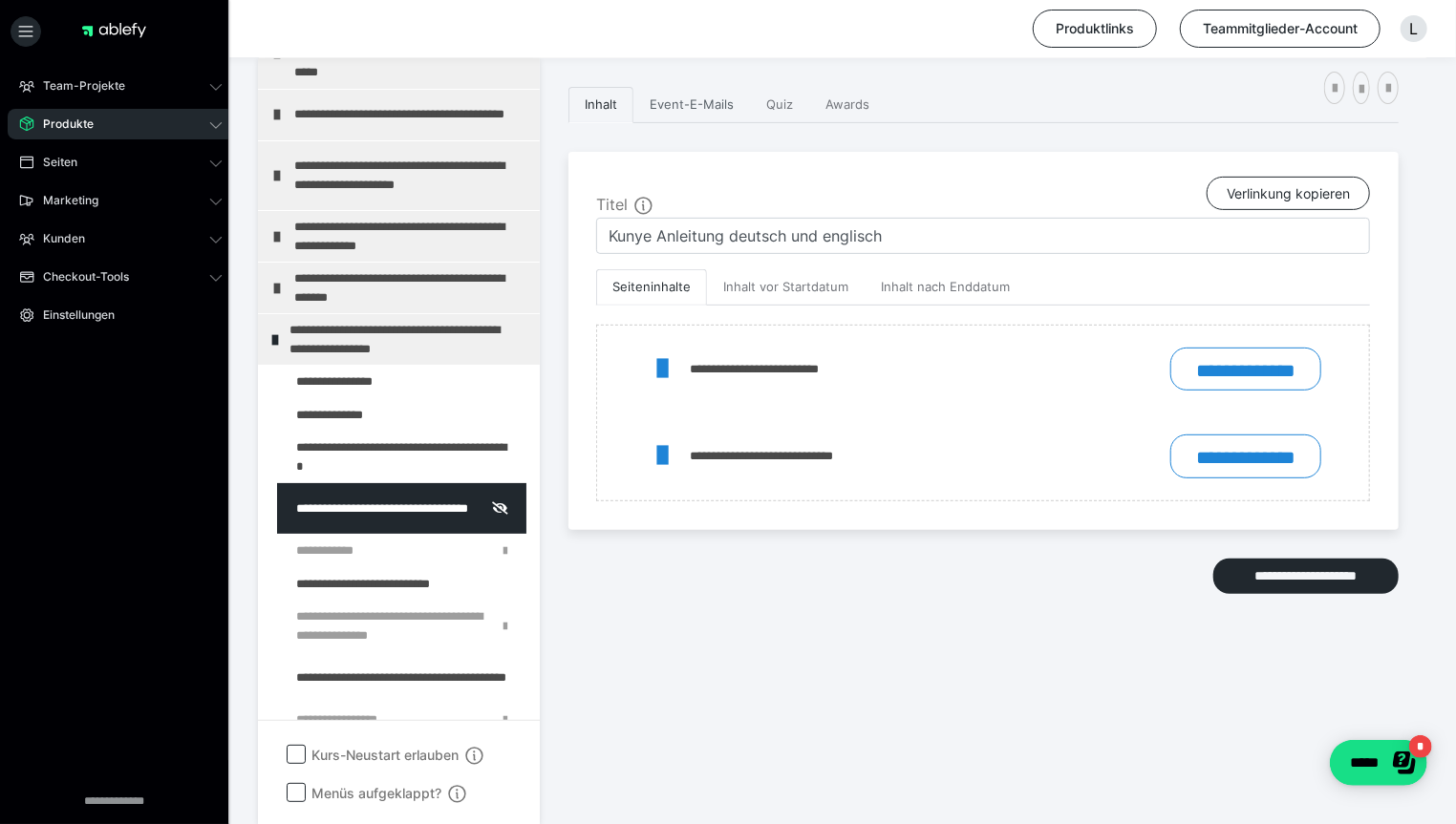 click on "Event-E-Mails" at bounding box center [692, 105] 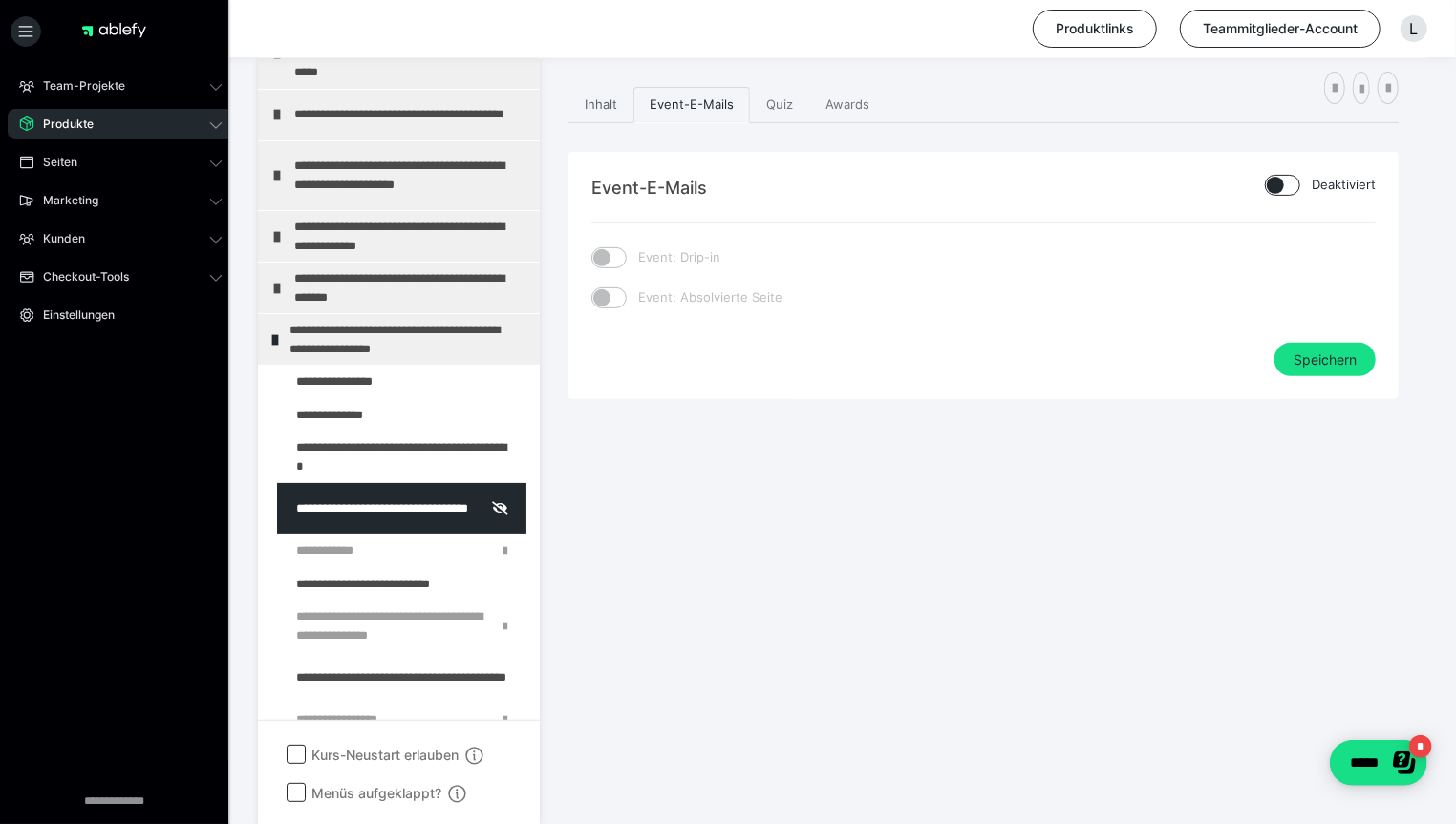 click on "Inhalt" at bounding box center (601, 105) 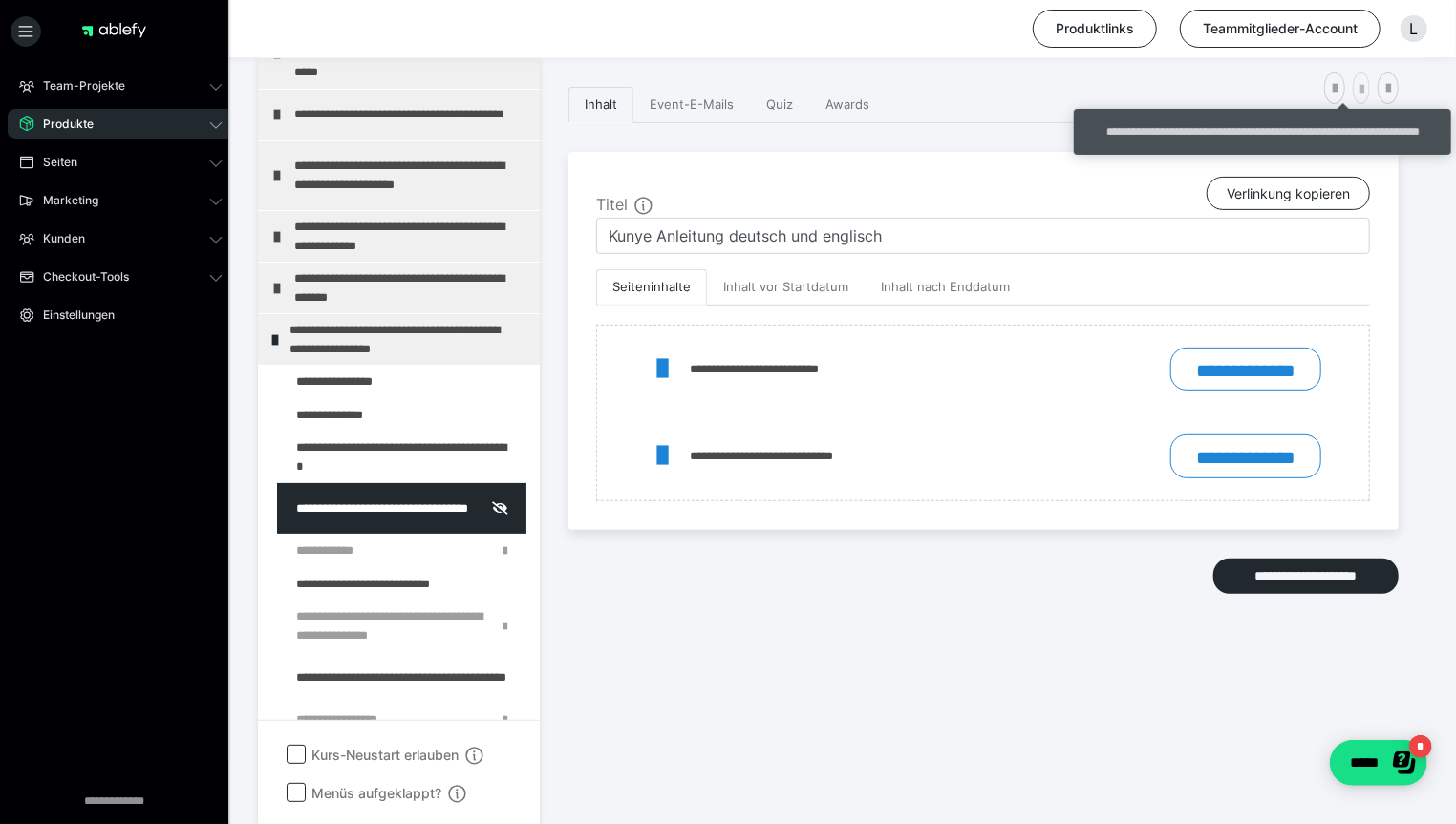 click at bounding box center (1361, 88) 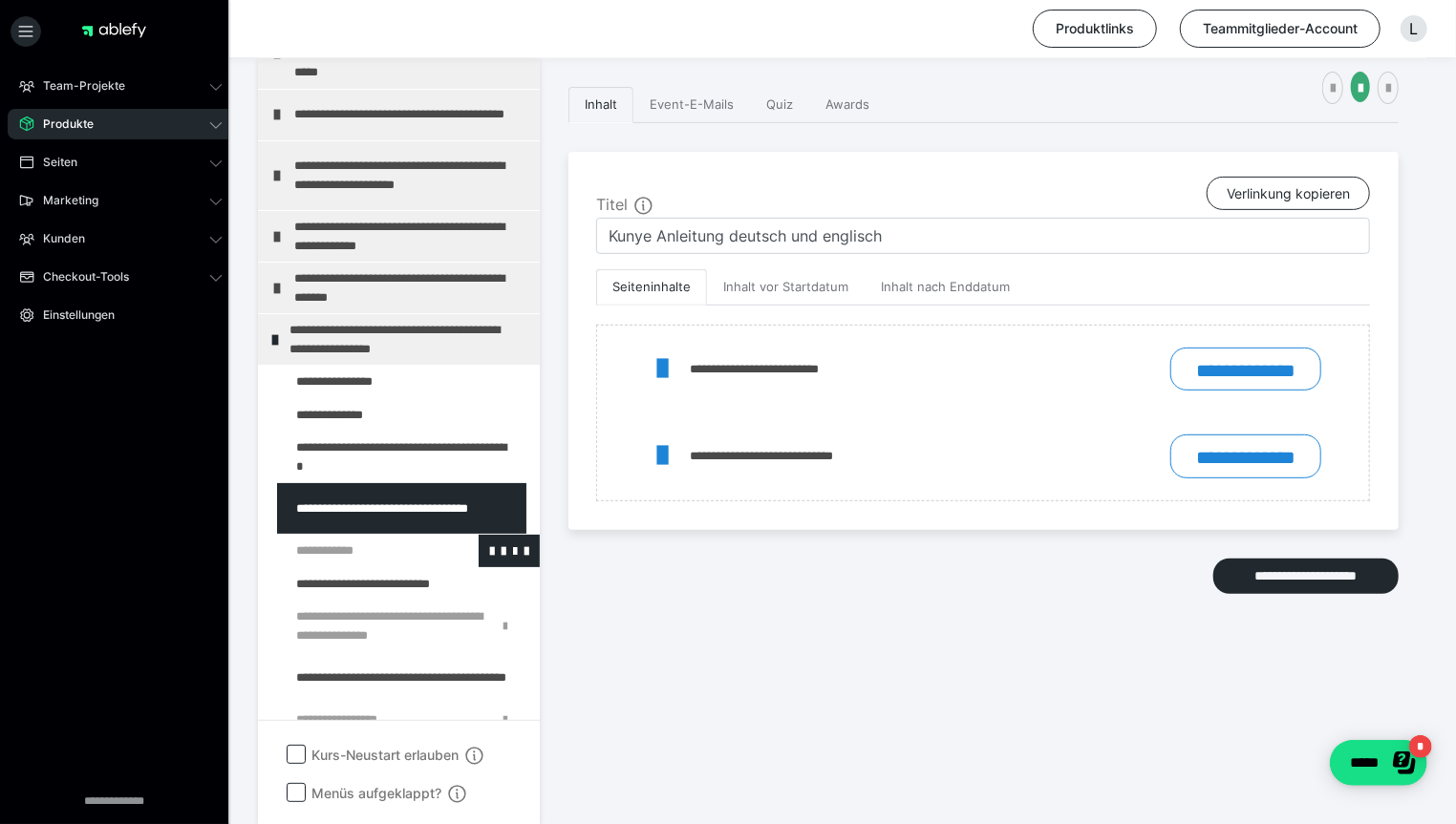 click at bounding box center [358, 551] 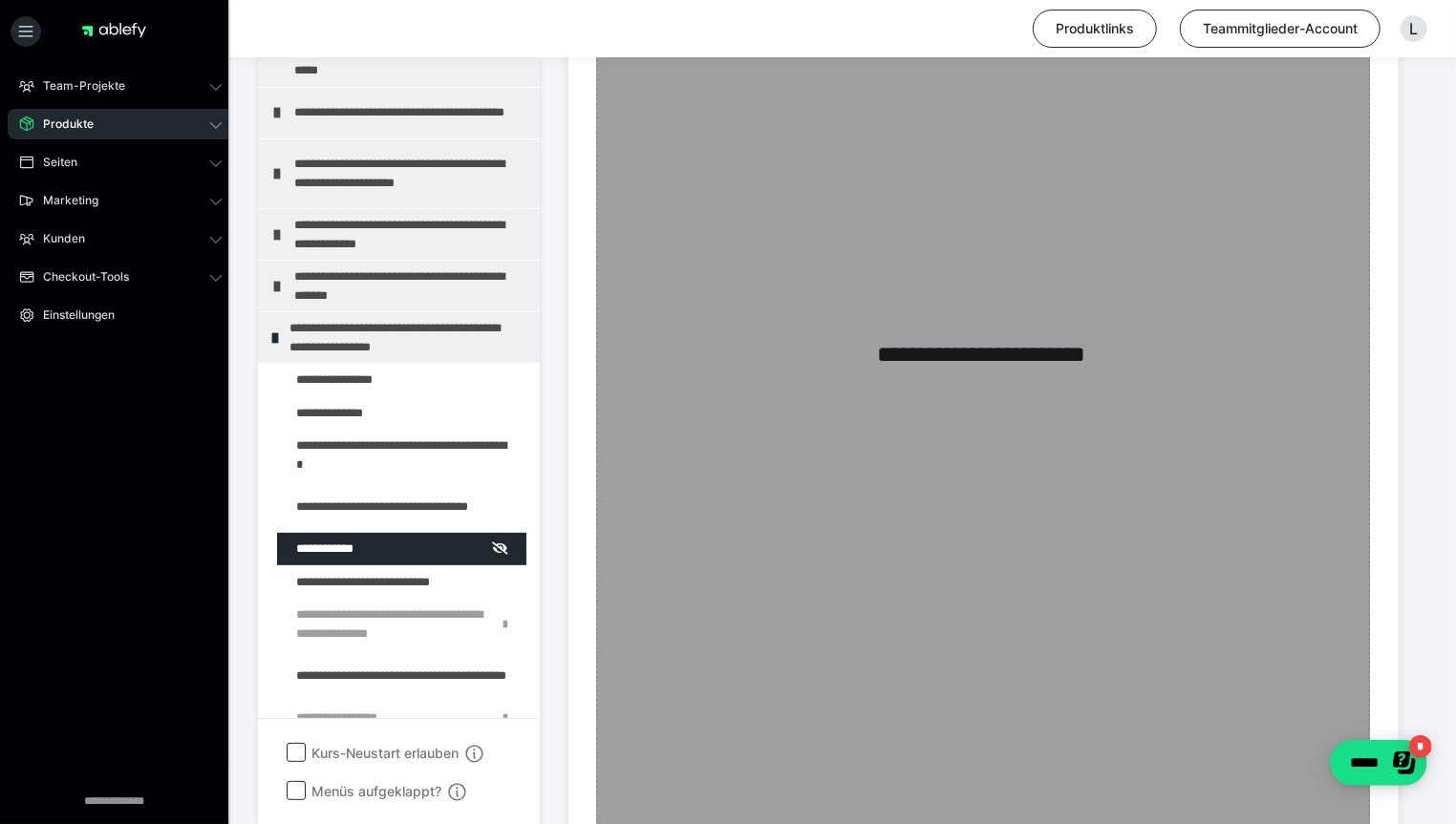 scroll, scrollTop: 2632, scrollLeft: 0, axis: vertical 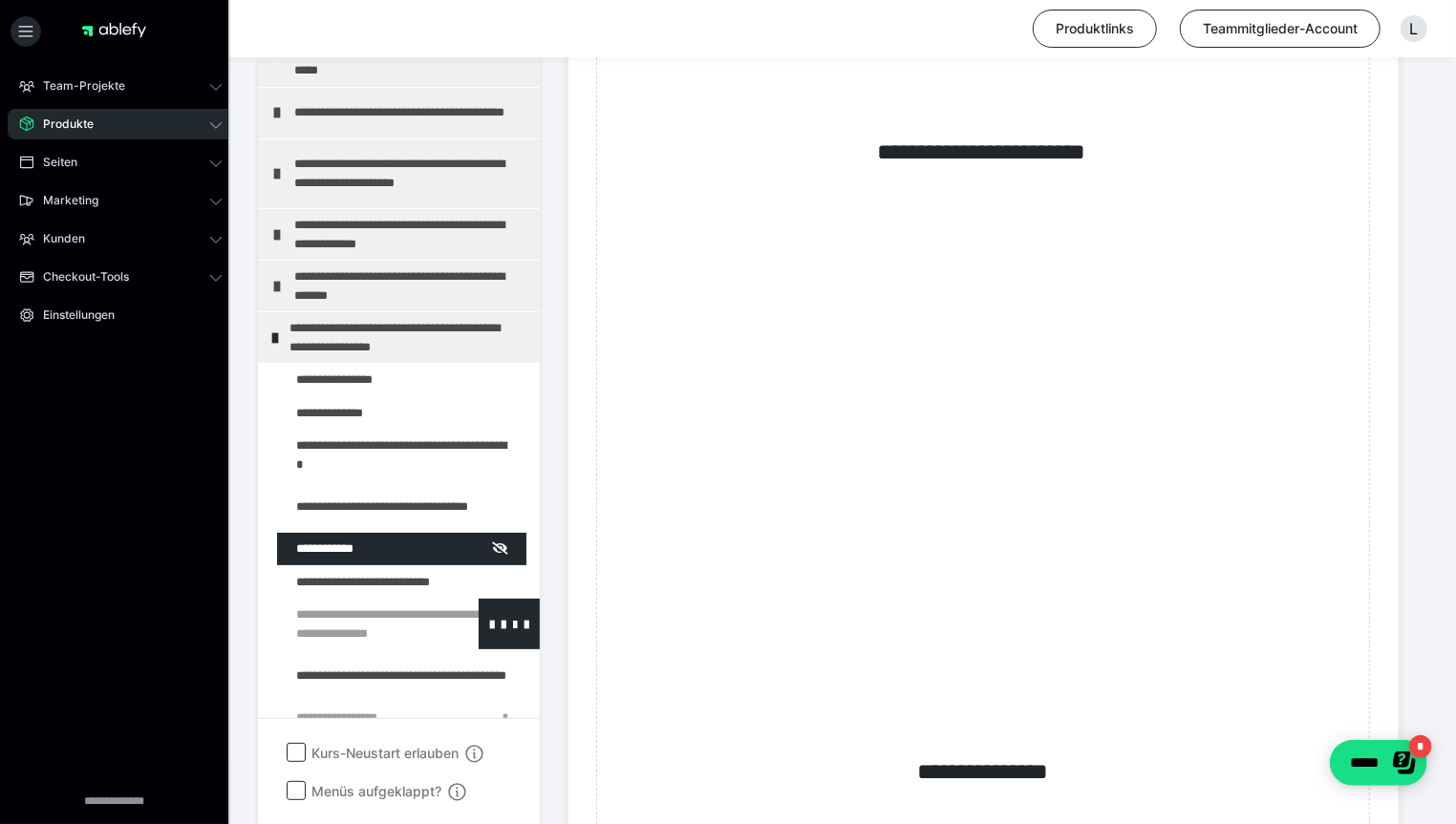 click at bounding box center (358, 624) 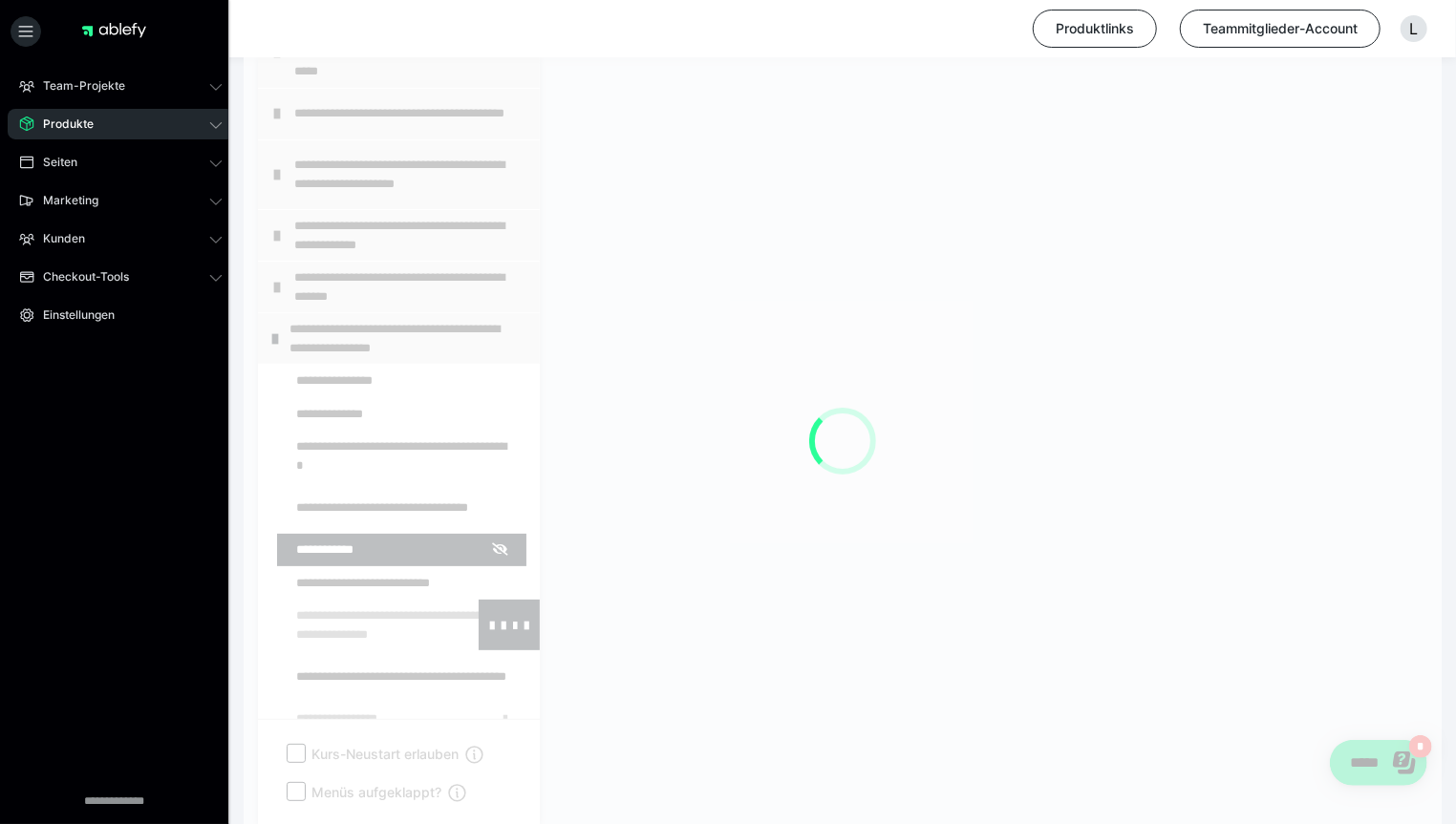 scroll, scrollTop: 316, scrollLeft: 0, axis: vertical 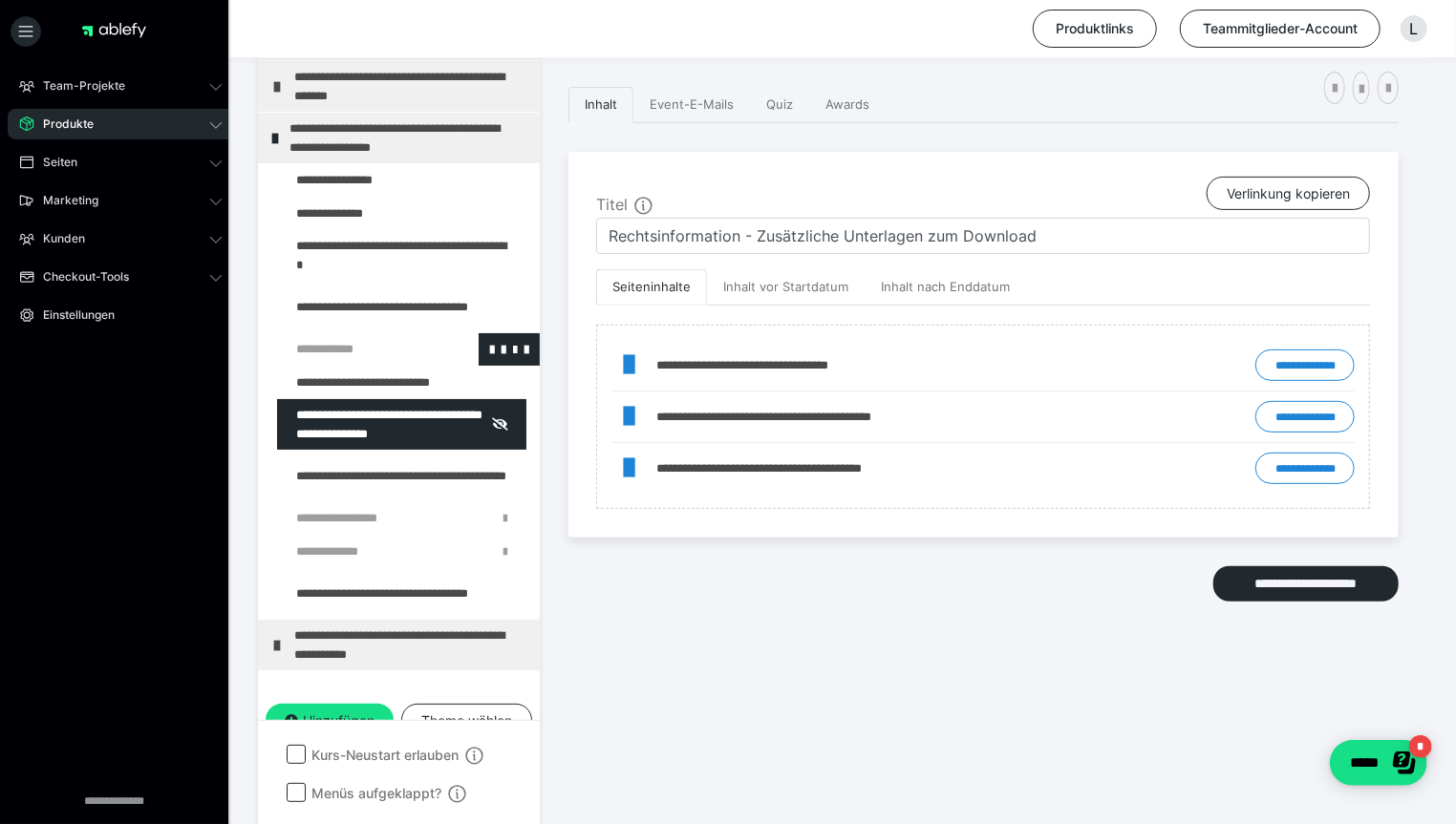 click at bounding box center [358, 349] 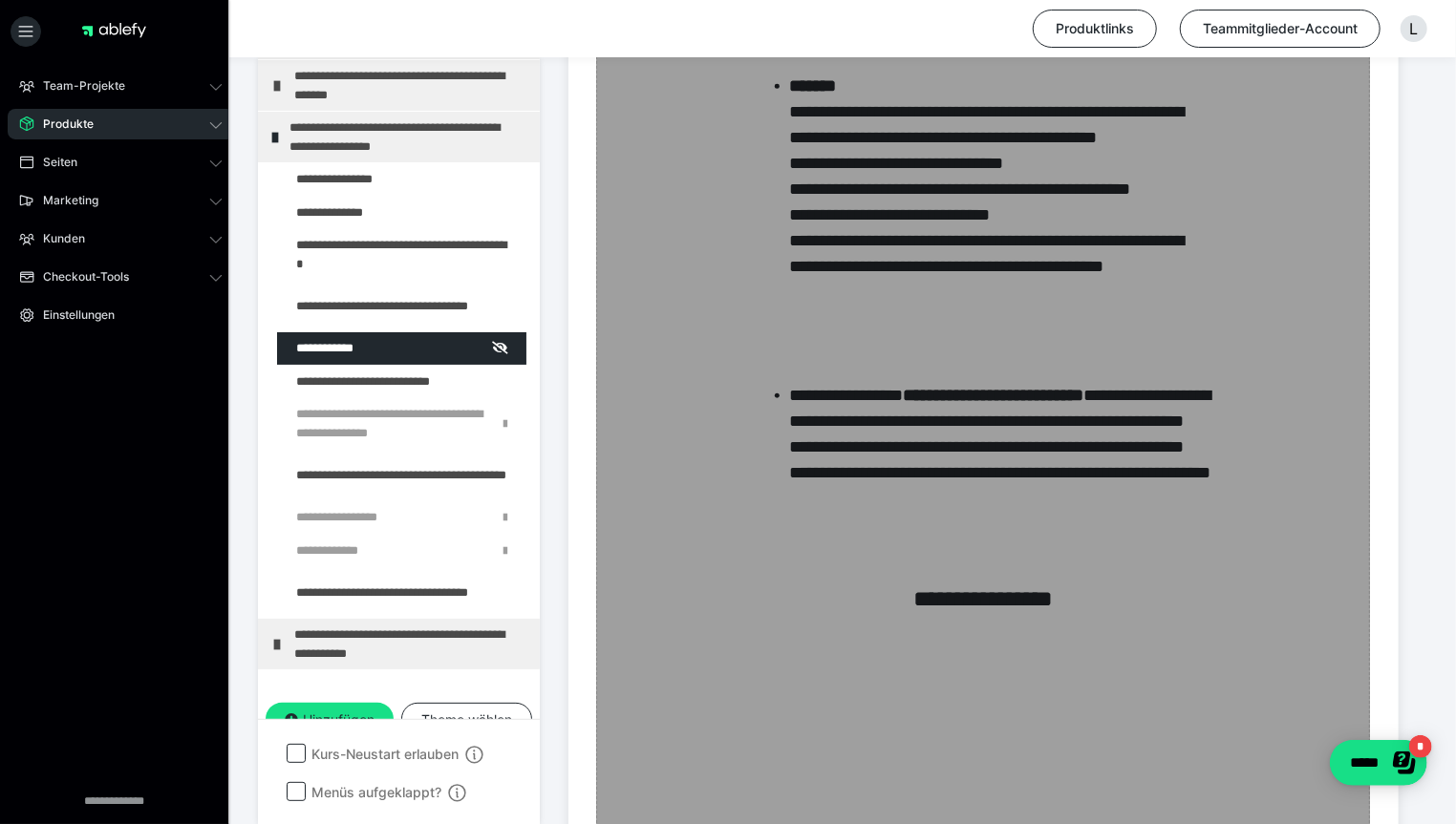 scroll, scrollTop: 0, scrollLeft: 0, axis: both 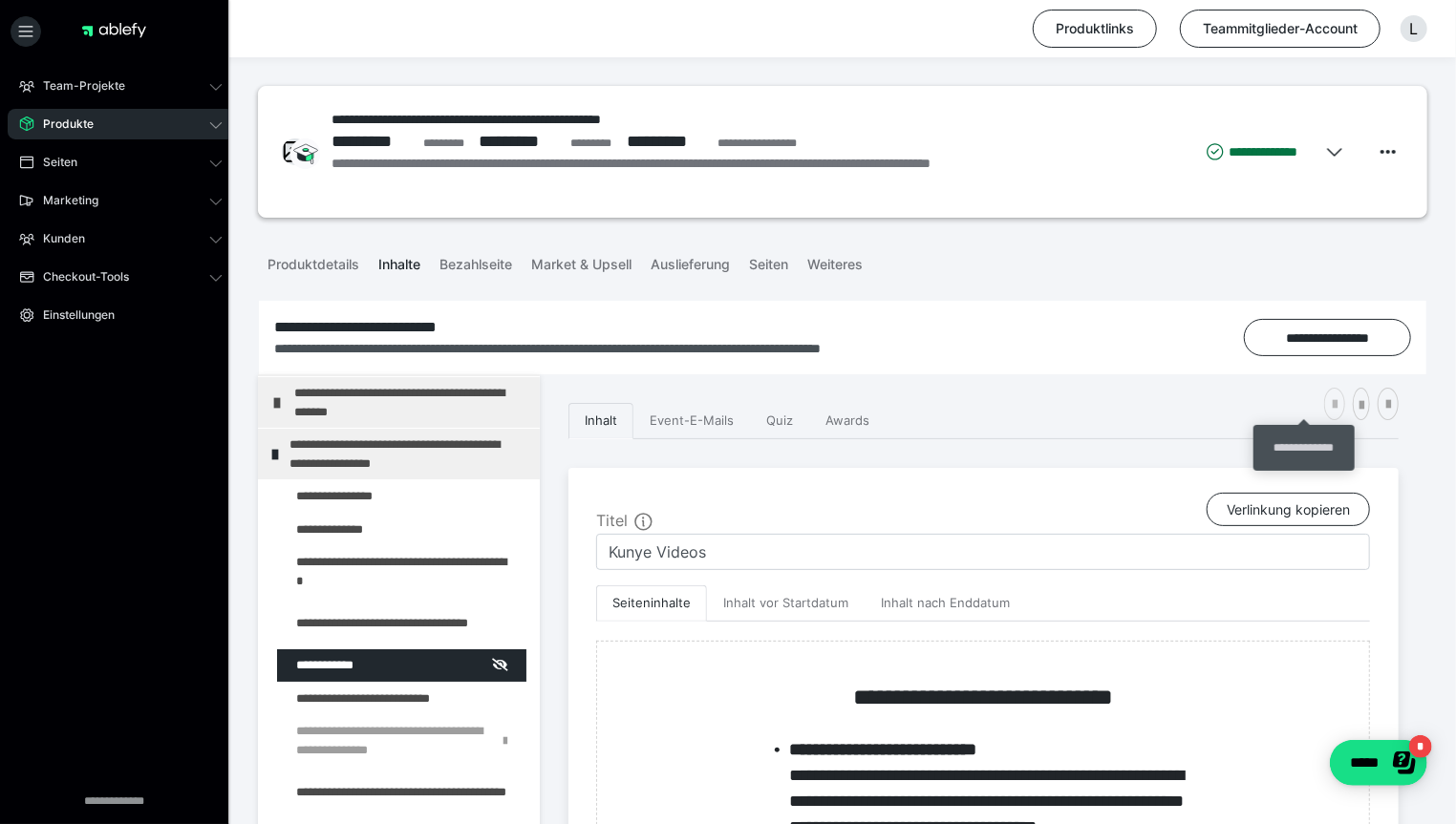 click at bounding box center (1335, 405) 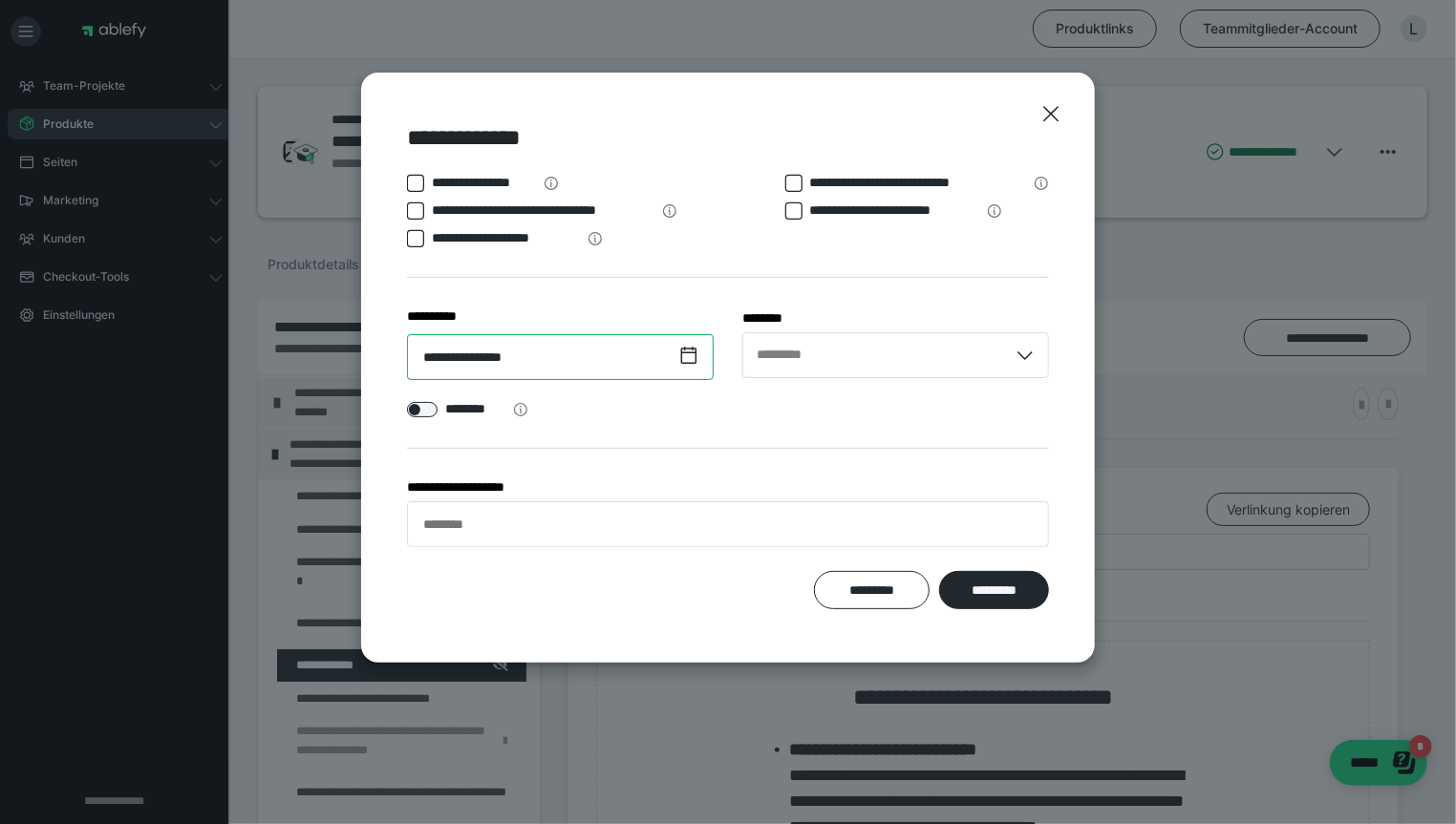 scroll, scrollTop: 112, scrollLeft: 0, axis: vertical 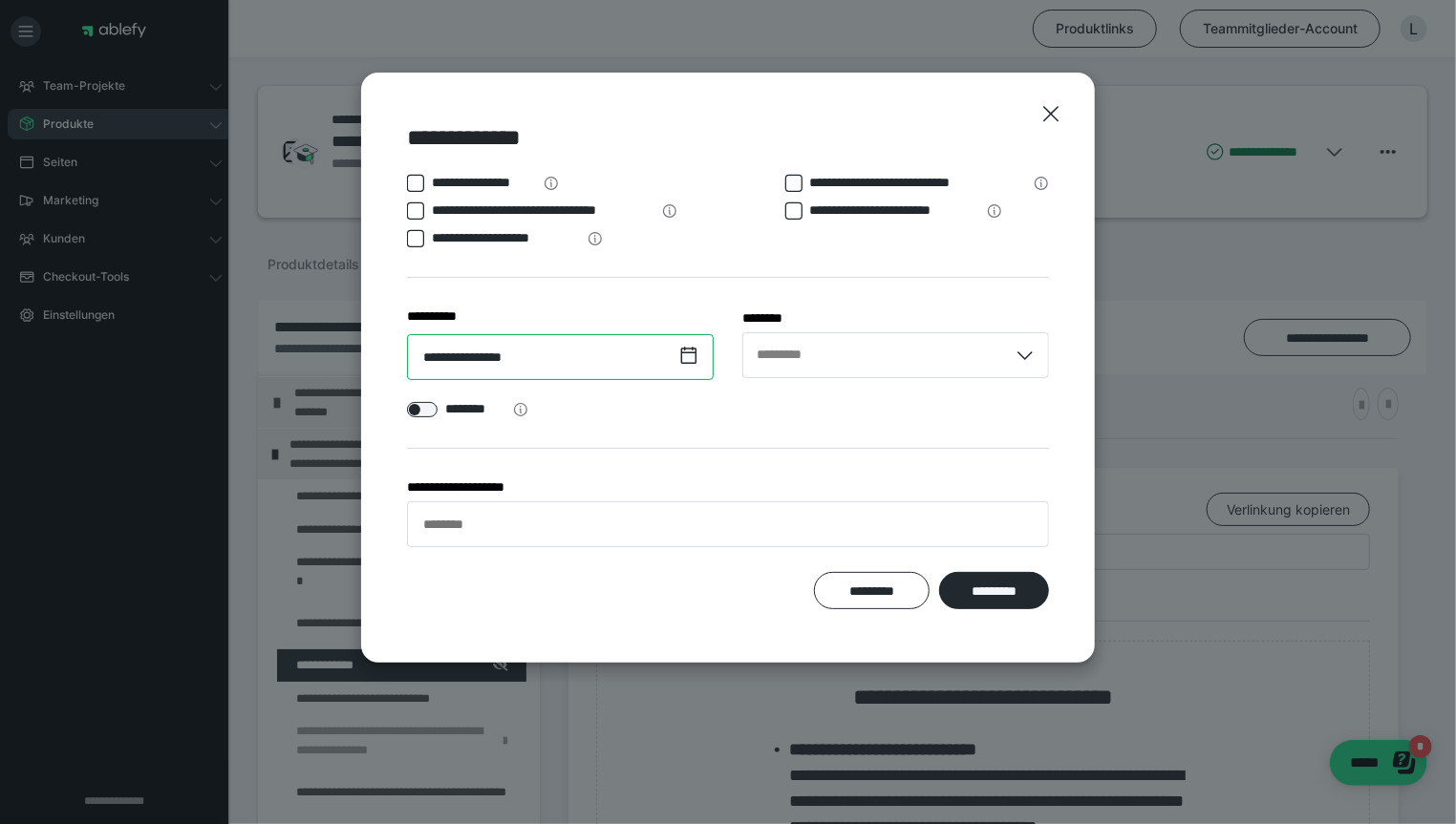 click on "**********" at bounding box center (560, 357) 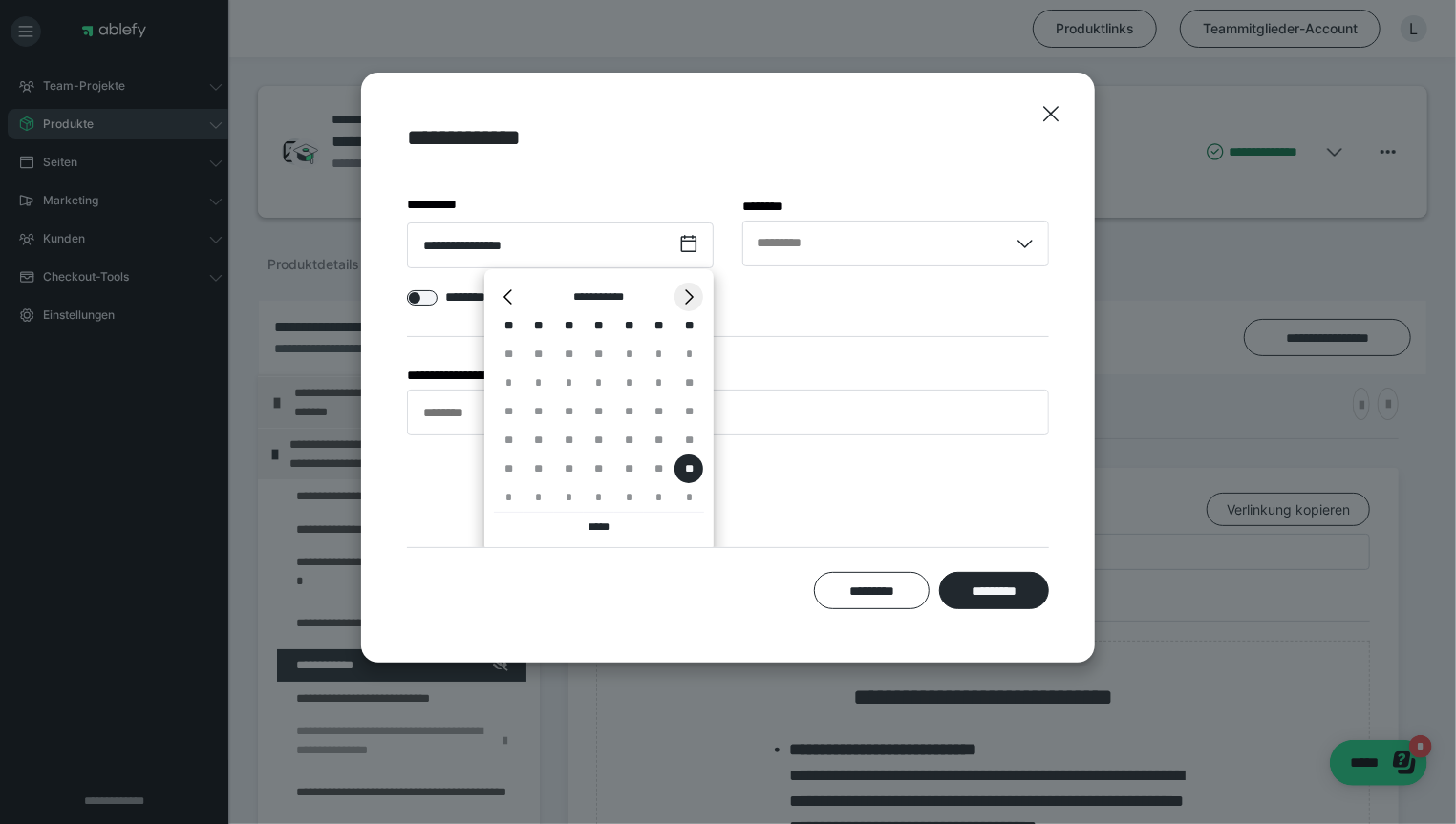 click on "*" at bounding box center [689, 297] 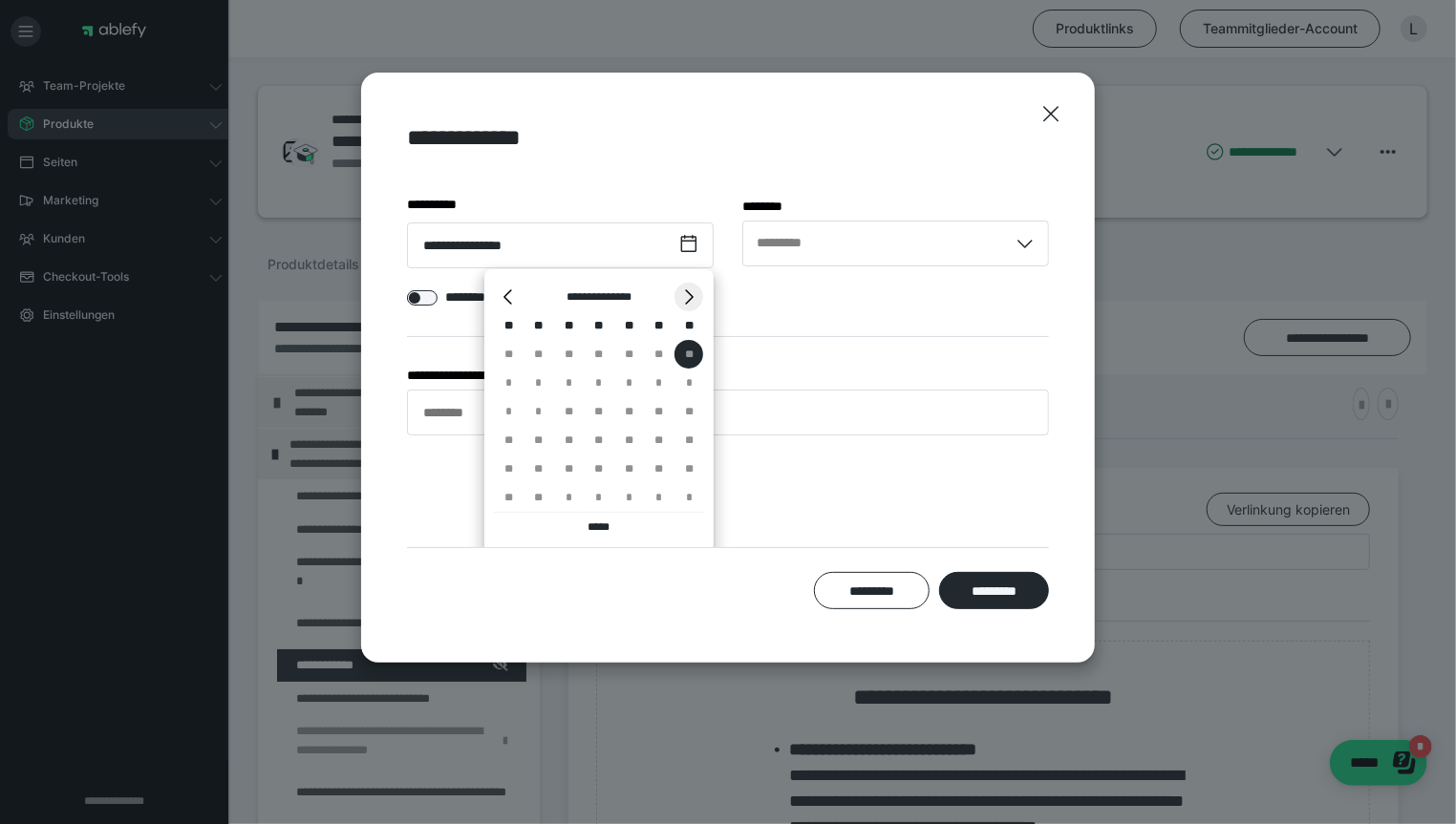 click on "*" at bounding box center [689, 297] 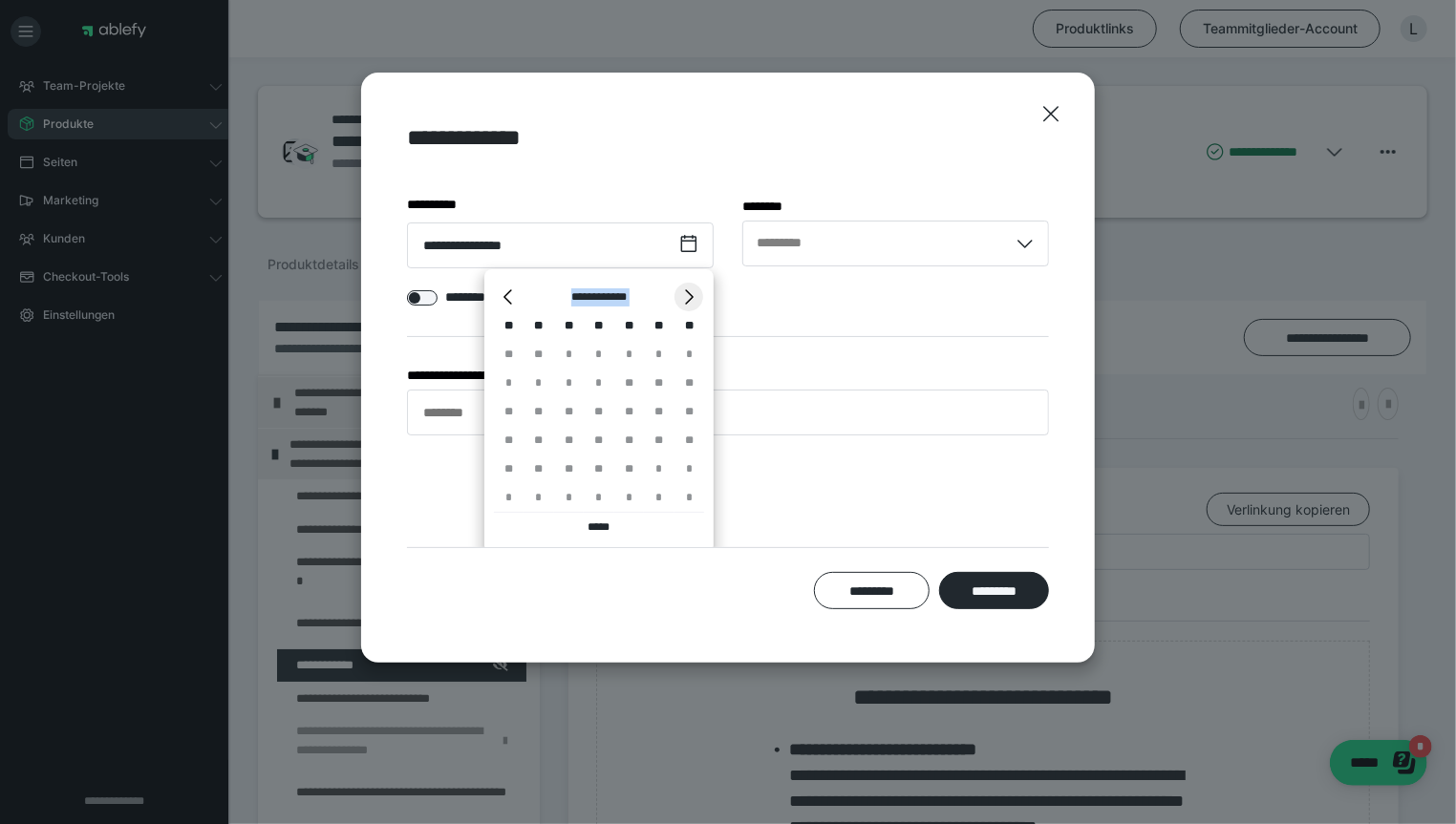 click on "*" at bounding box center (689, 297) 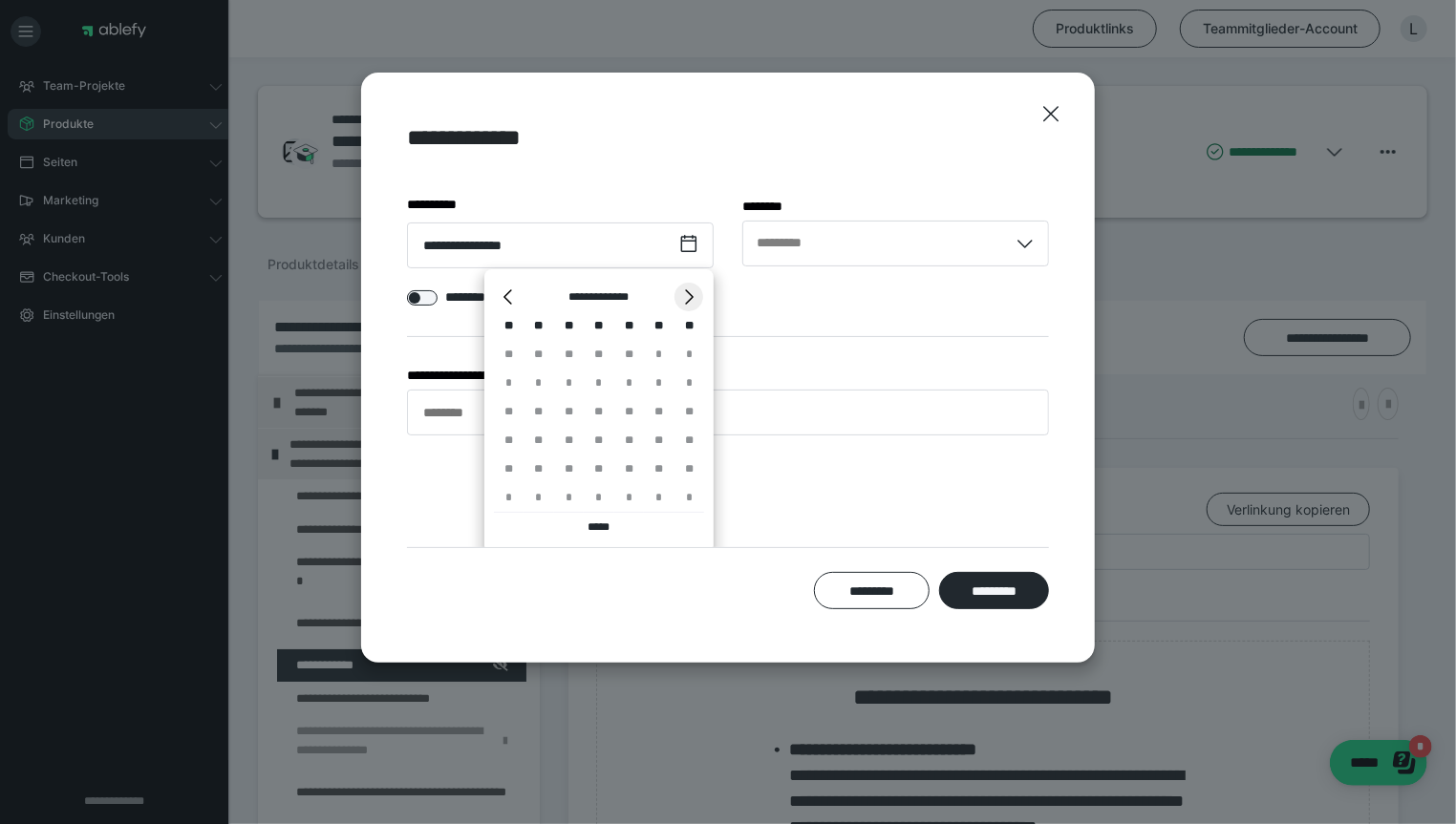 click on "*" at bounding box center (689, 297) 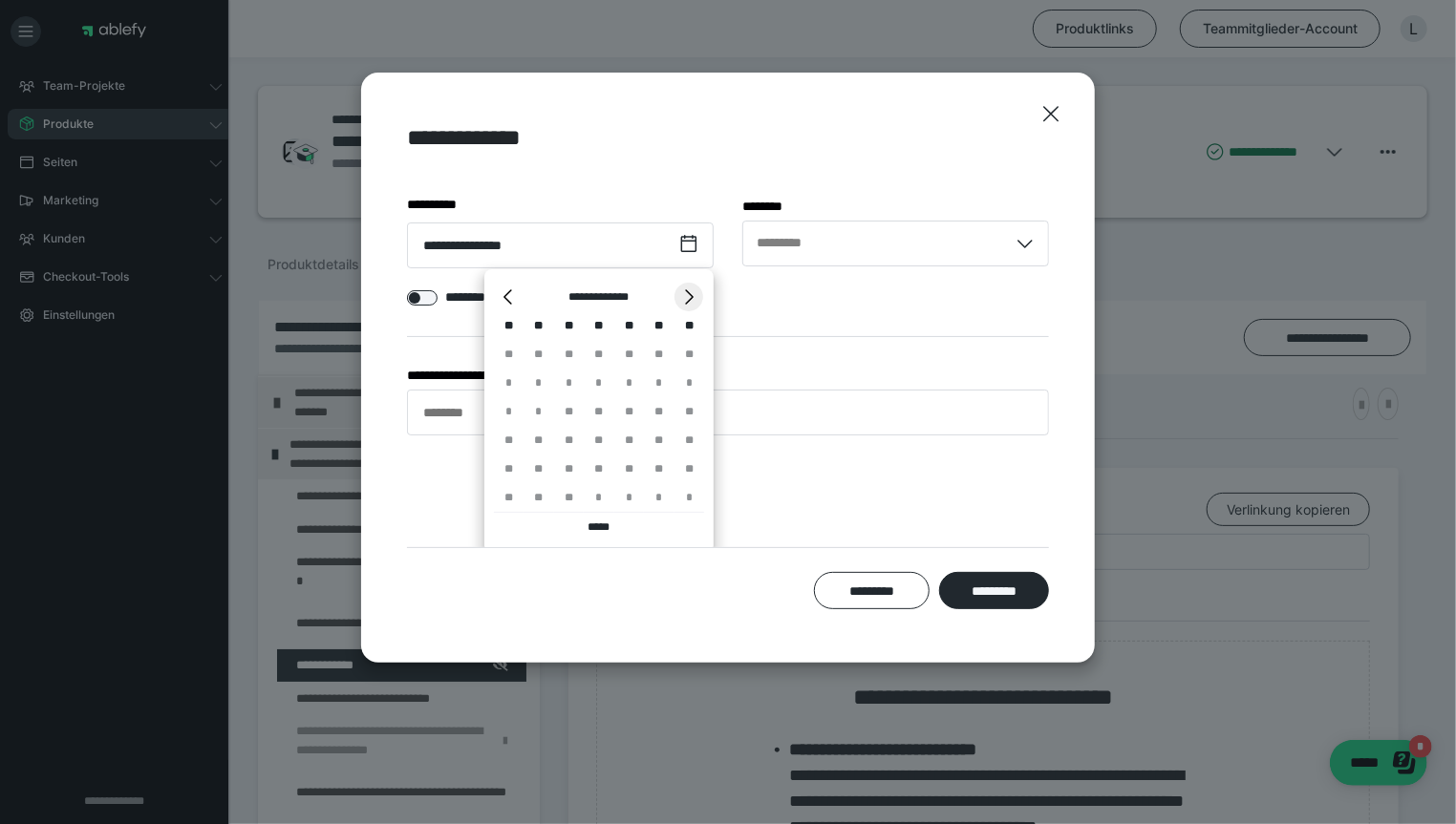 click on "*" at bounding box center (689, 297) 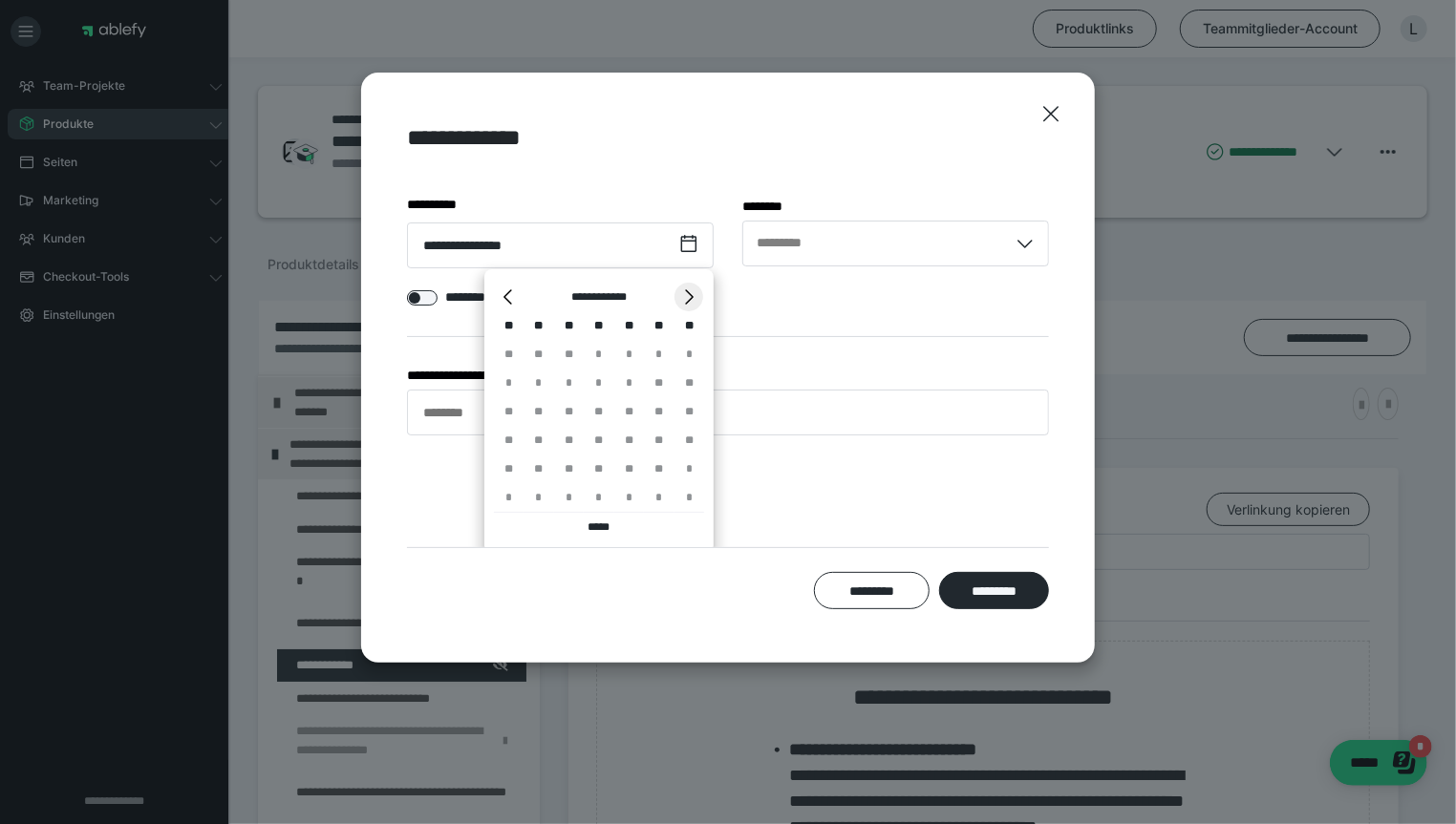 click on "*" at bounding box center [689, 297] 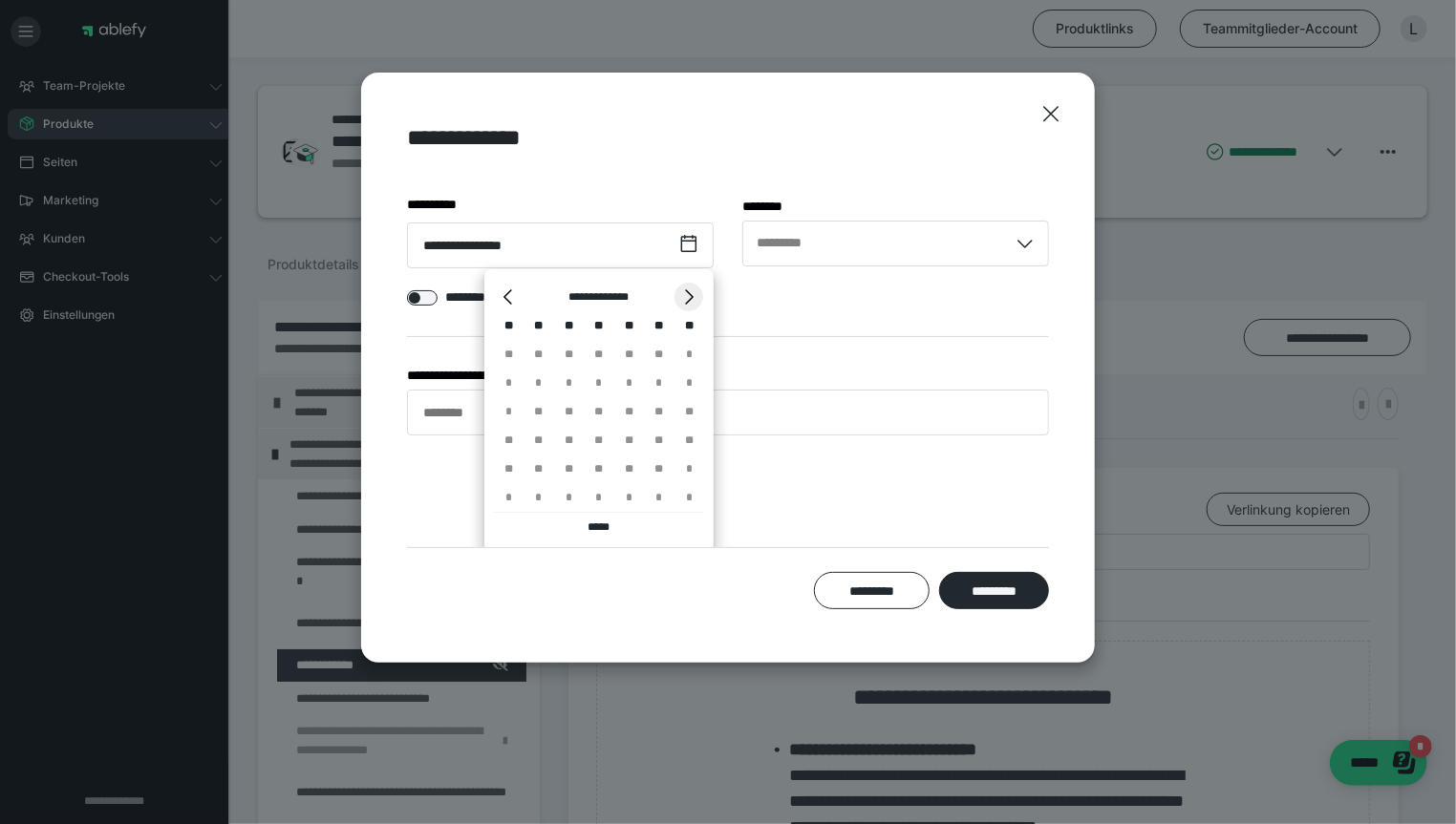 click on "*" at bounding box center (689, 297) 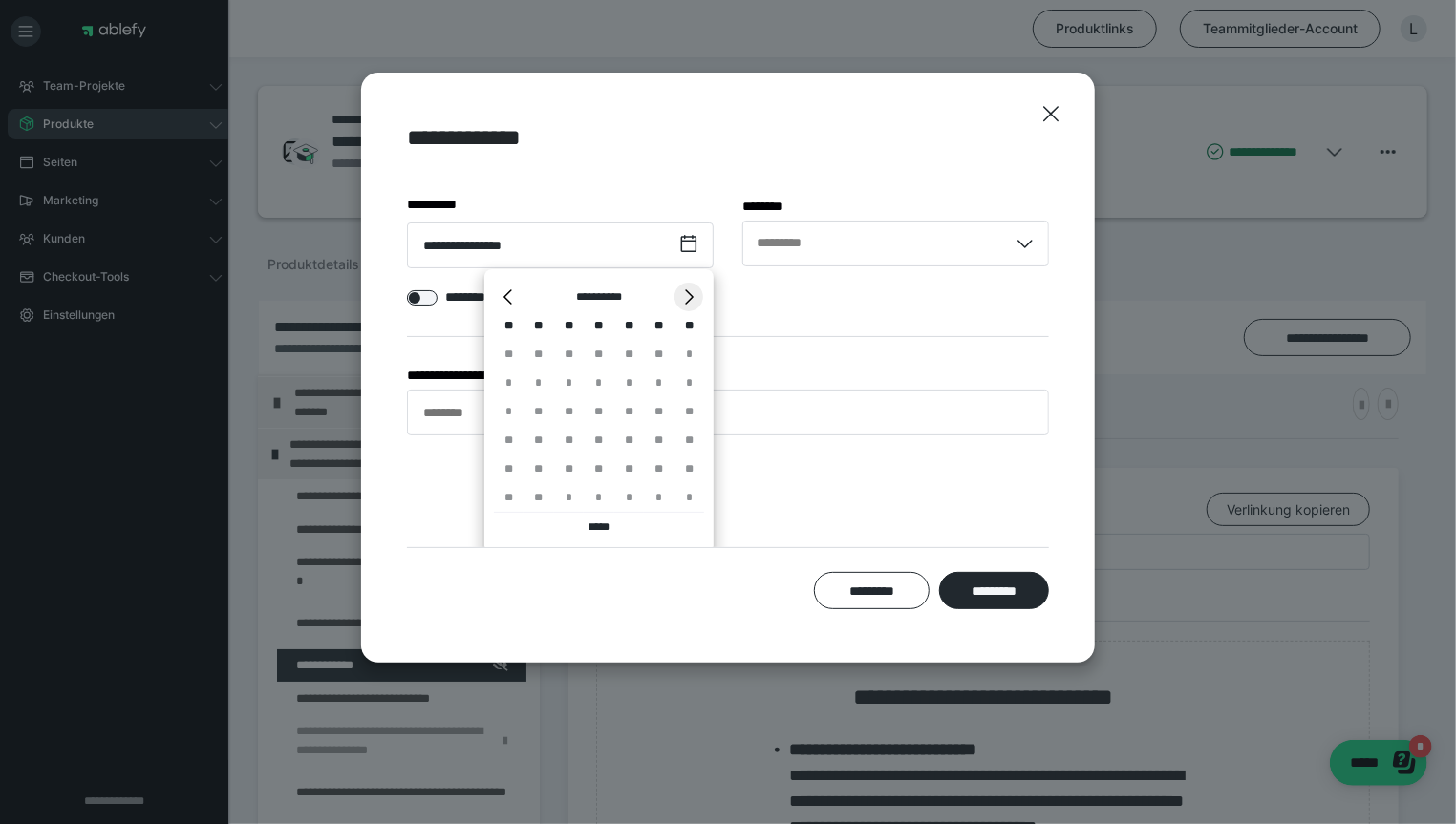 click on "*" at bounding box center (689, 297) 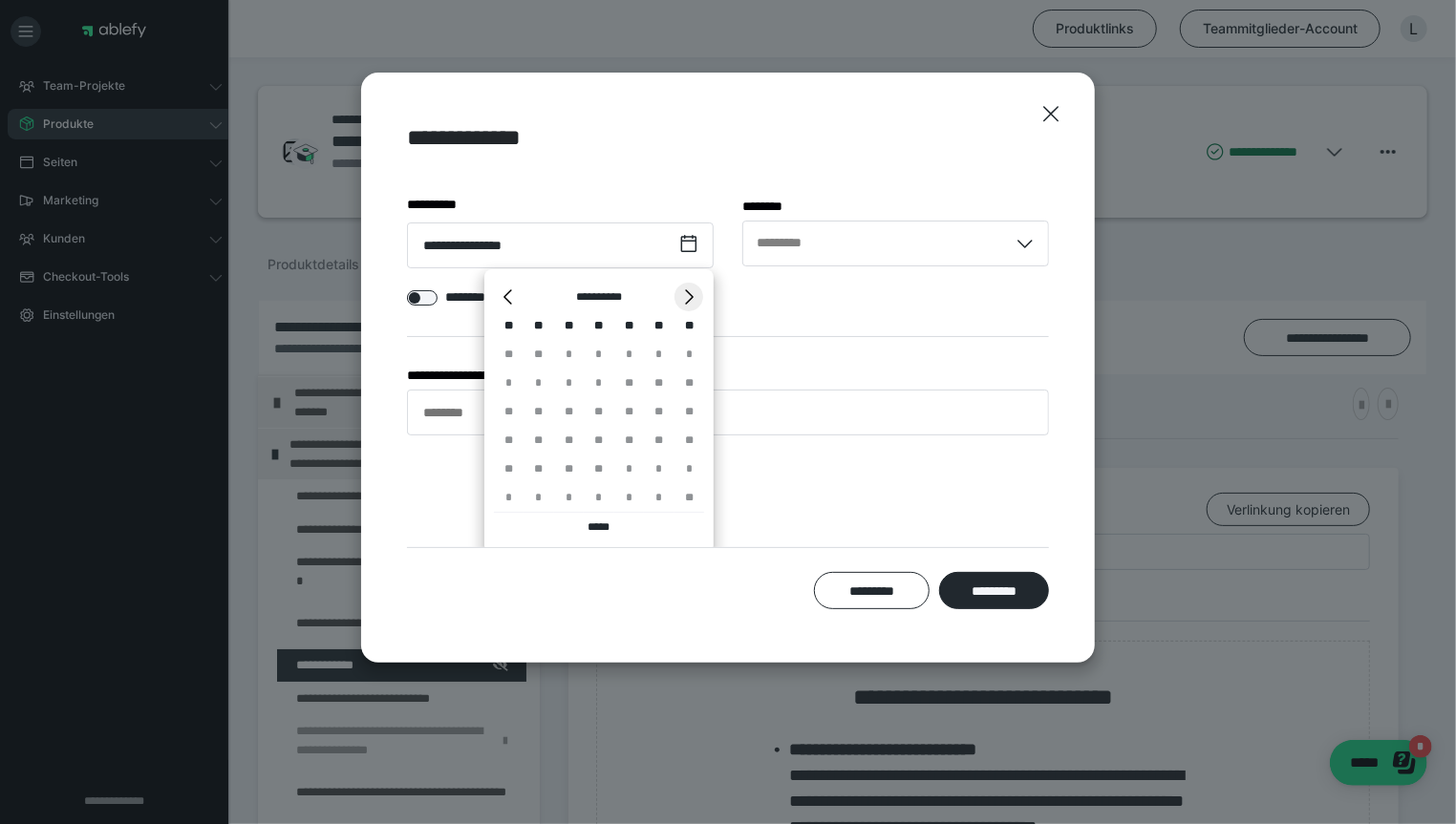 click on "*" at bounding box center (689, 297) 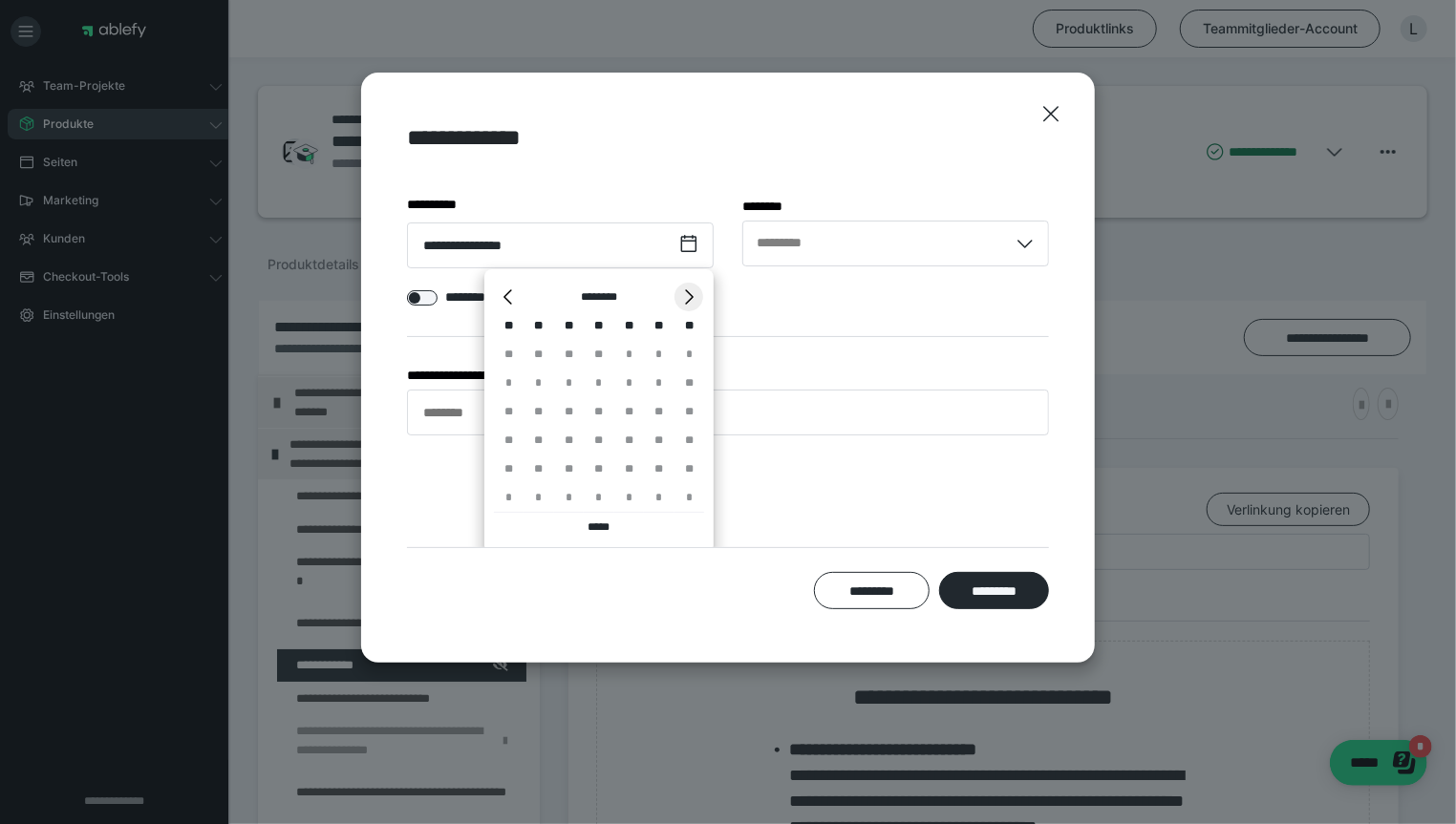 click on "*" at bounding box center (689, 297) 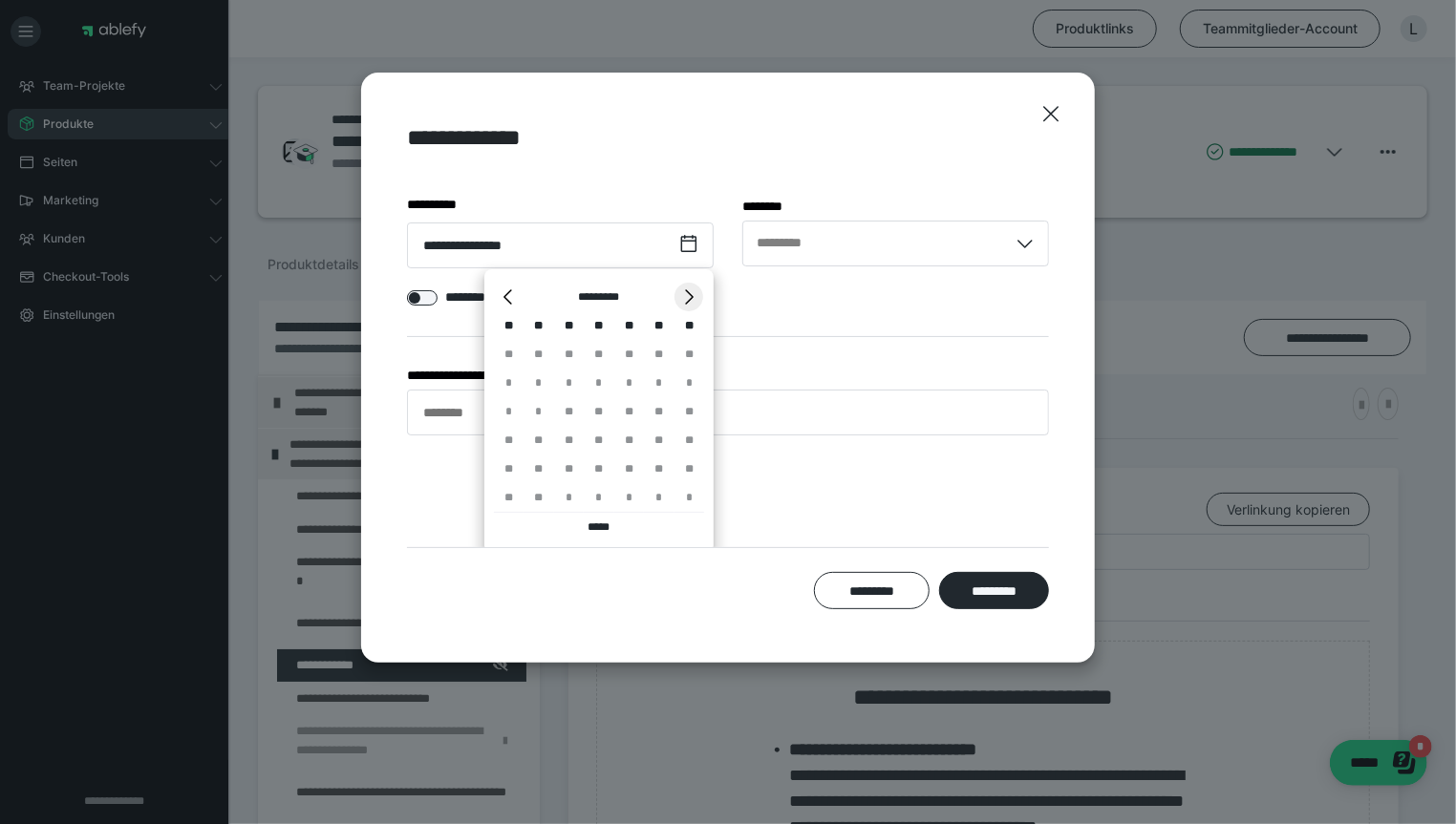 click on "*" at bounding box center [689, 297] 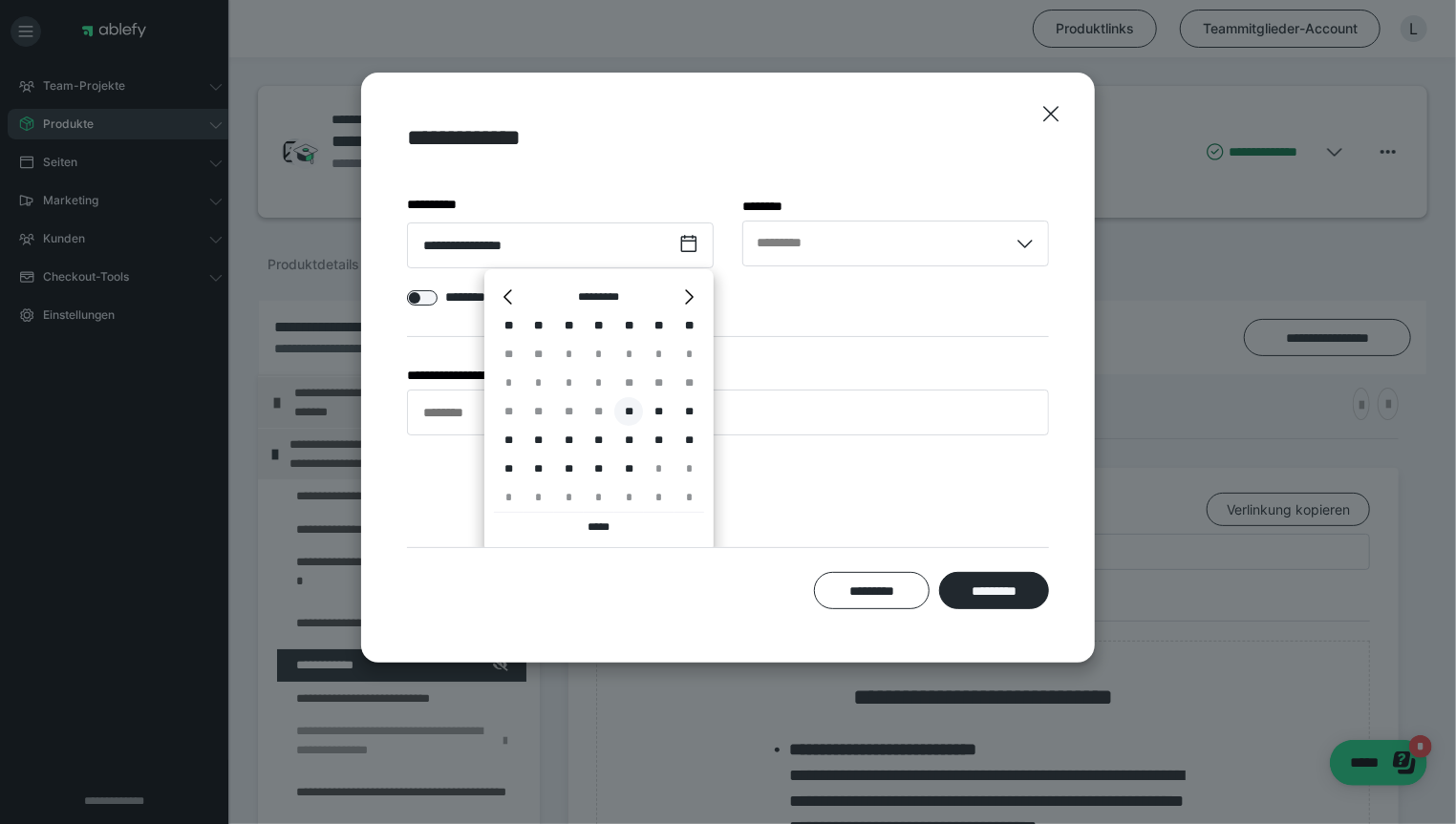 click on "**" at bounding box center (629, 412) 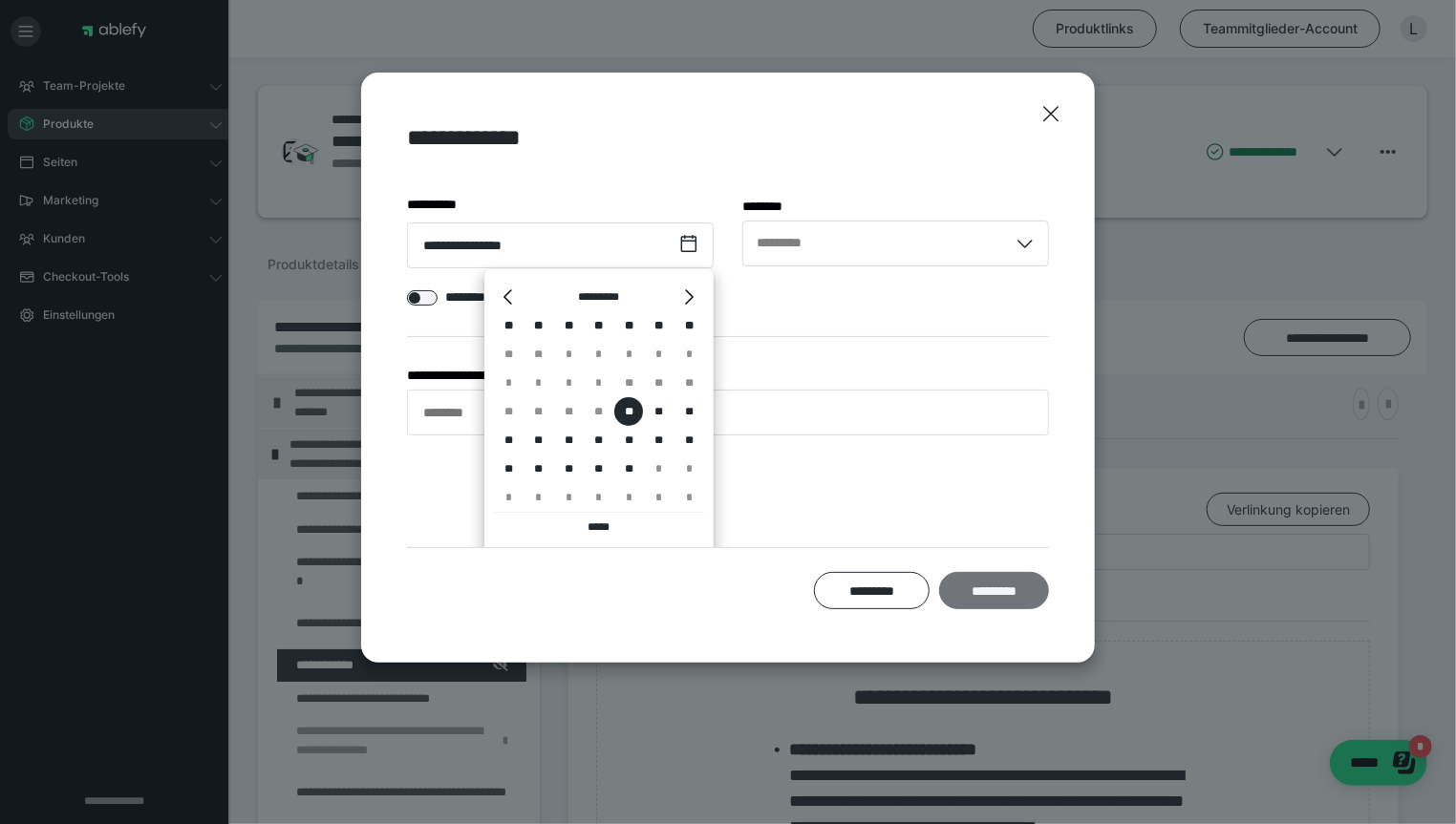 scroll, scrollTop: 0, scrollLeft: 0, axis: both 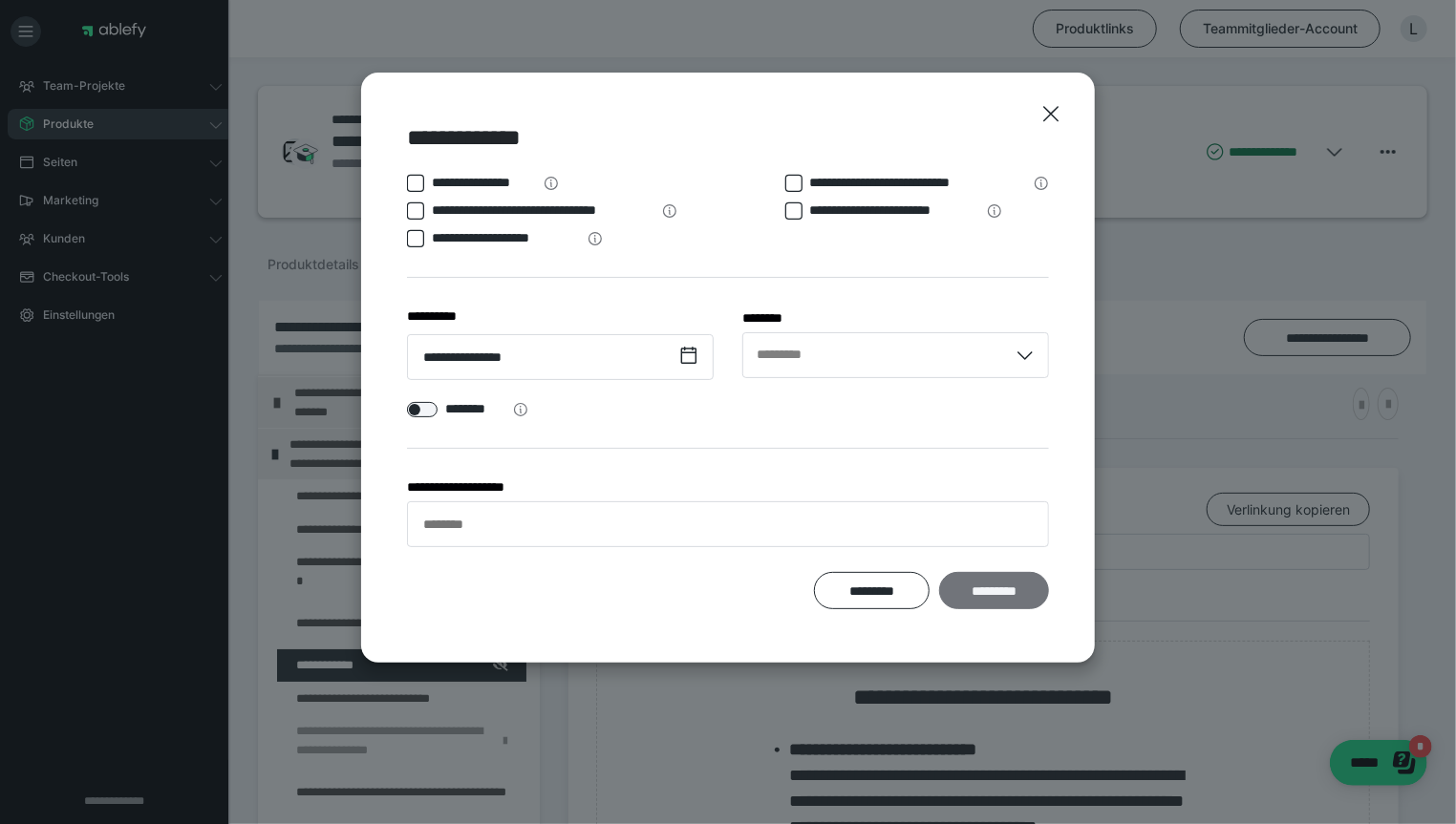 click on "*********" at bounding box center [994, 590] 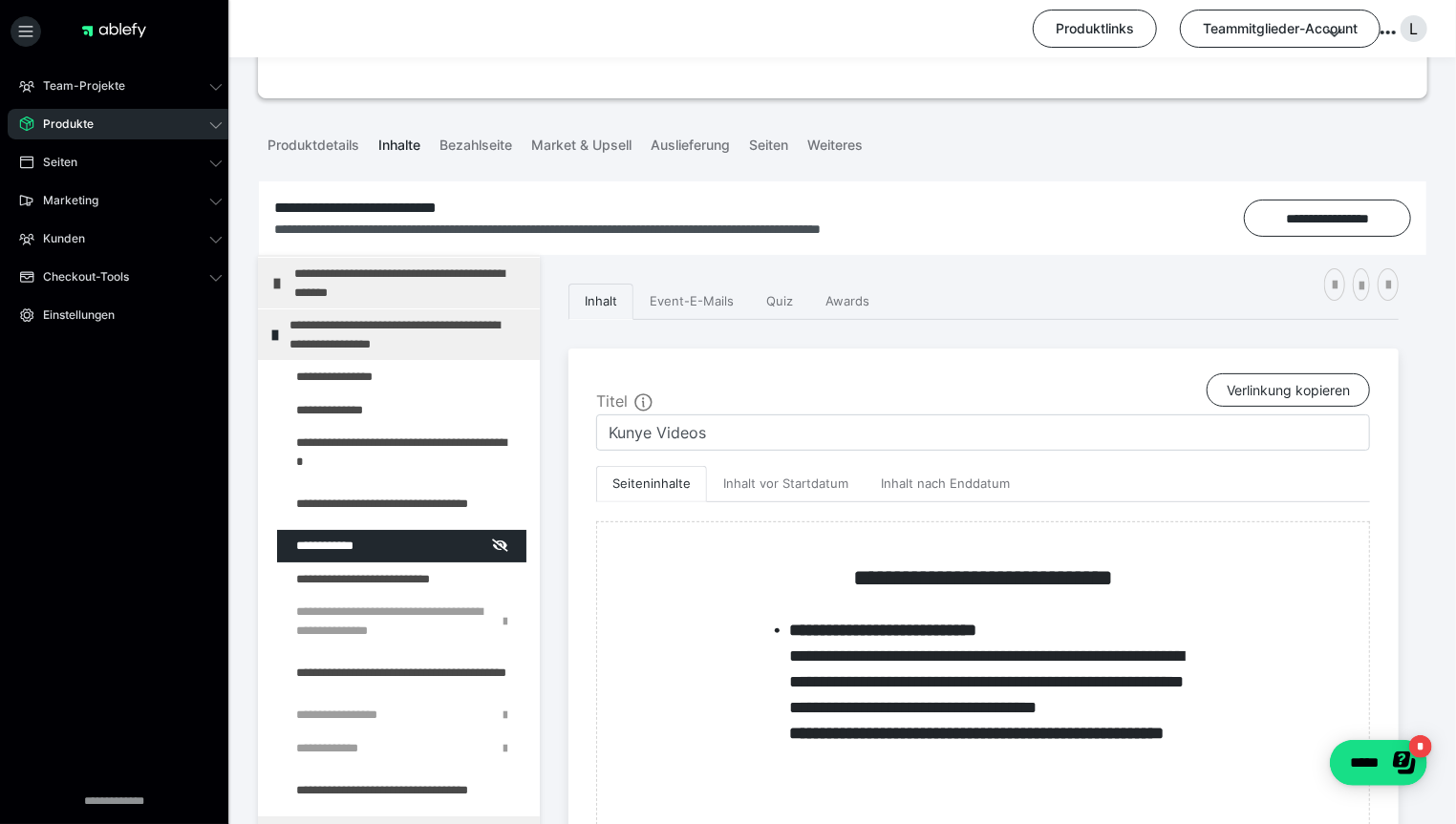 scroll, scrollTop: 202, scrollLeft: 0, axis: vertical 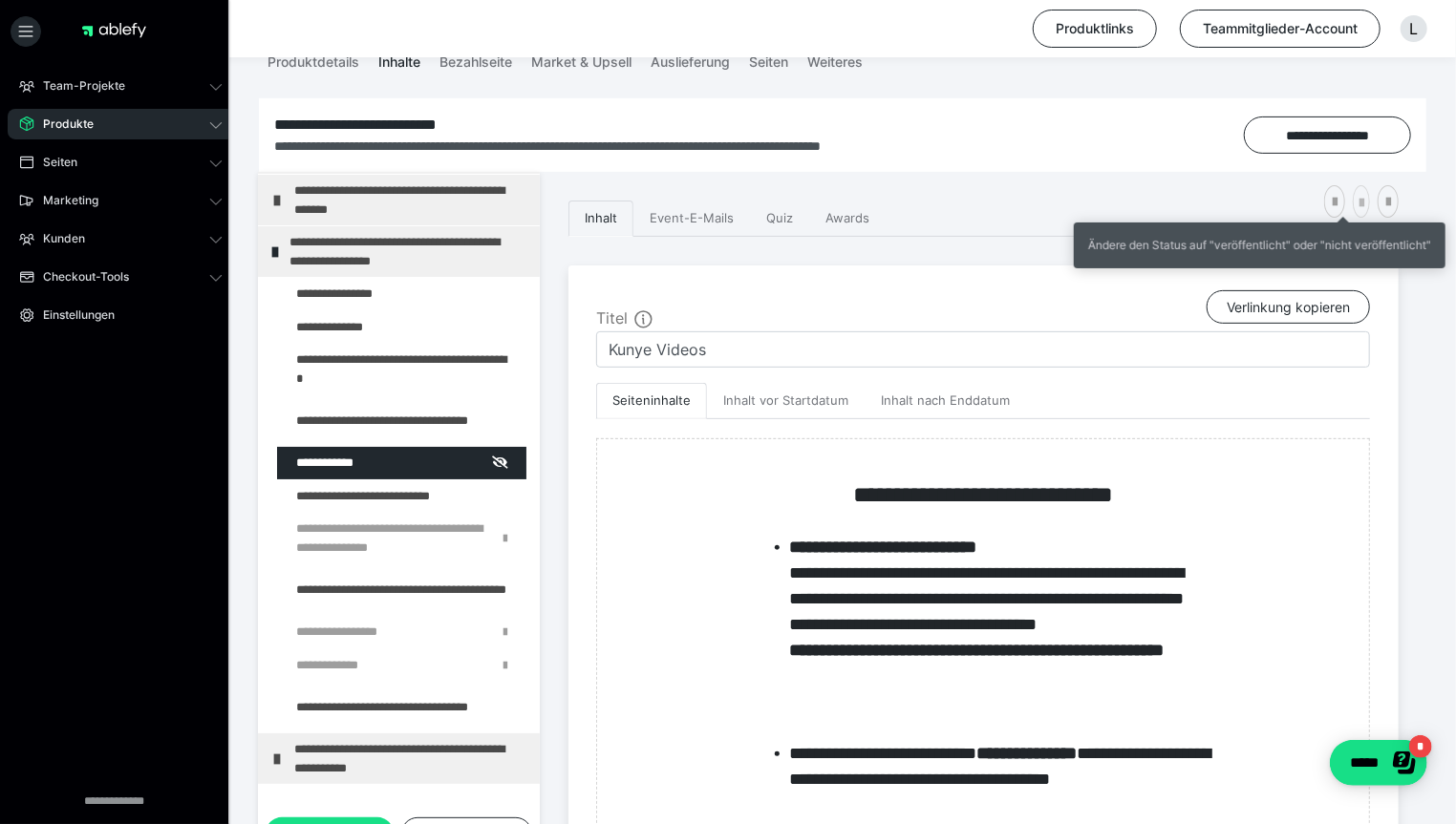 click at bounding box center [1361, 203] 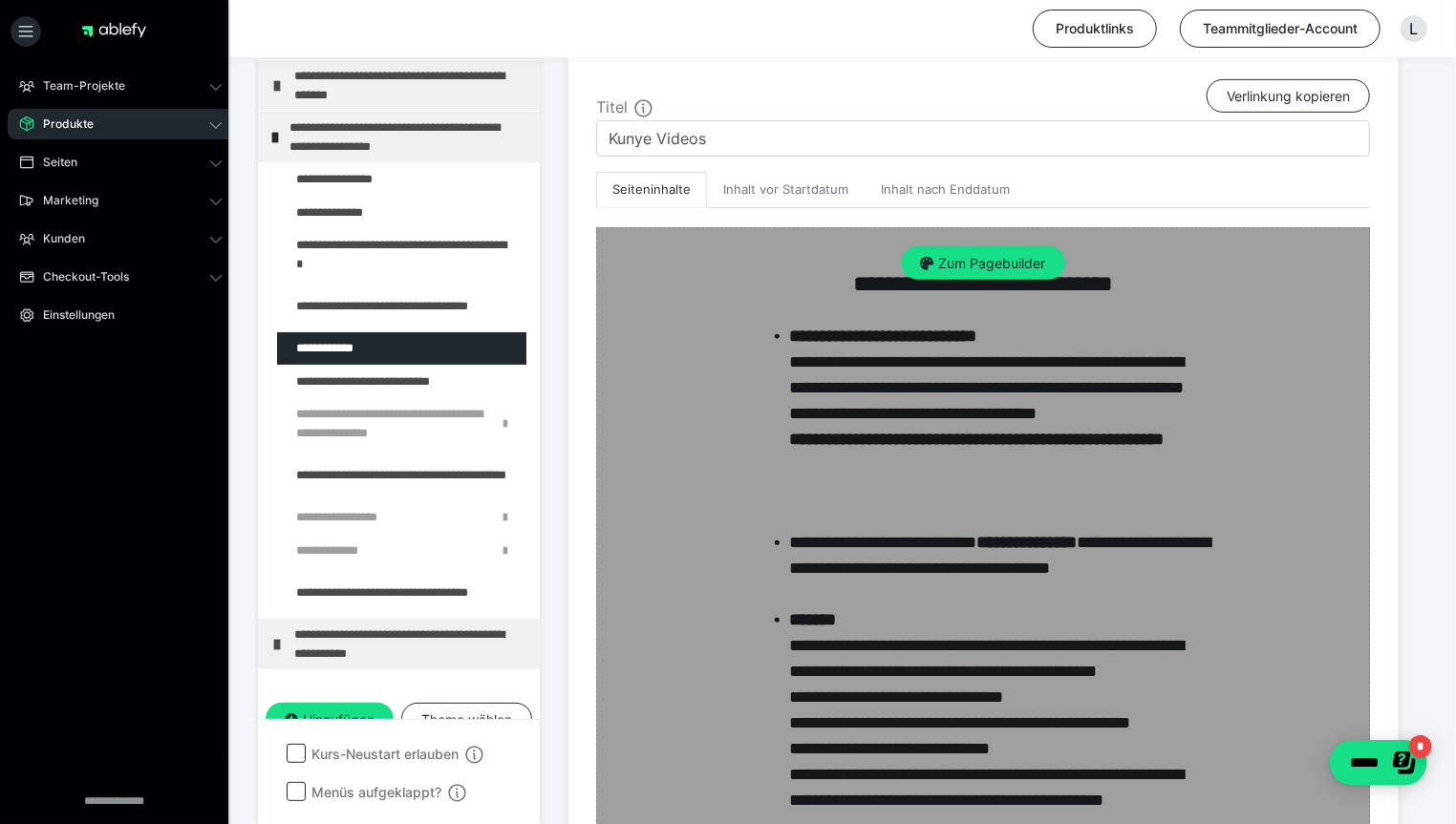 scroll, scrollTop: 0, scrollLeft: 0, axis: both 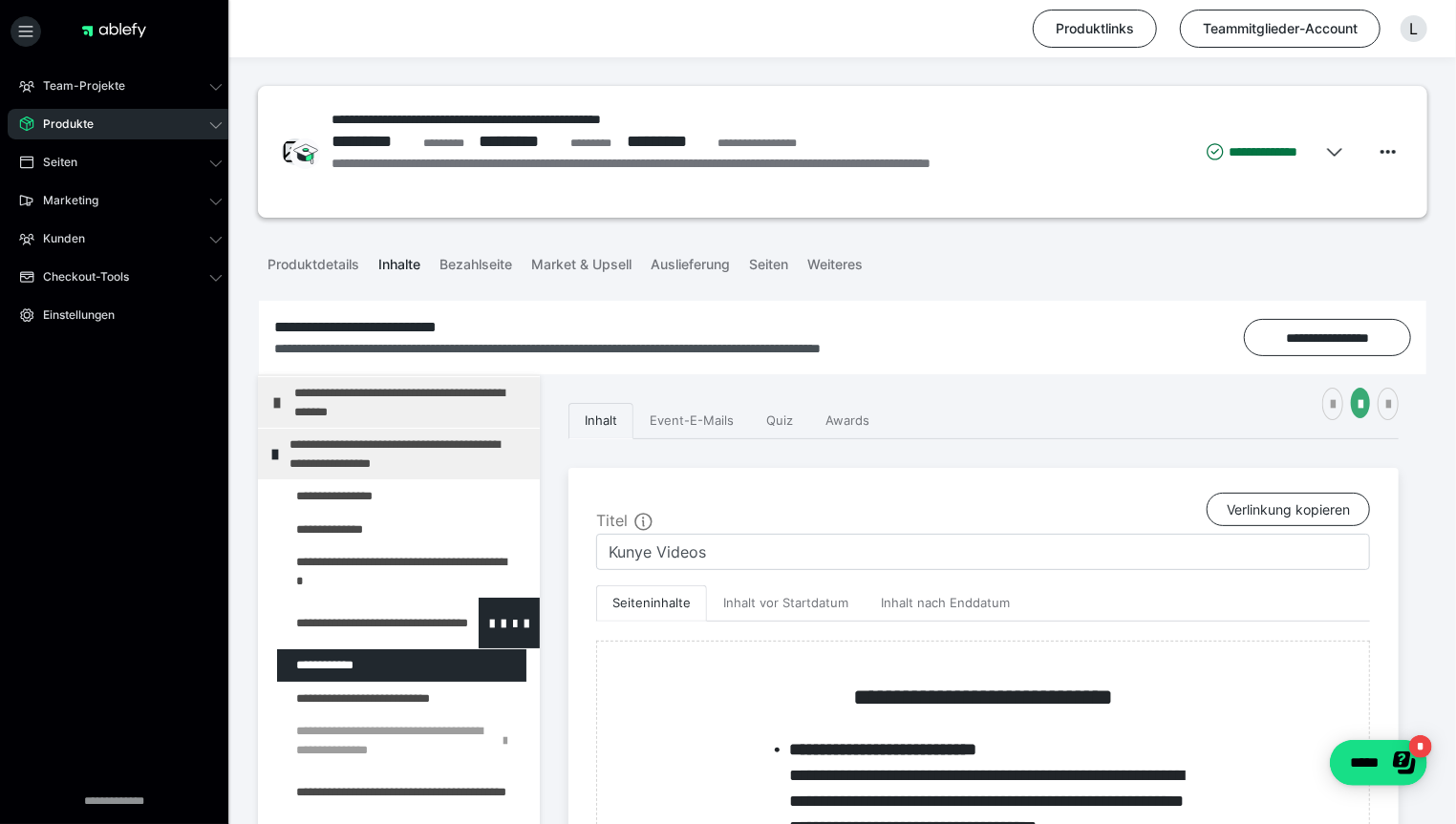 click at bounding box center [358, 623] 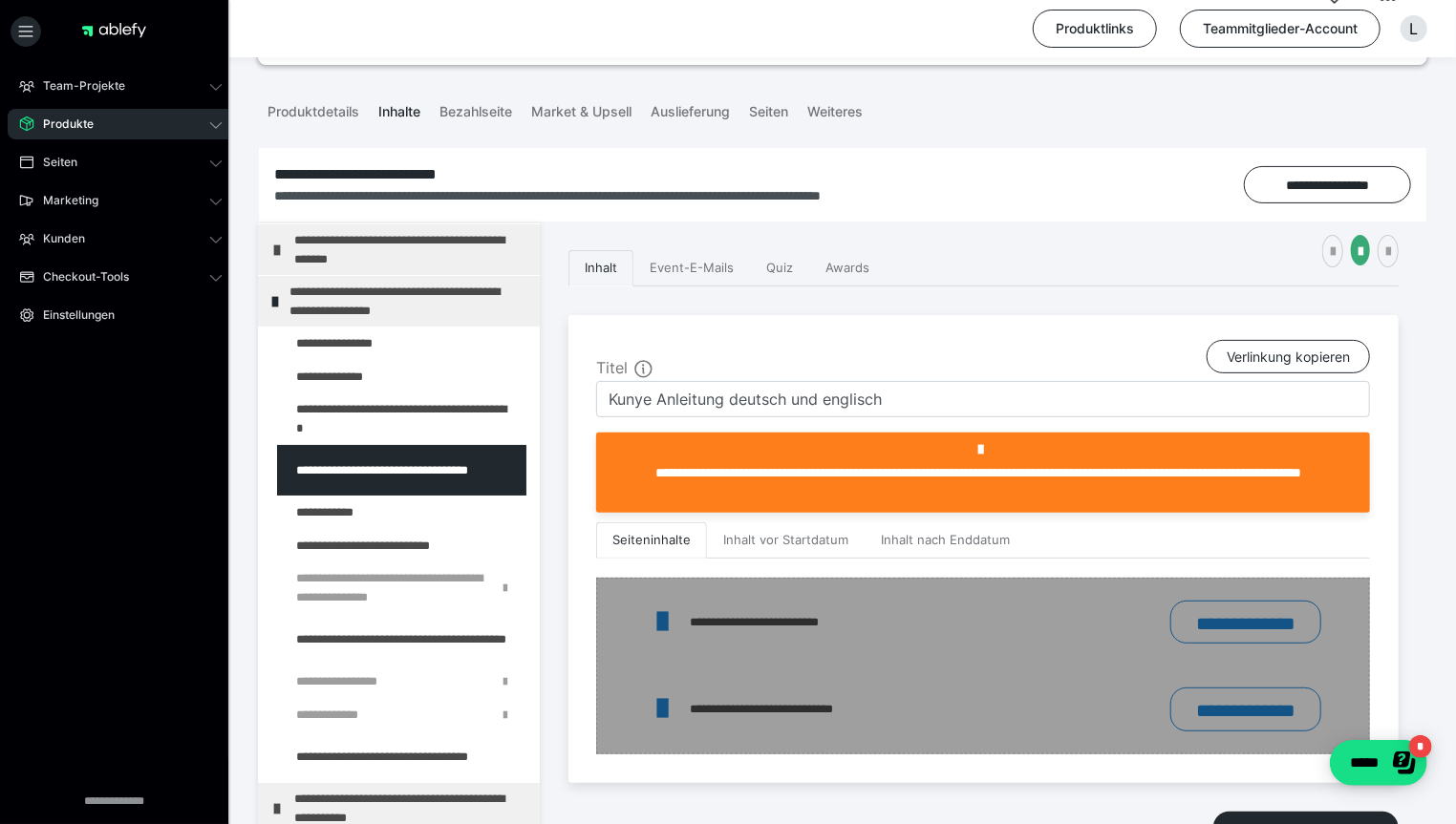 scroll, scrollTop: 316, scrollLeft: 0, axis: vertical 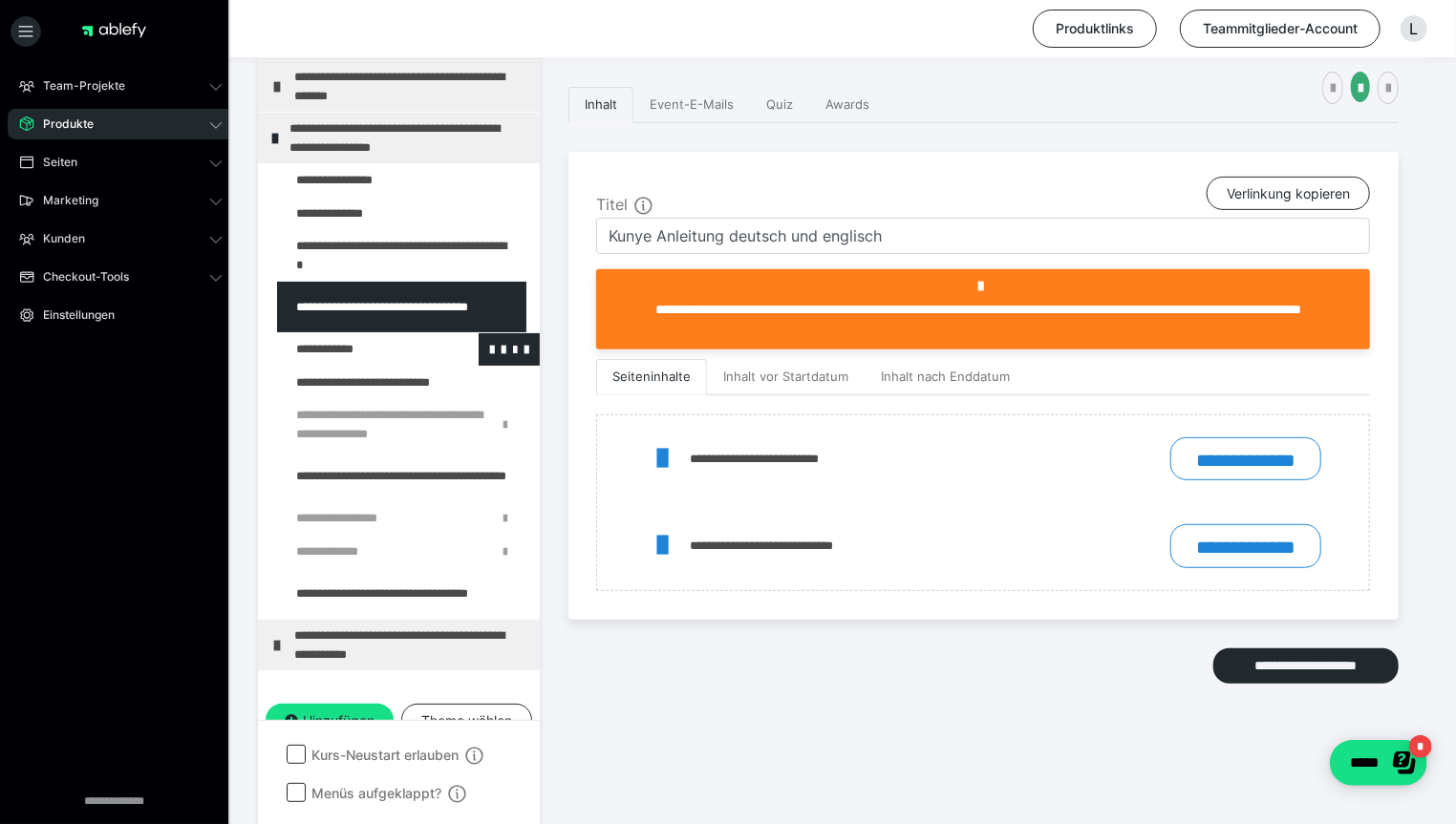 click at bounding box center (358, 349) 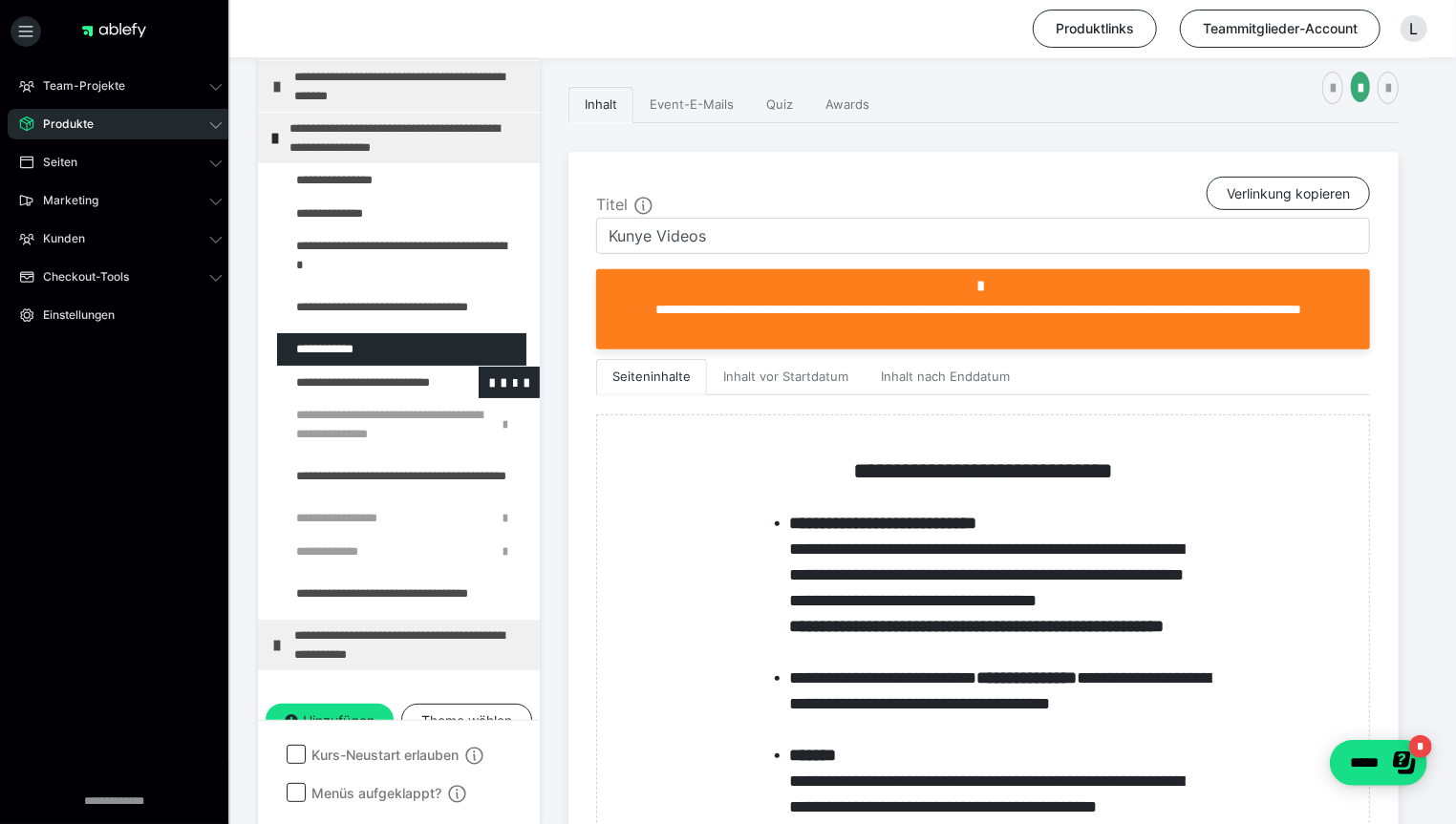 click at bounding box center [358, 383] 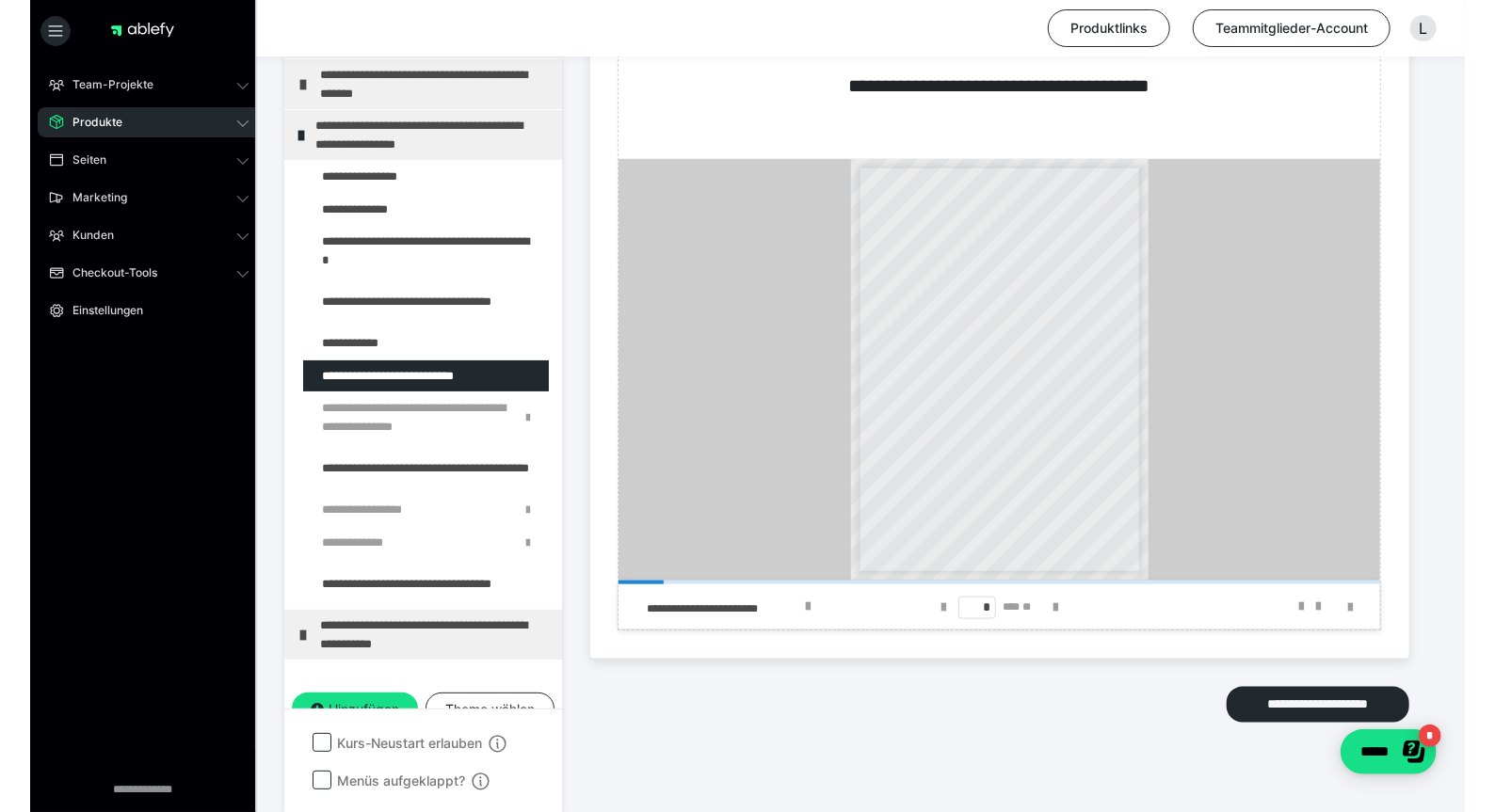 scroll, scrollTop: 885, scrollLeft: 0, axis: vertical 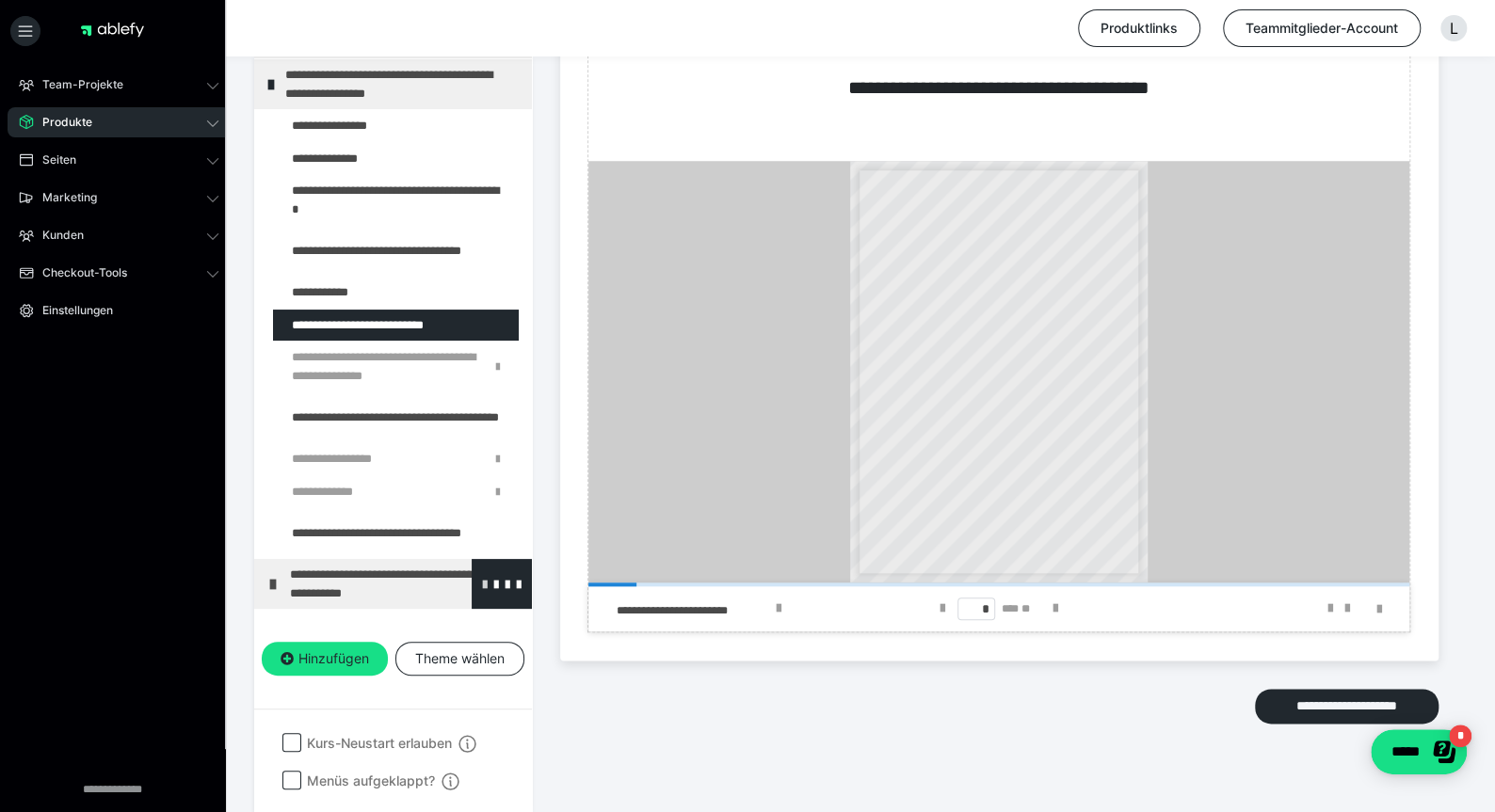click at bounding box center (485, 583) 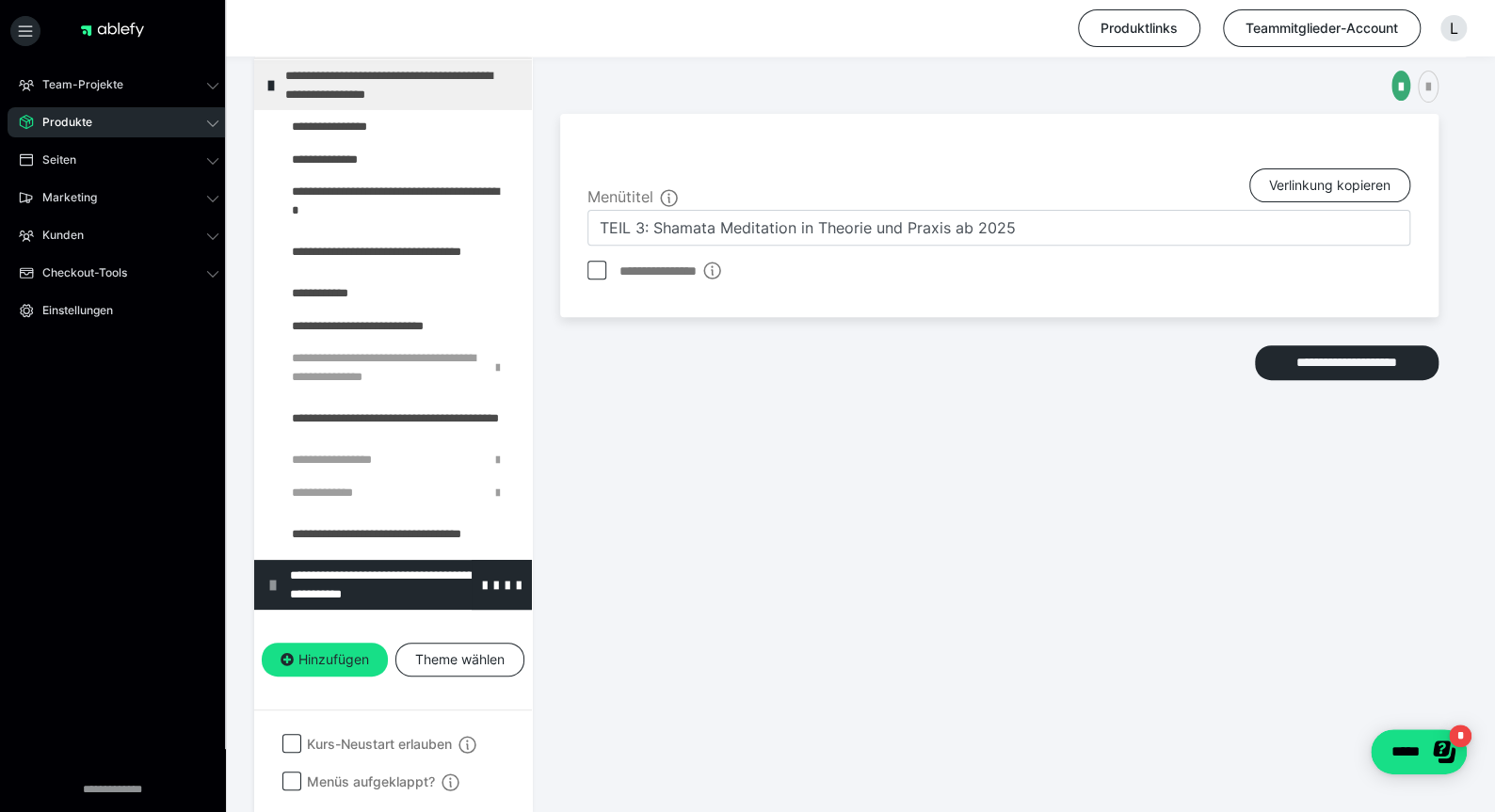 click at bounding box center [273, 585] 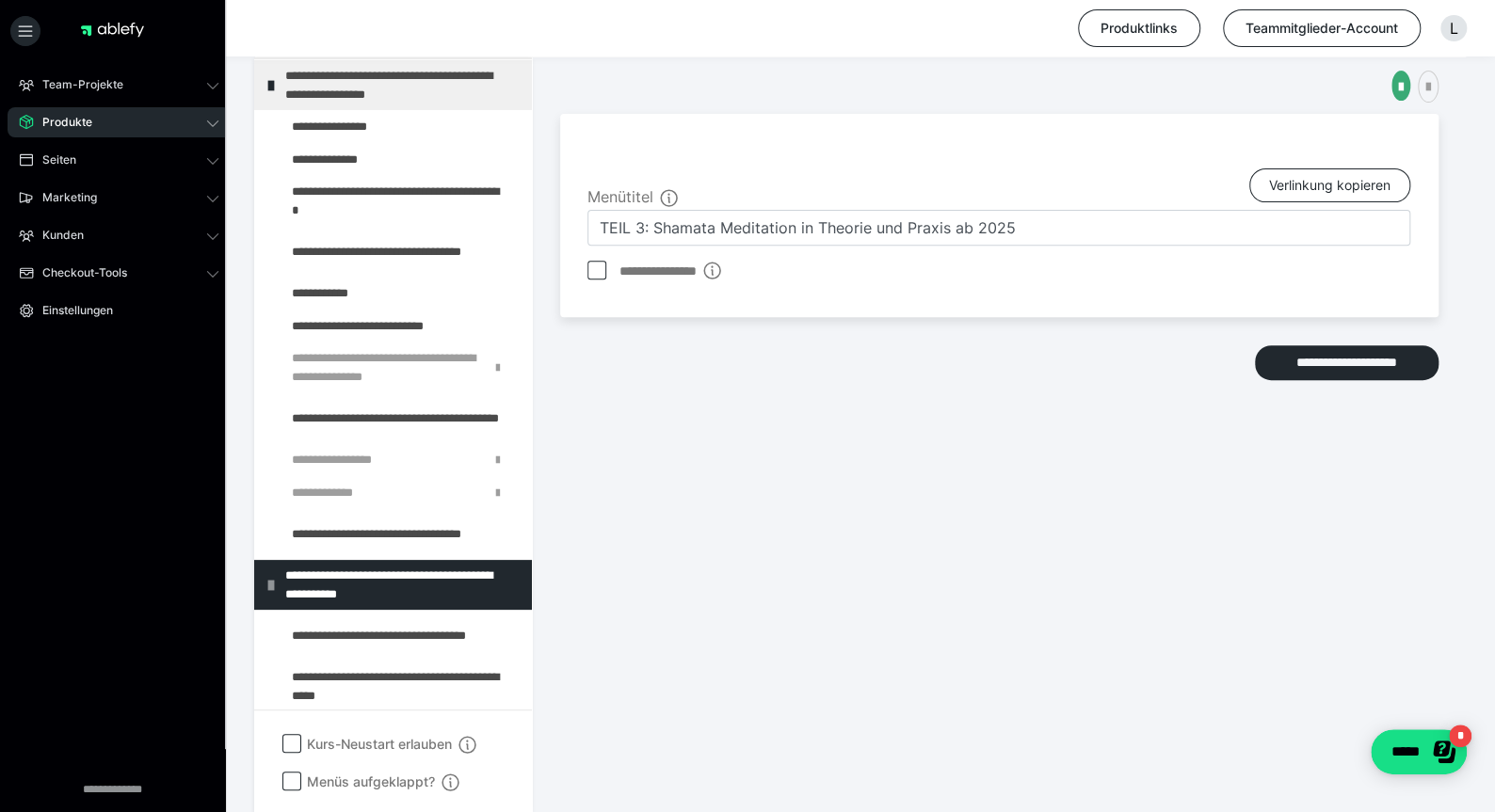 scroll, scrollTop: 741, scrollLeft: 0, axis: vertical 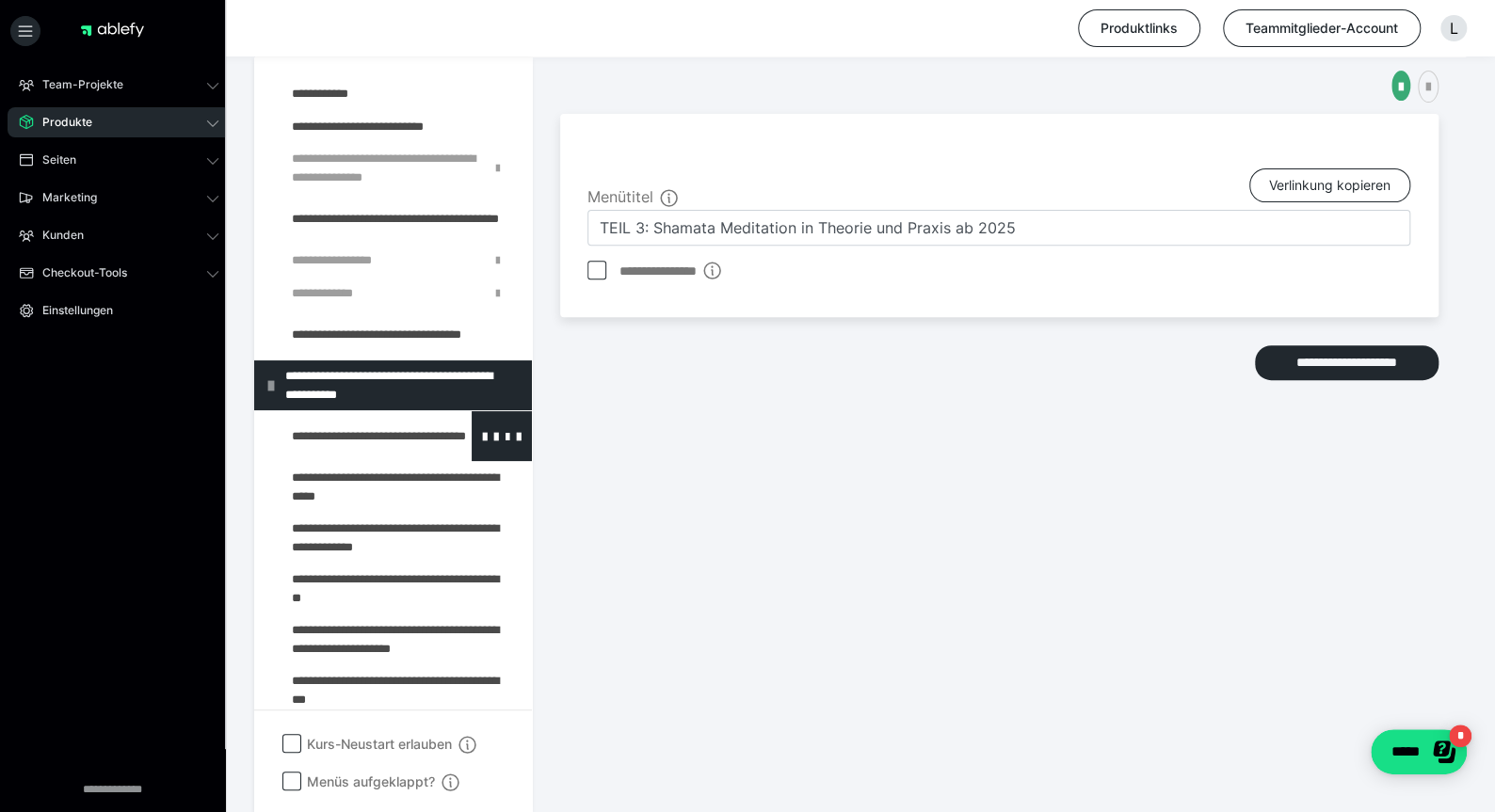 click at bounding box center [353, 436] 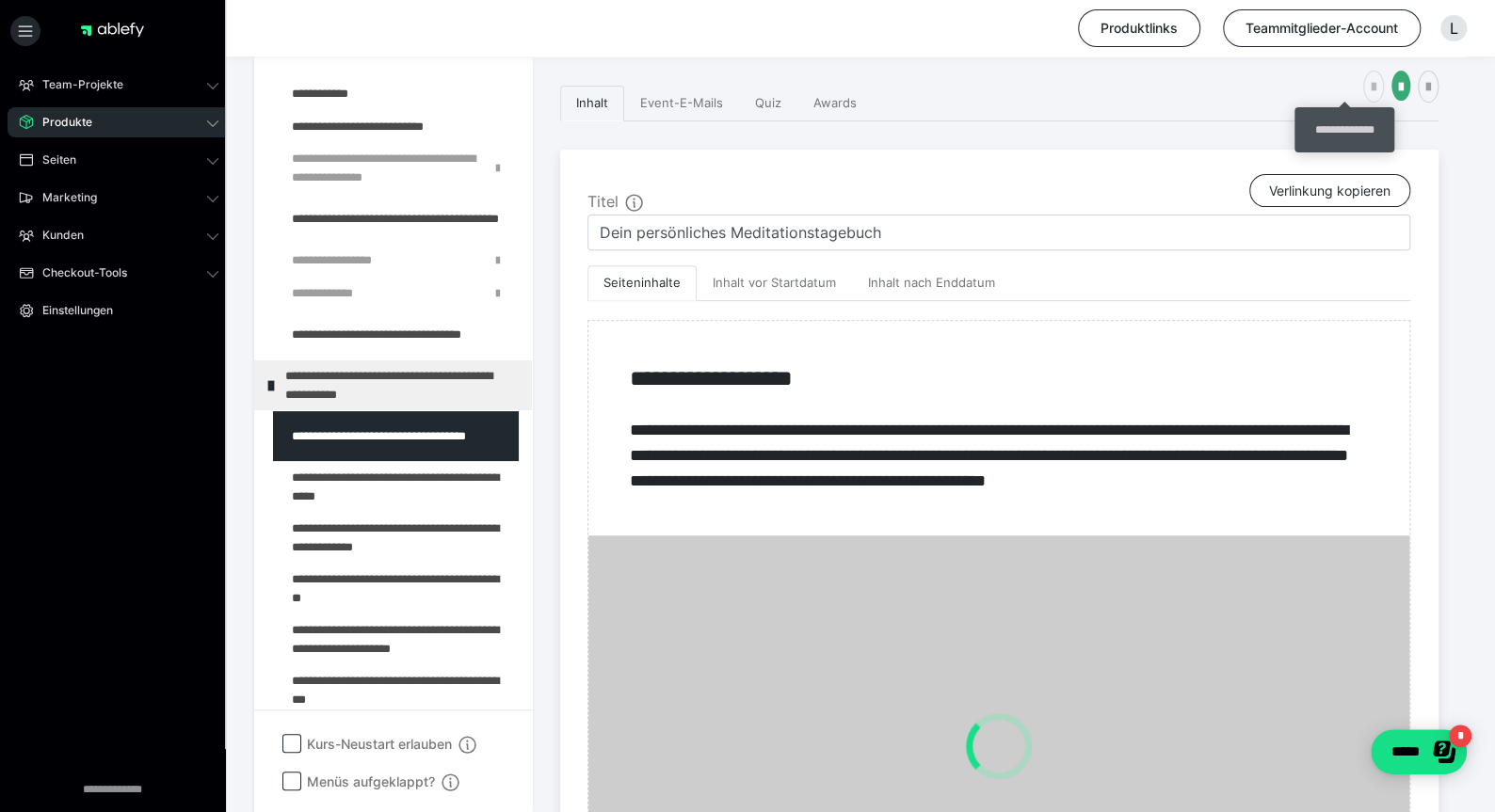 click at bounding box center (1374, 88) 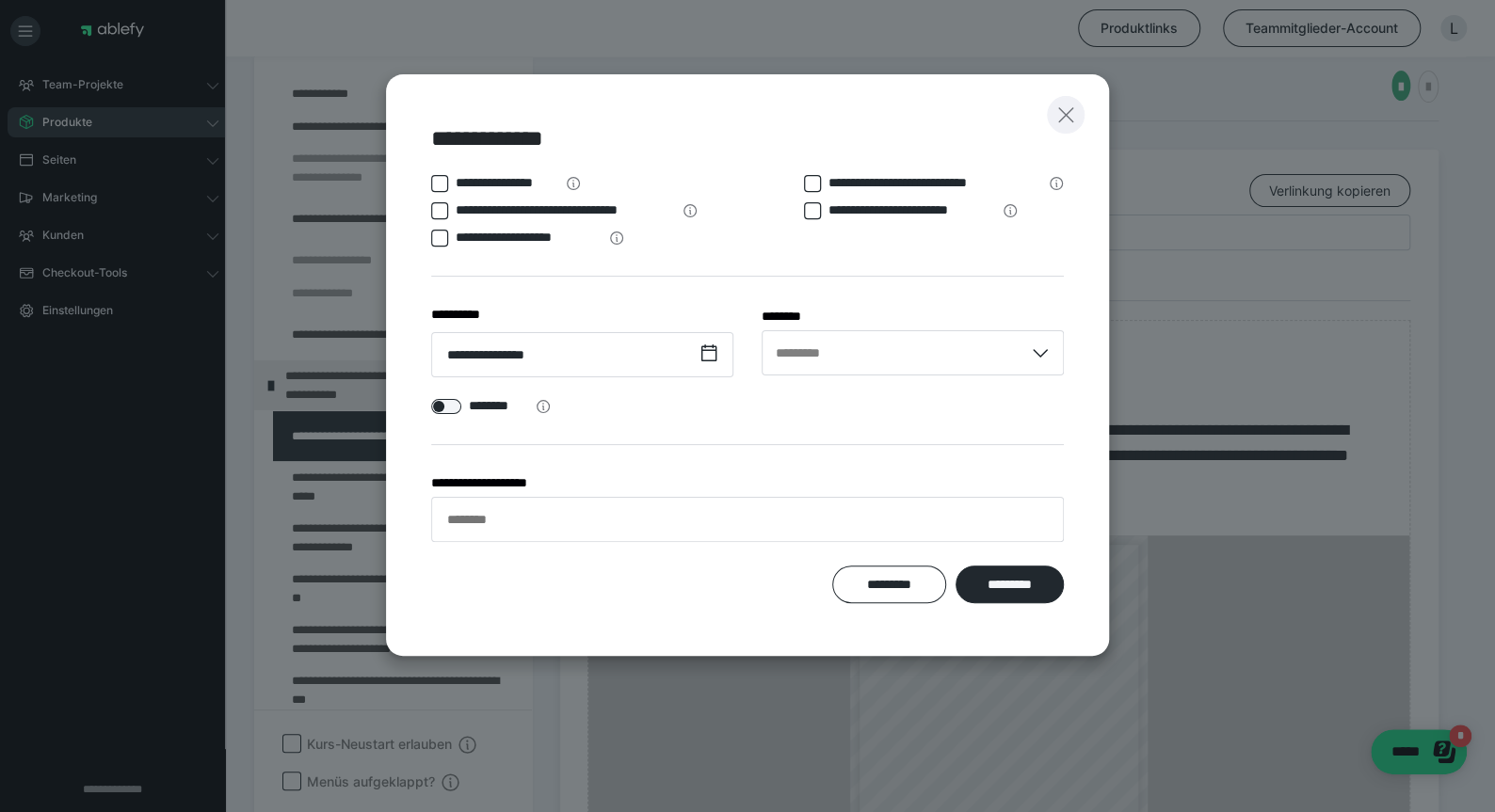 click 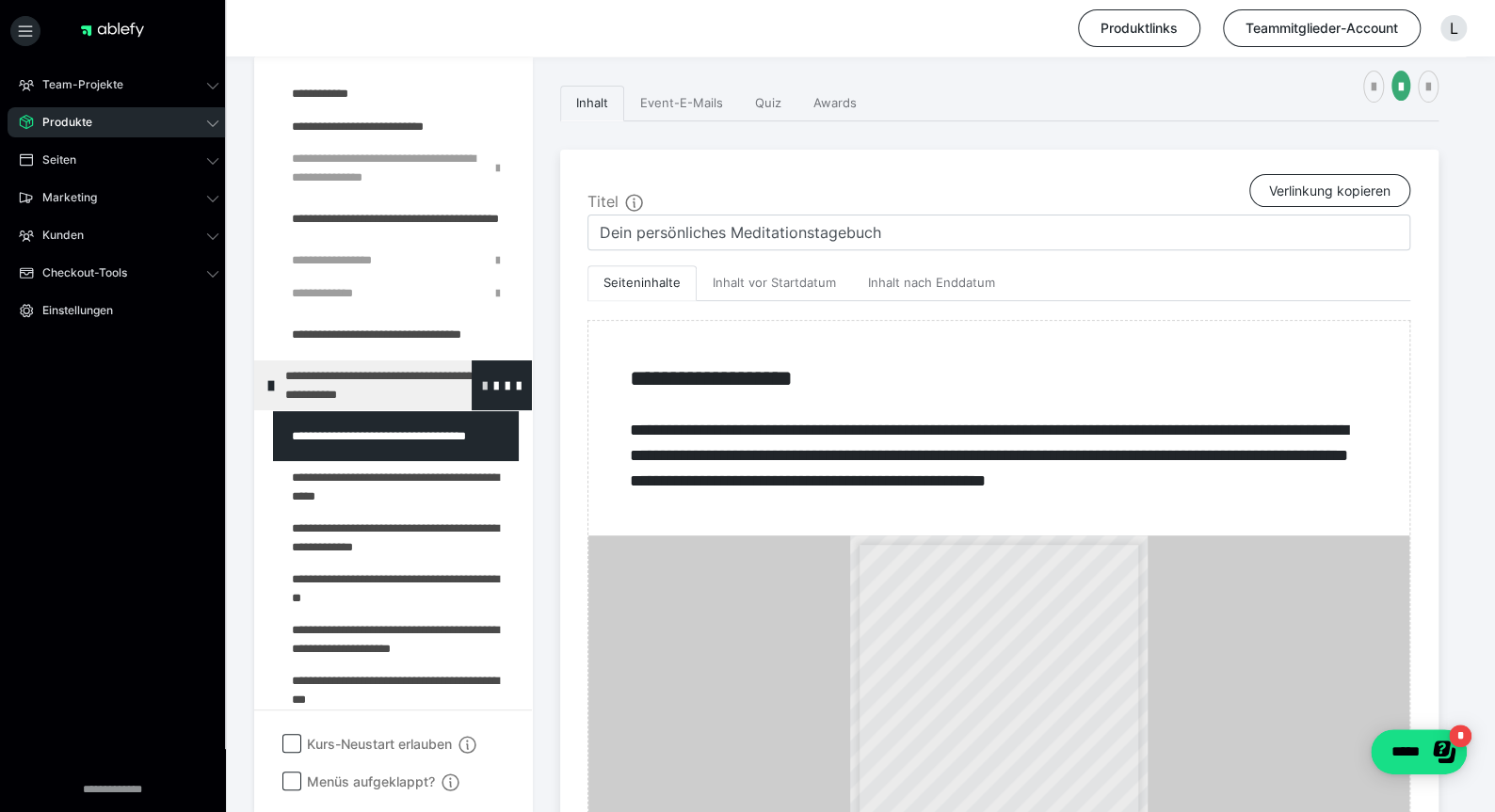 click at bounding box center [485, 385] 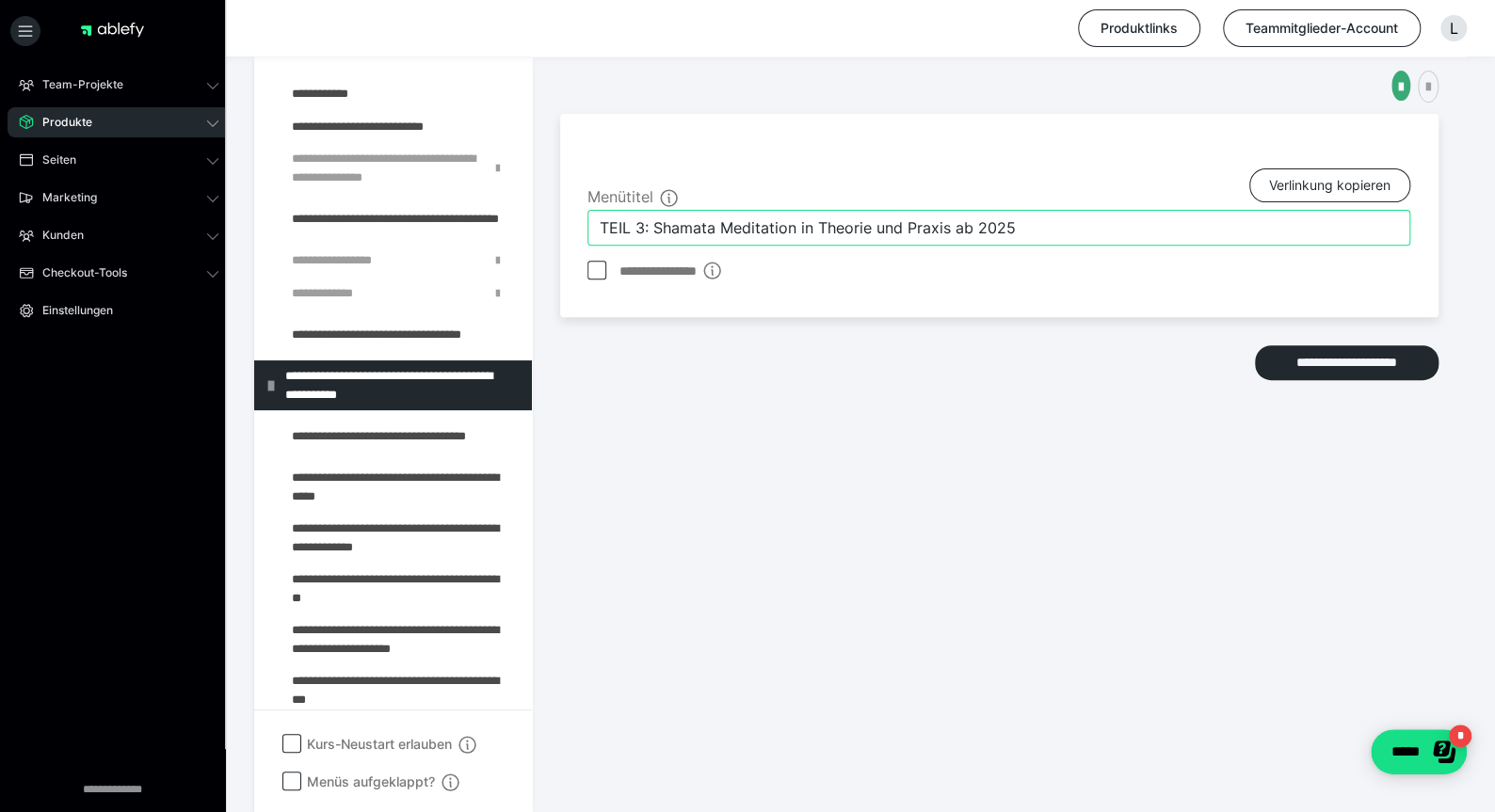 click on "TEIL 3: Shamata Meditation in Theorie und Praxis ab 2025" at bounding box center (999, 228) 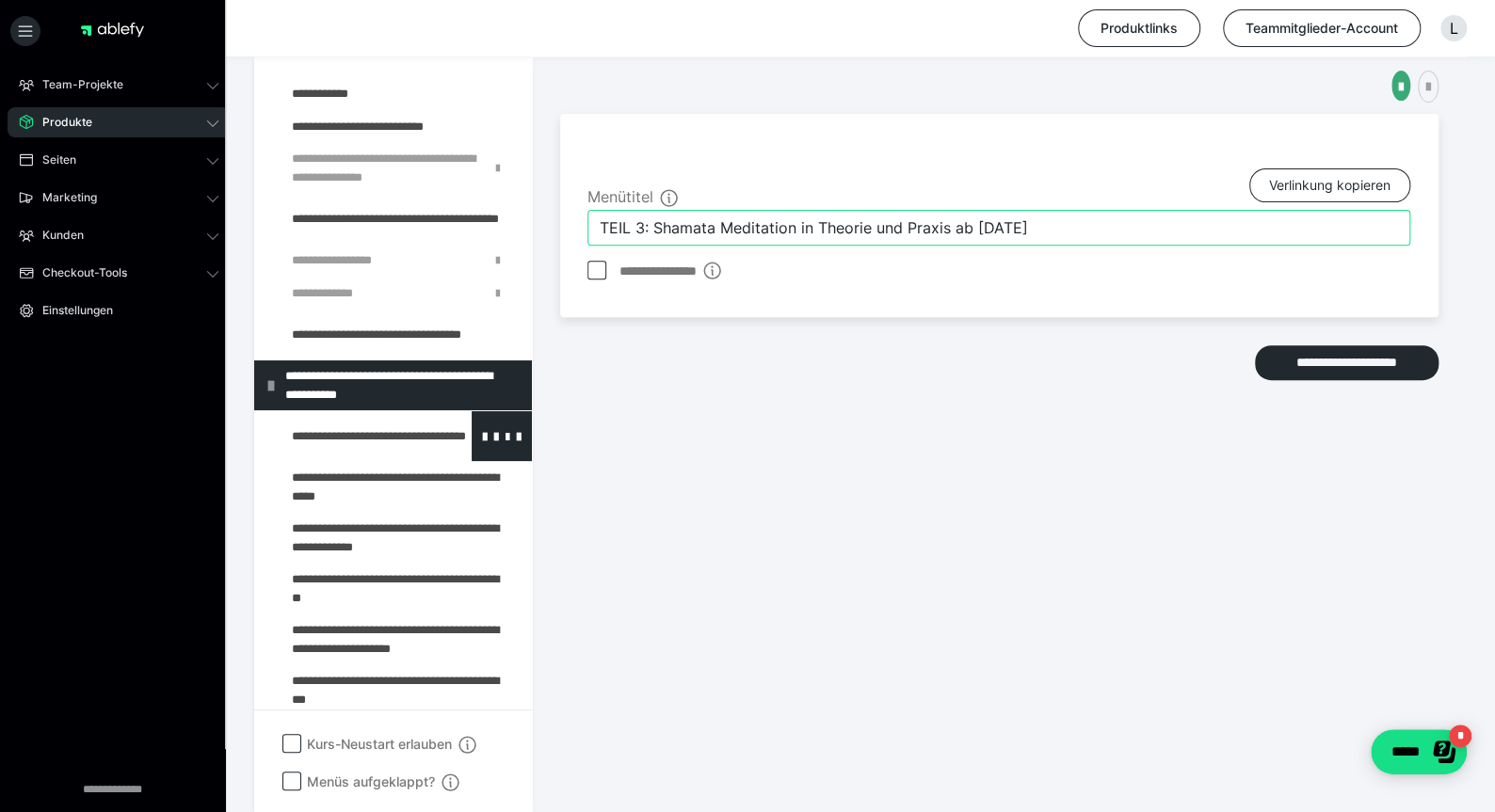 type on "TEIL 3: Shamata Meditation in Theorie und Praxis ab Dezember 2025" 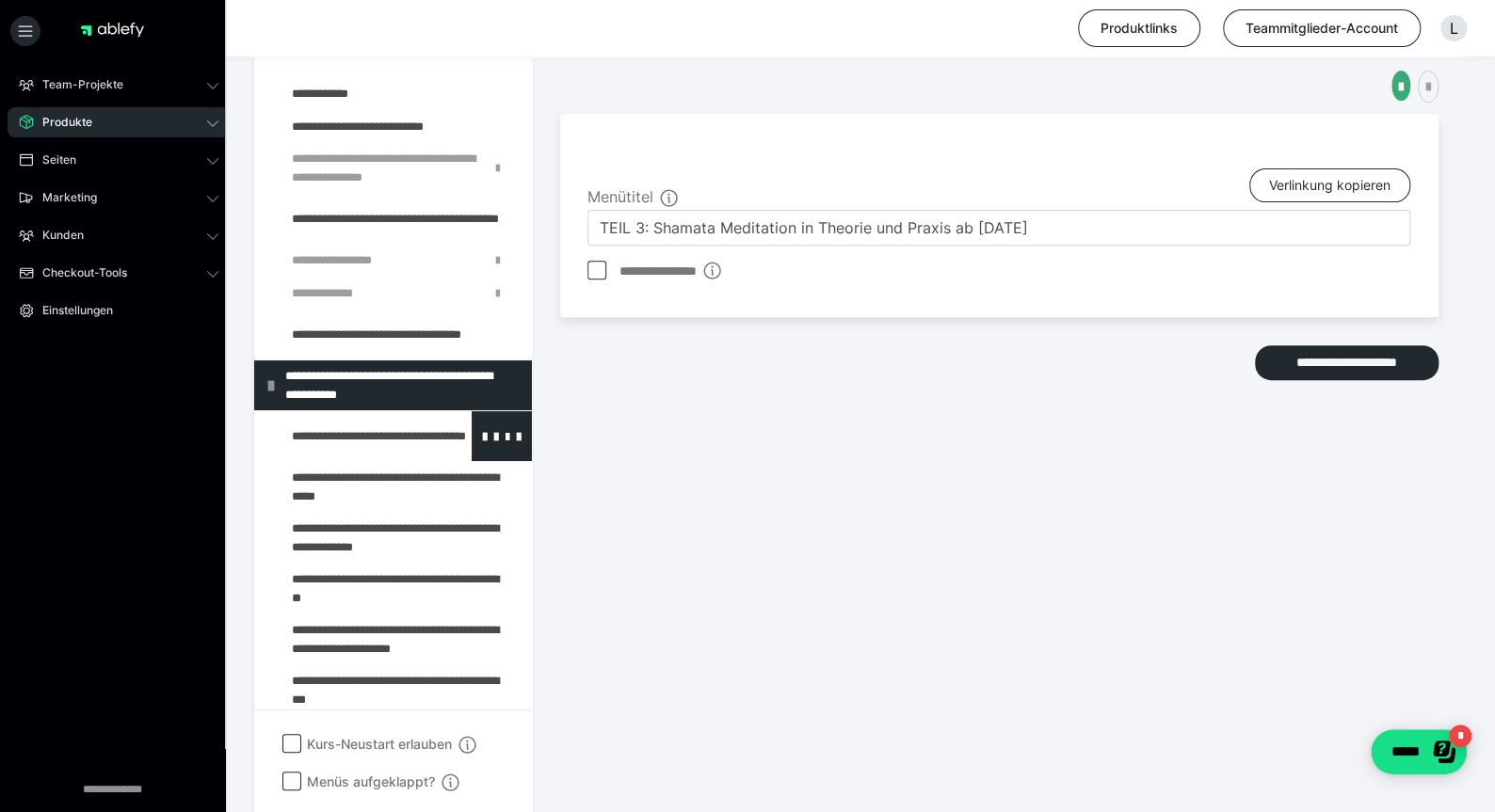 click at bounding box center [353, 436] 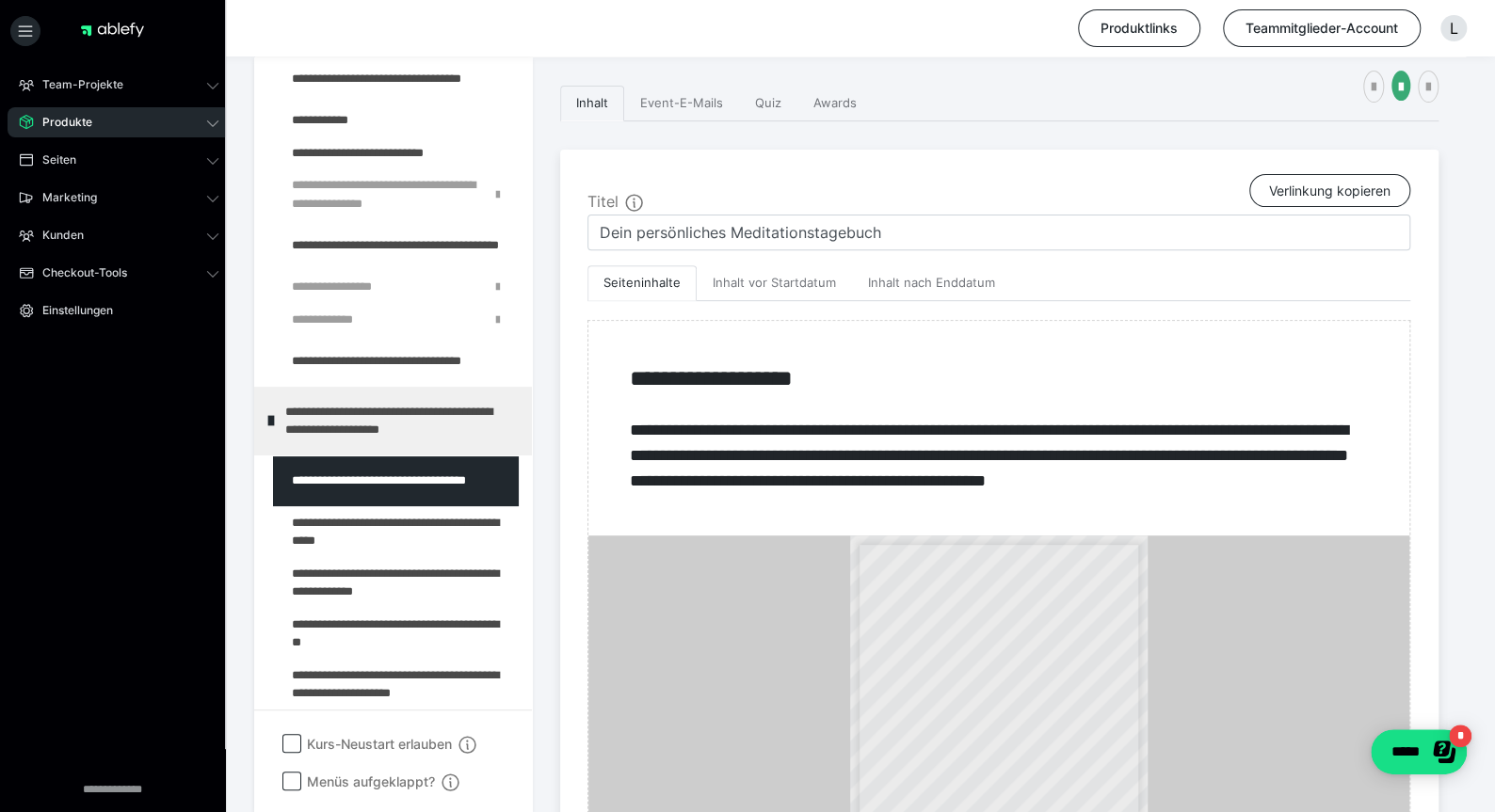 scroll, scrollTop: 798, scrollLeft: 0, axis: vertical 